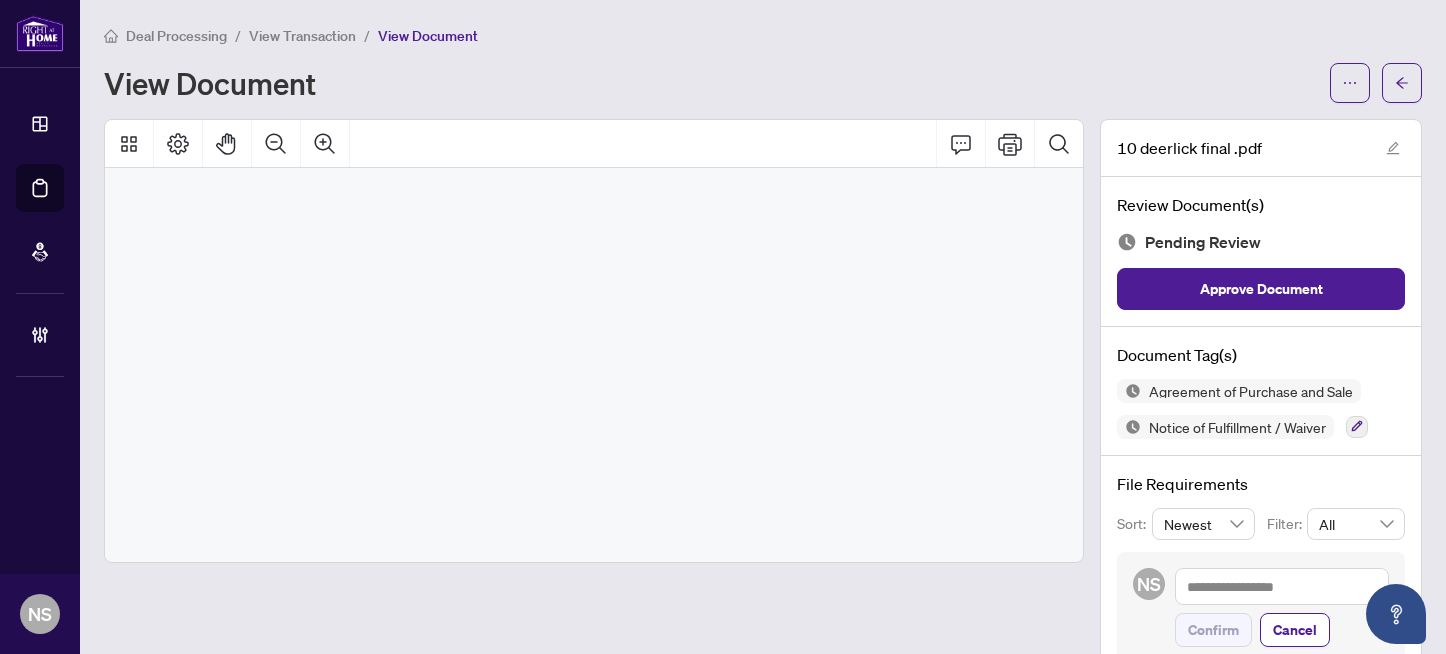 scroll, scrollTop: 0, scrollLeft: 0, axis: both 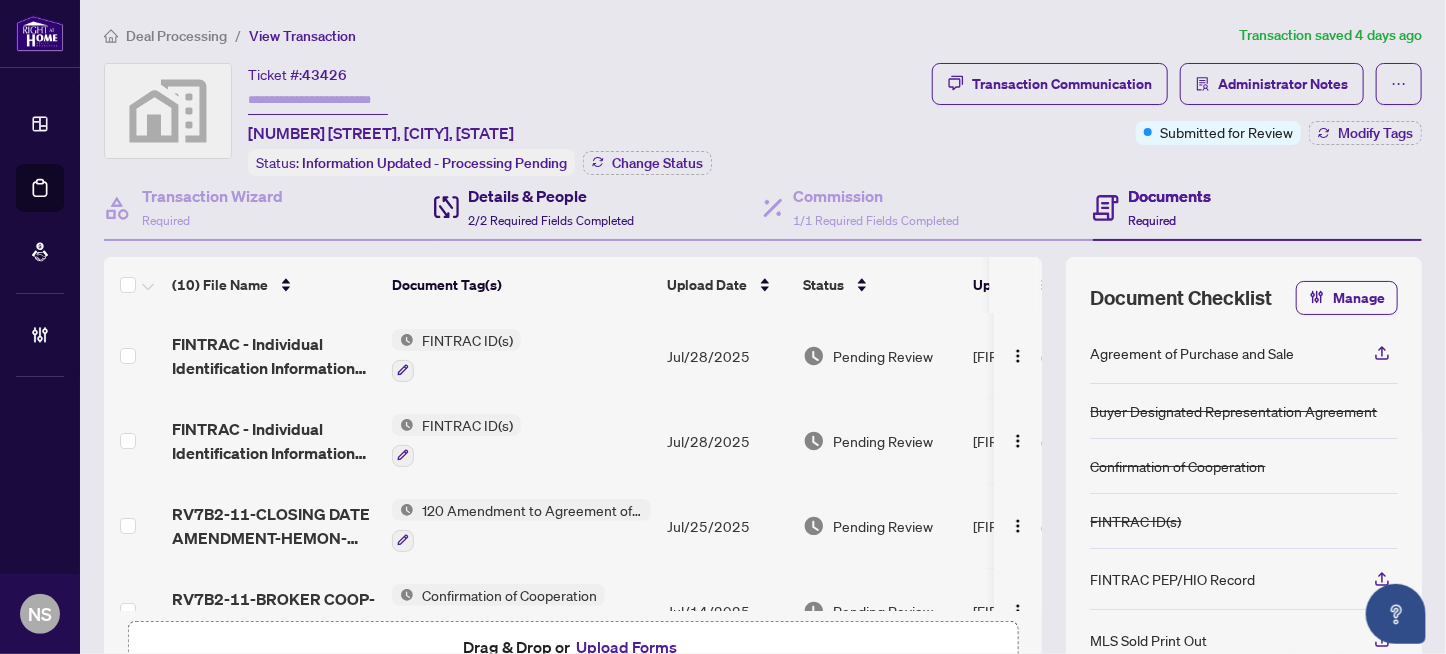 click on "Details & People" at bounding box center [552, 196] 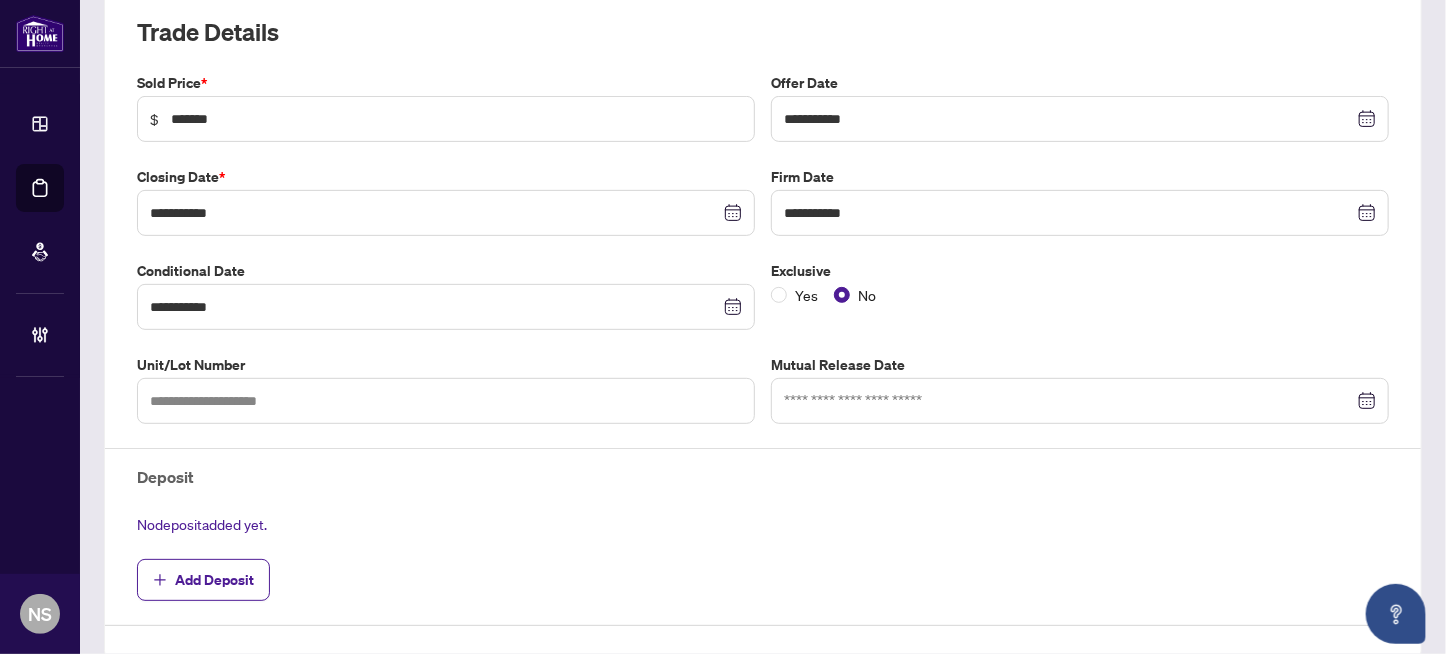 scroll, scrollTop: 0, scrollLeft: 0, axis: both 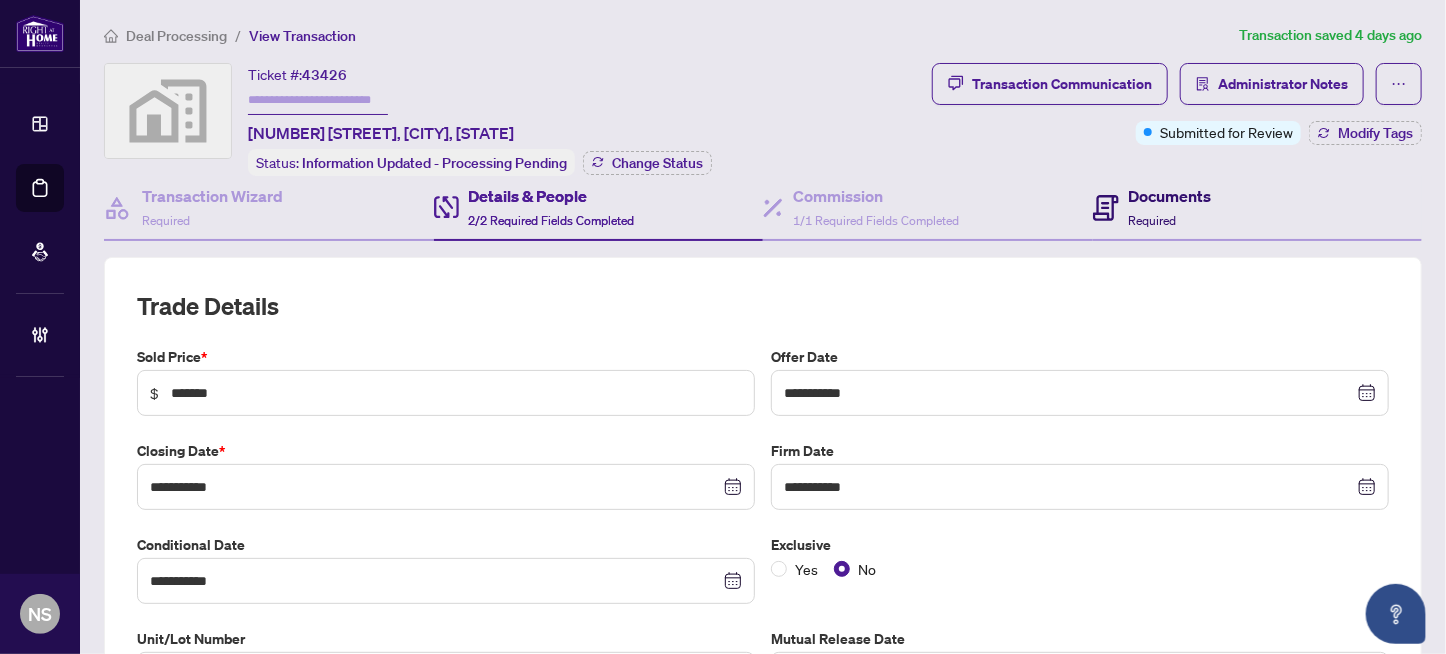 click on "Documents" at bounding box center [1170, 196] 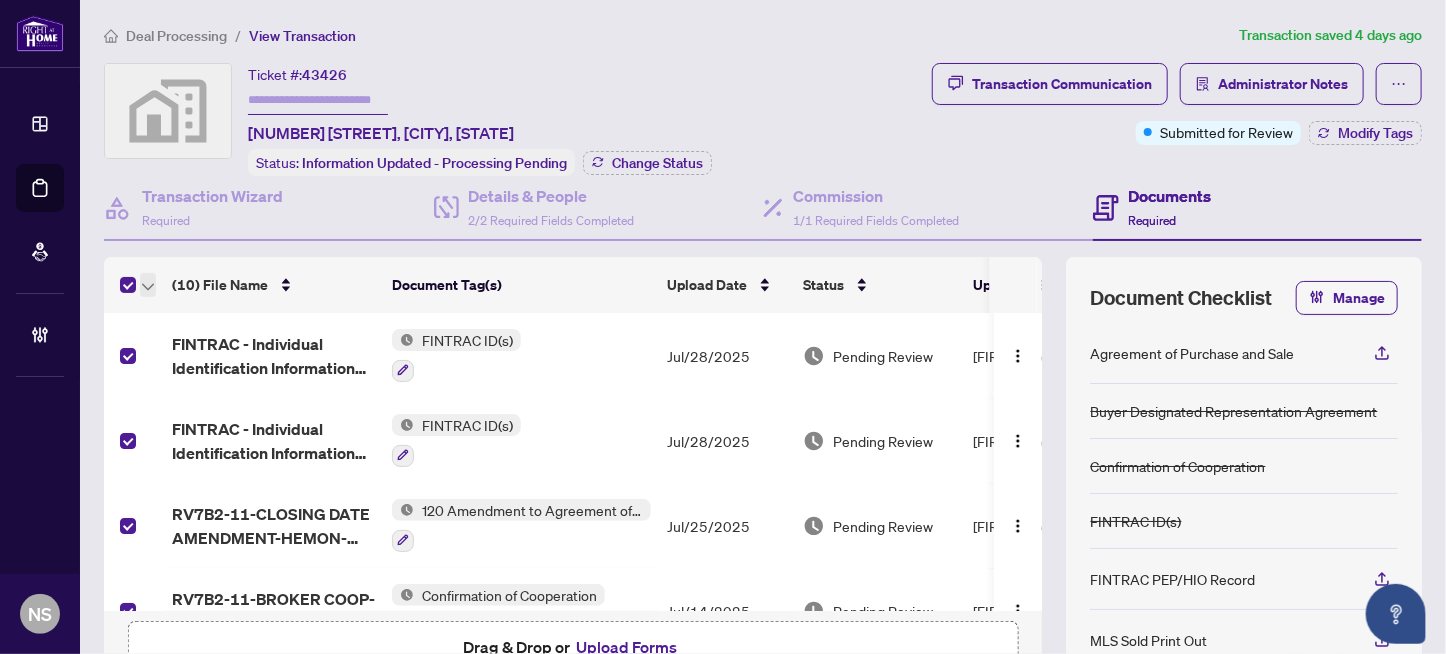 click 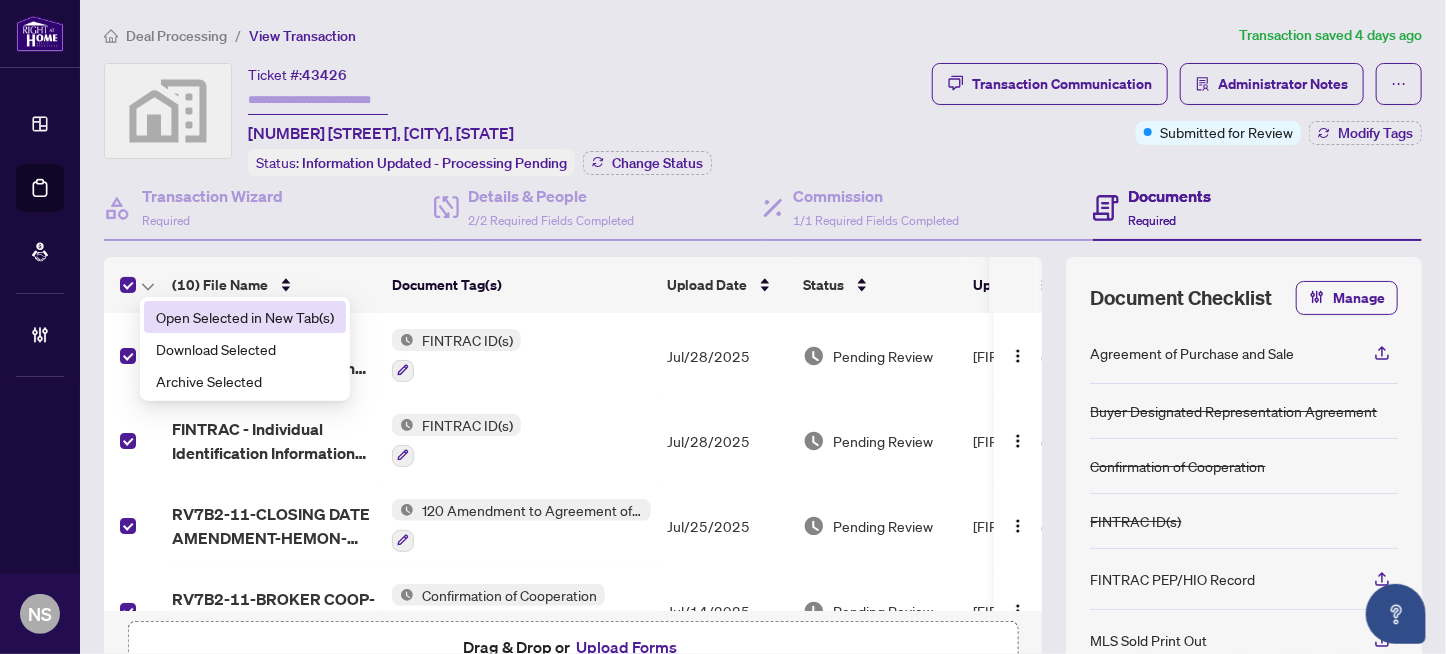click on "Open Selected in New Tab(s)" at bounding box center (245, 317) 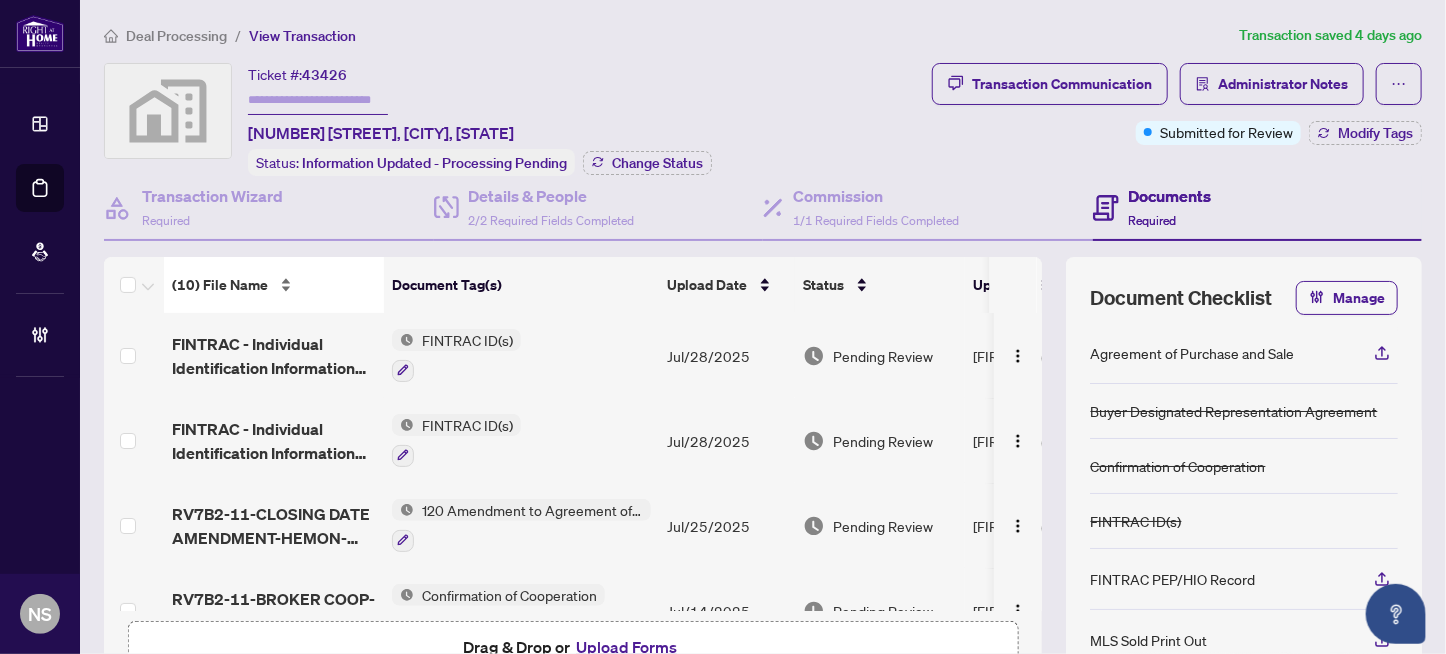 scroll, scrollTop: 199, scrollLeft: 0, axis: vertical 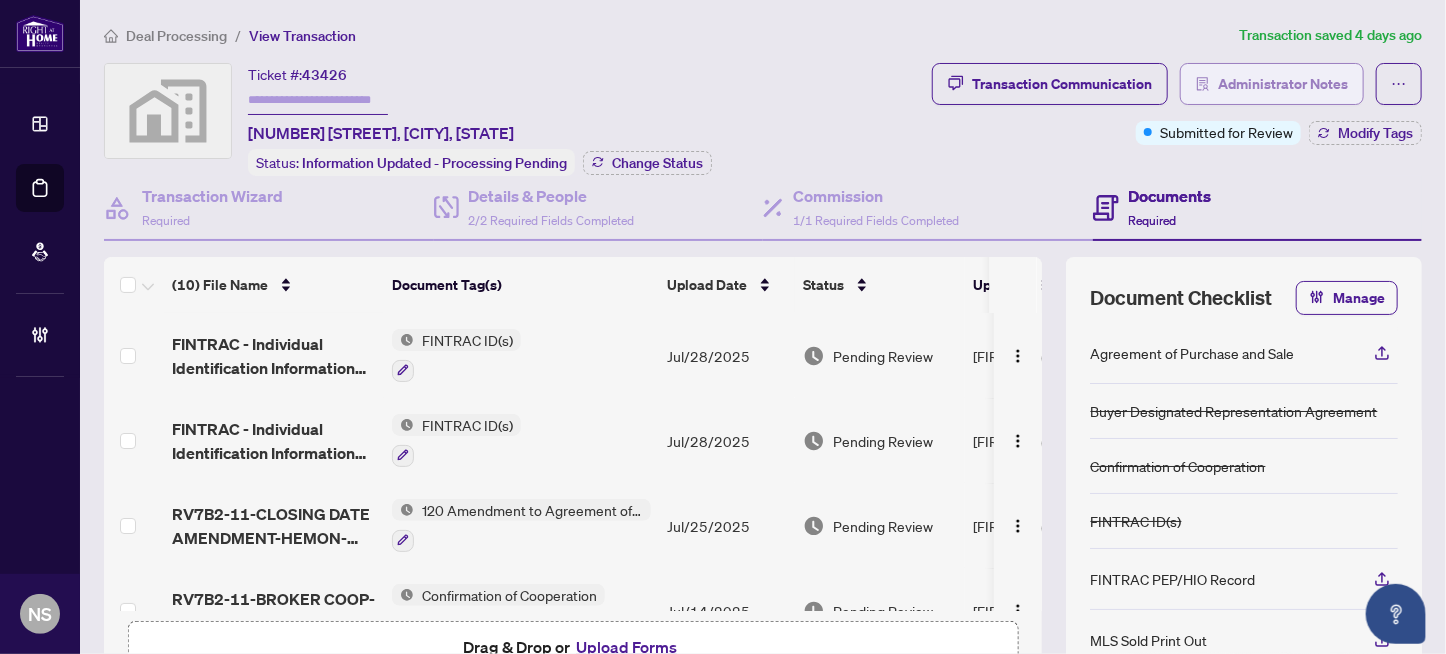 click on "Administrator Notes" at bounding box center [1283, 84] 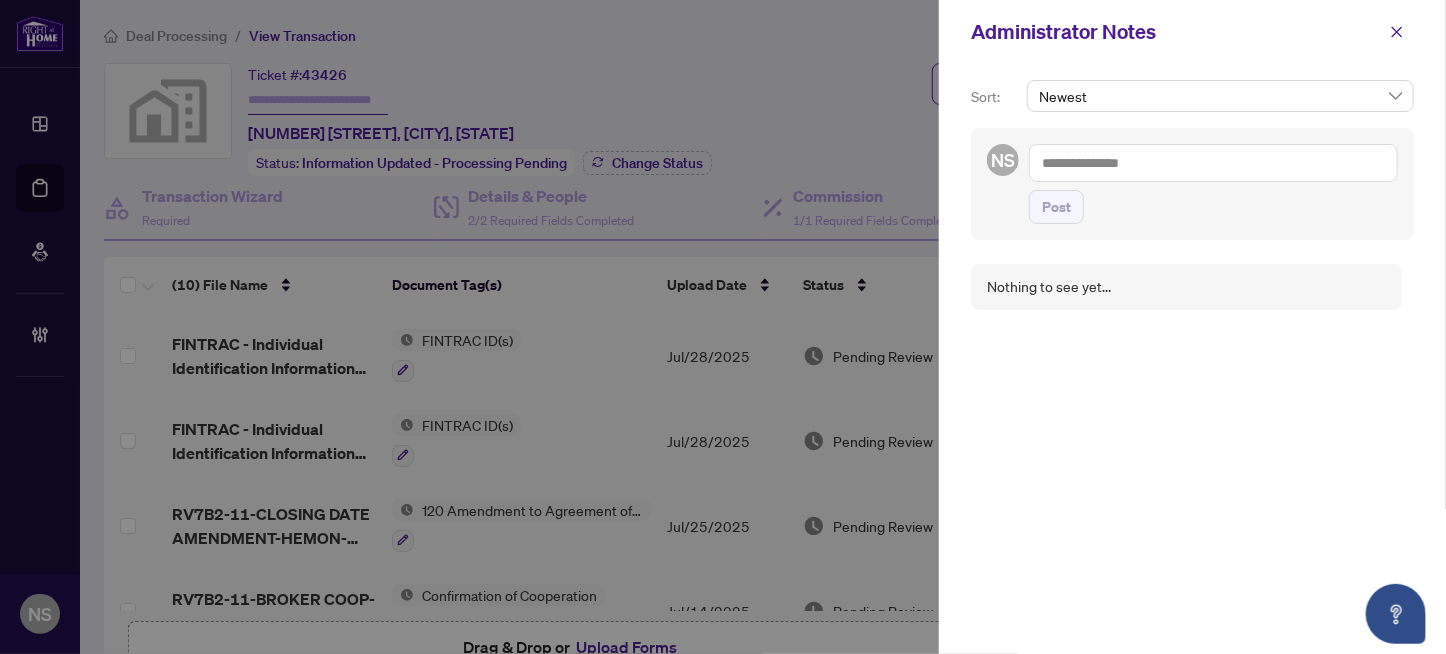 click at bounding box center (1213, 163) 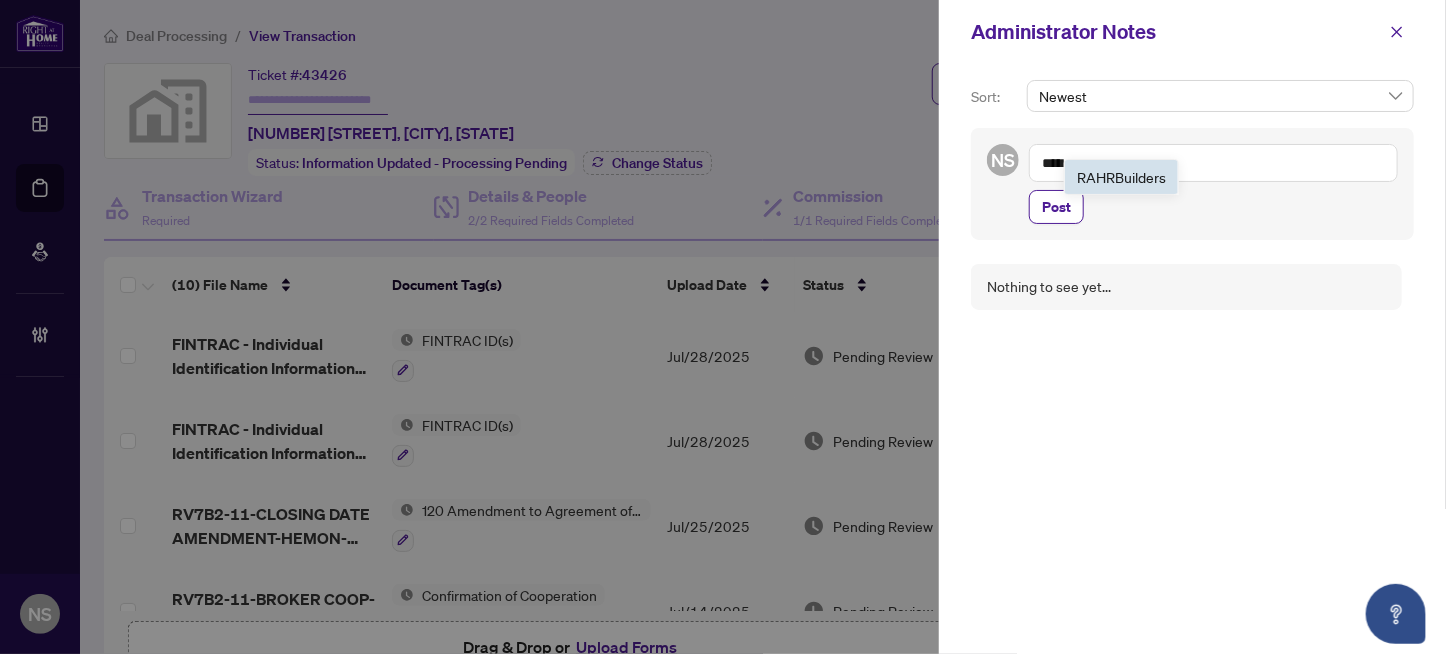 click on "RAHR  Buil ders" at bounding box center (1121, 177) 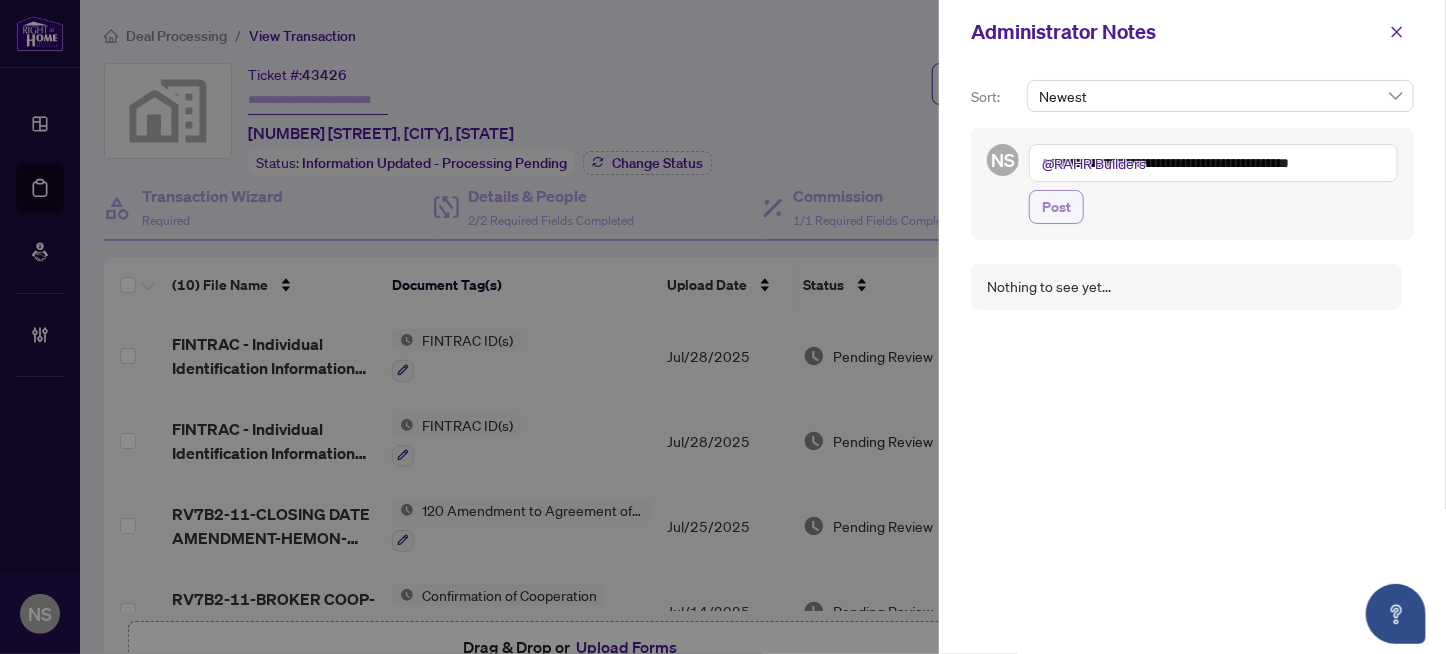 type on "**********" 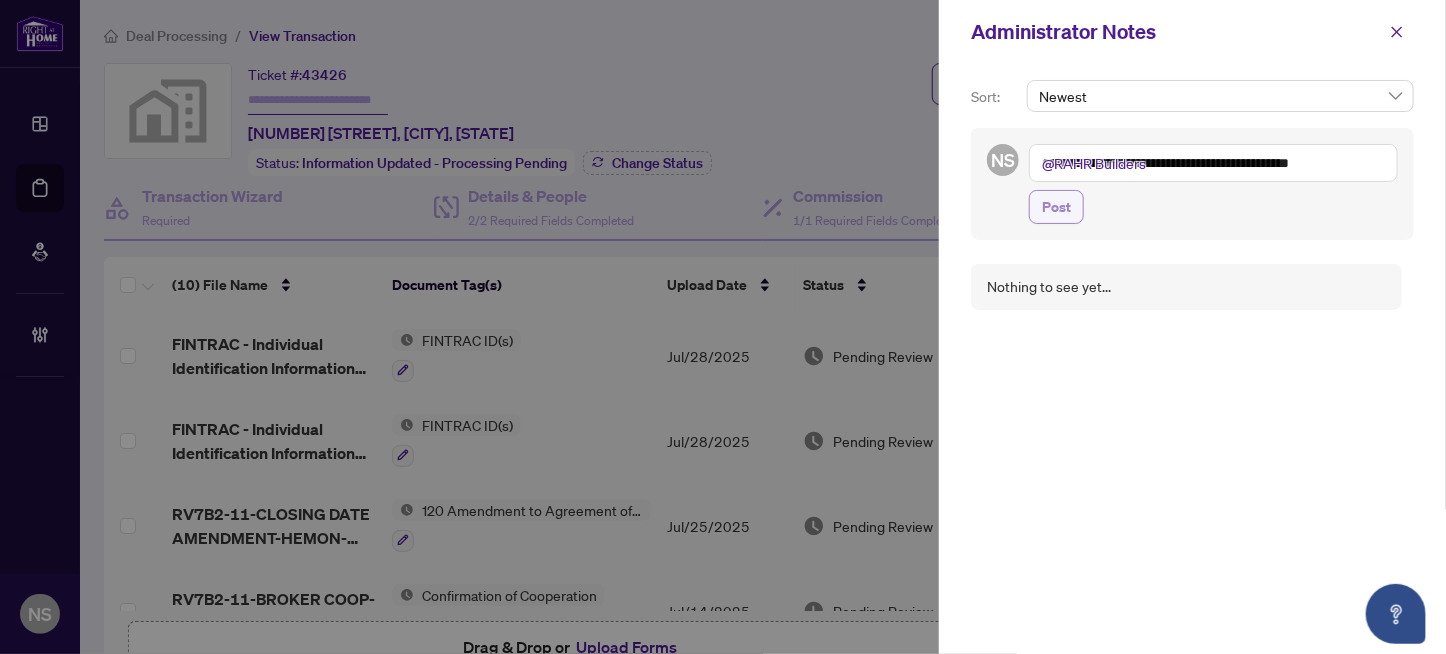 click on "Post" at bounding box center [1056, 207] 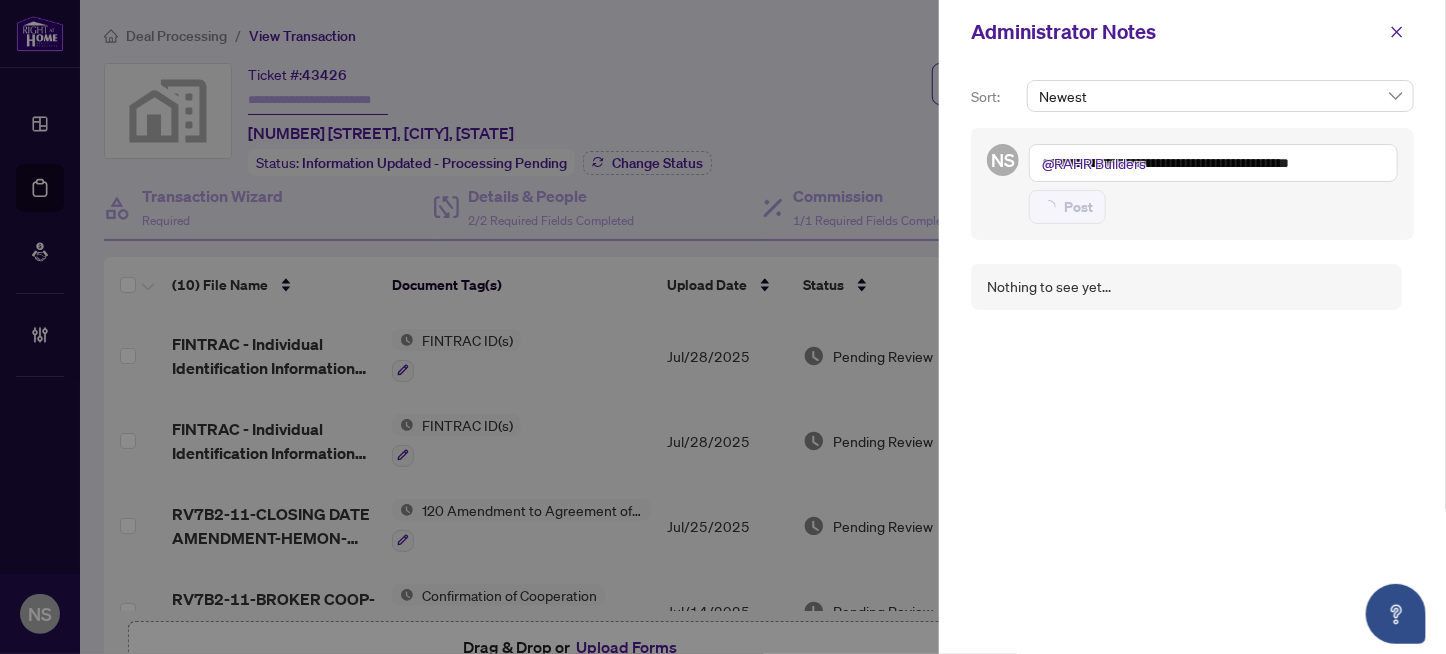 type 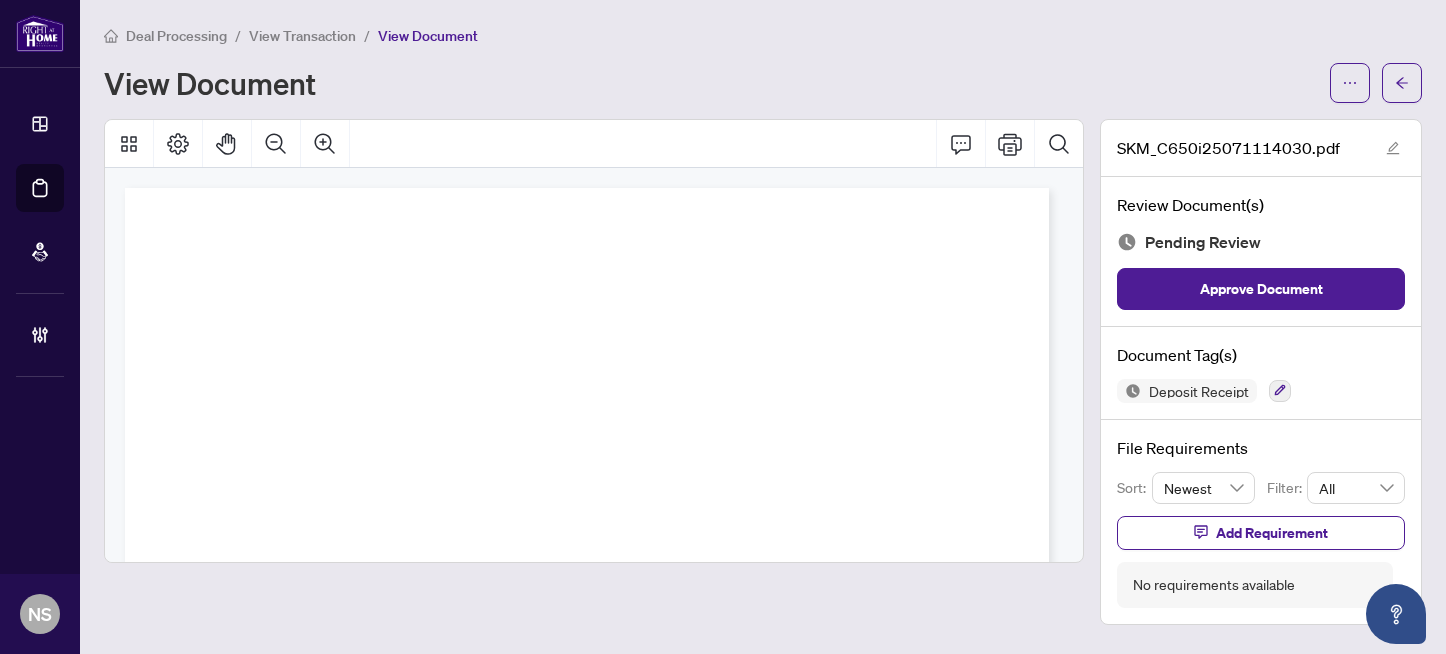 scroll, scrollTop: 0, scrollLeft: 0, axis: both 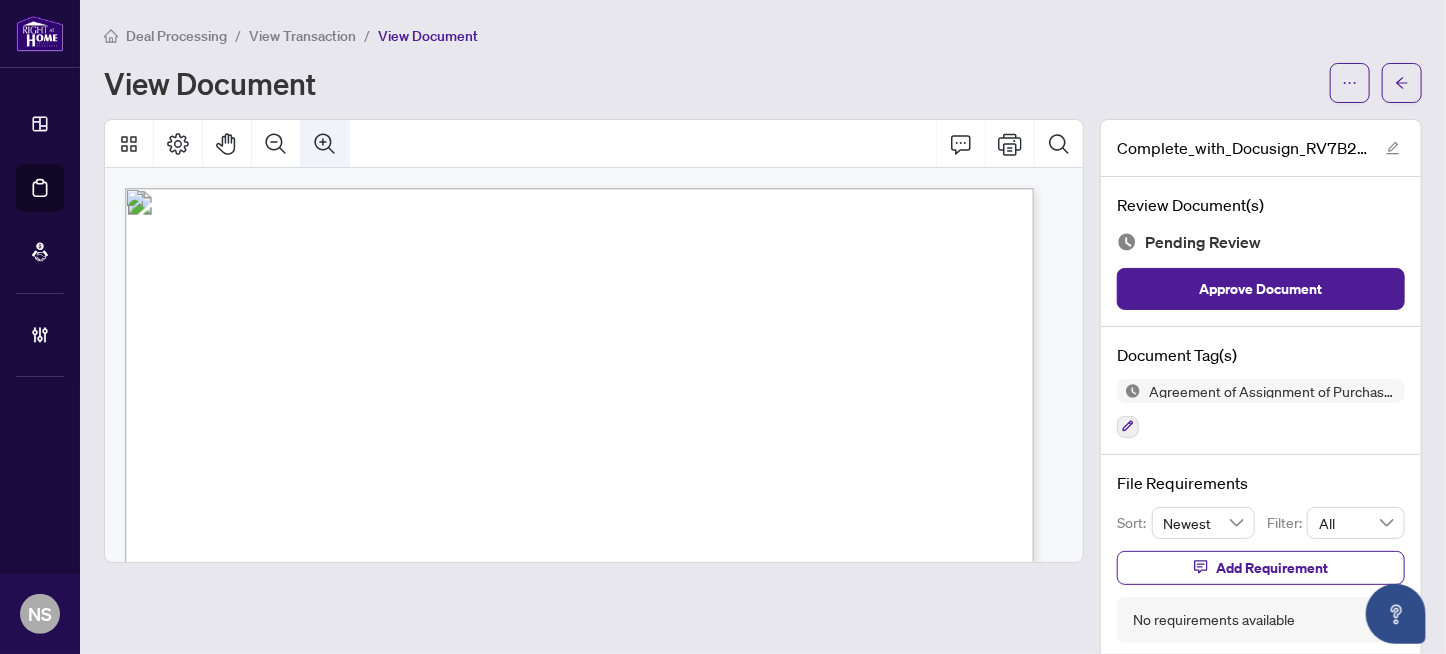 click 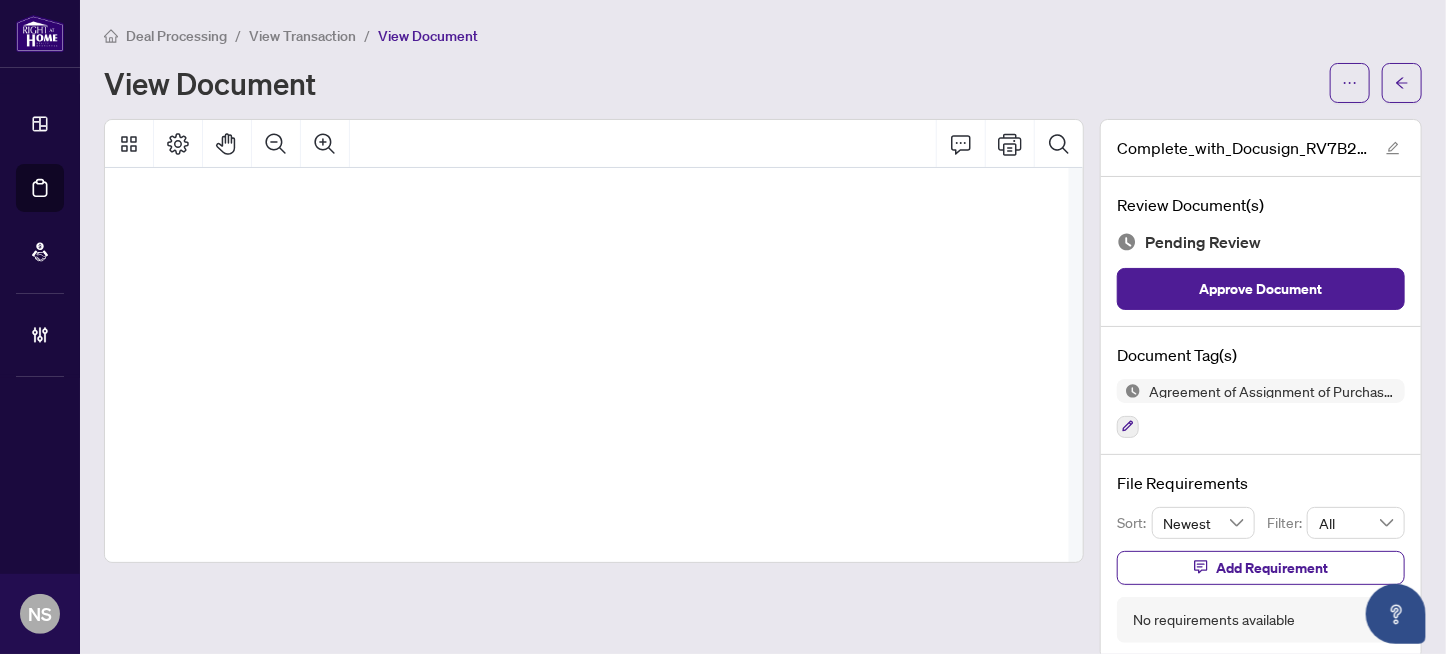 scroll, scrollTop: 5305, scrollLeft: 113, axis: both 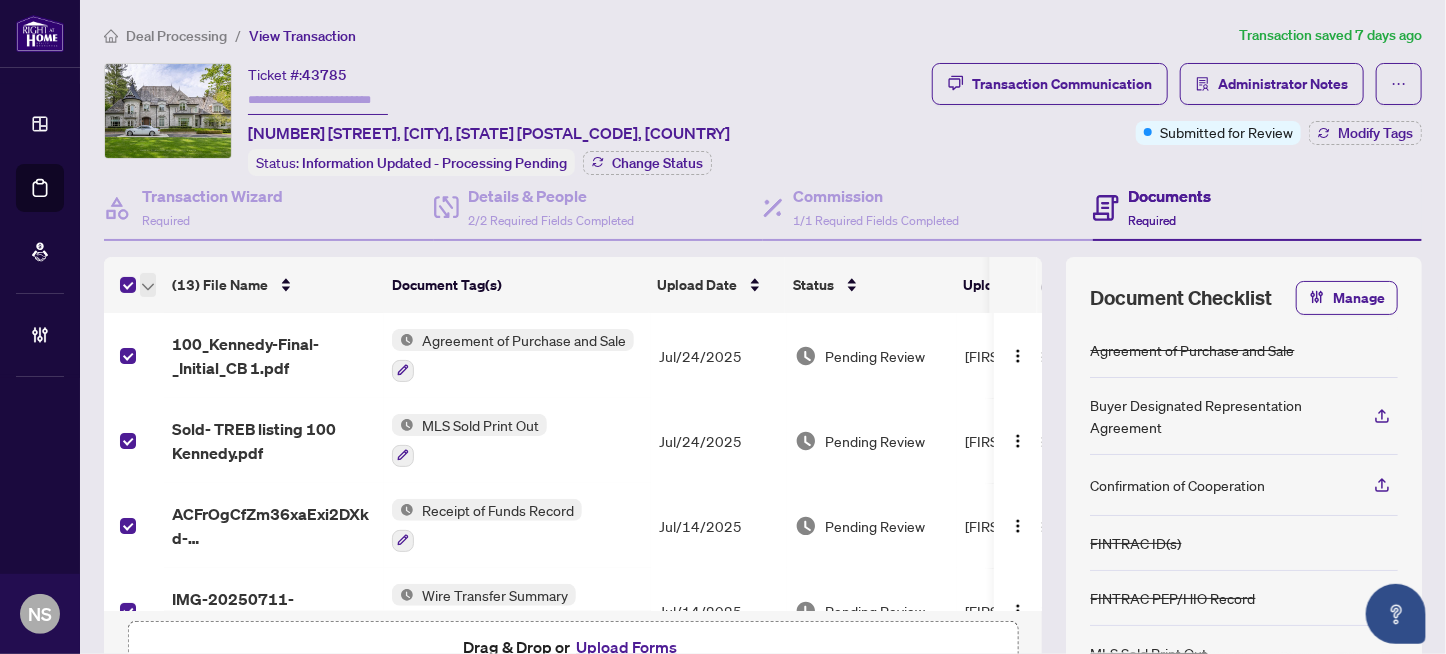 click 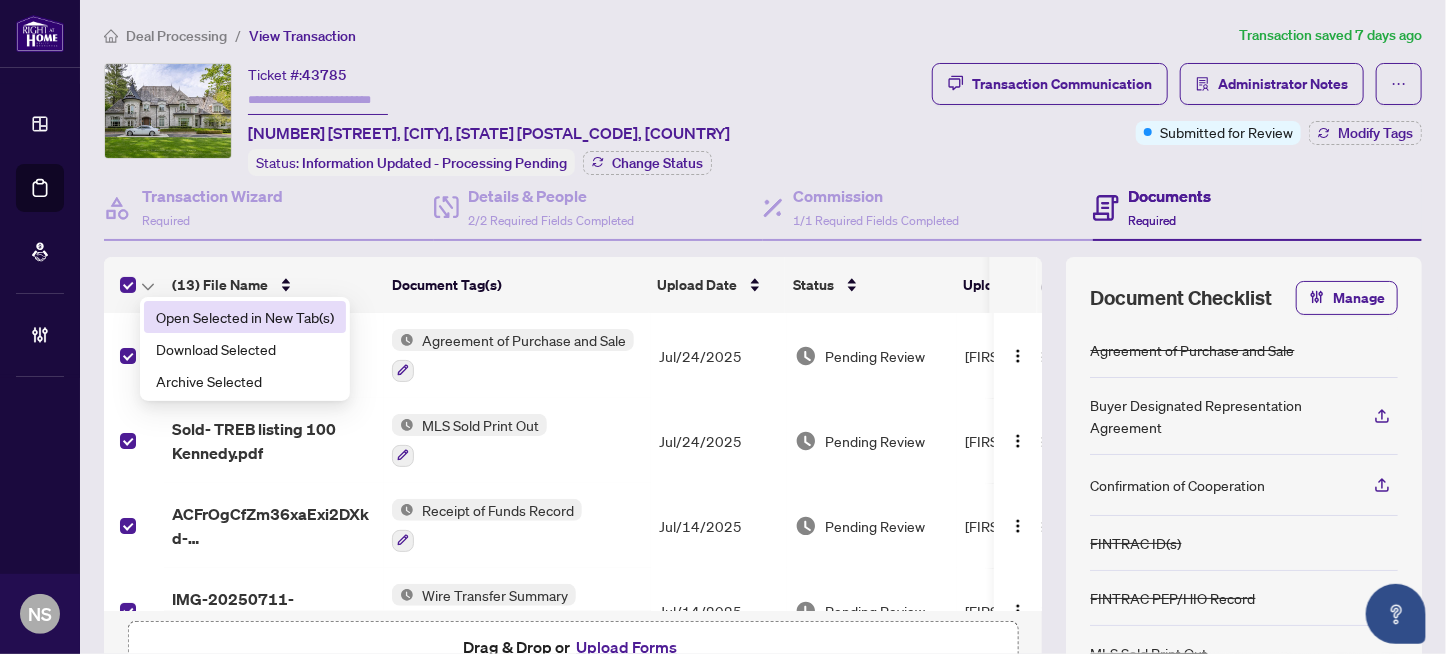 click on "Open Selected in New Tab(s)" at bounding box center [245, 317] 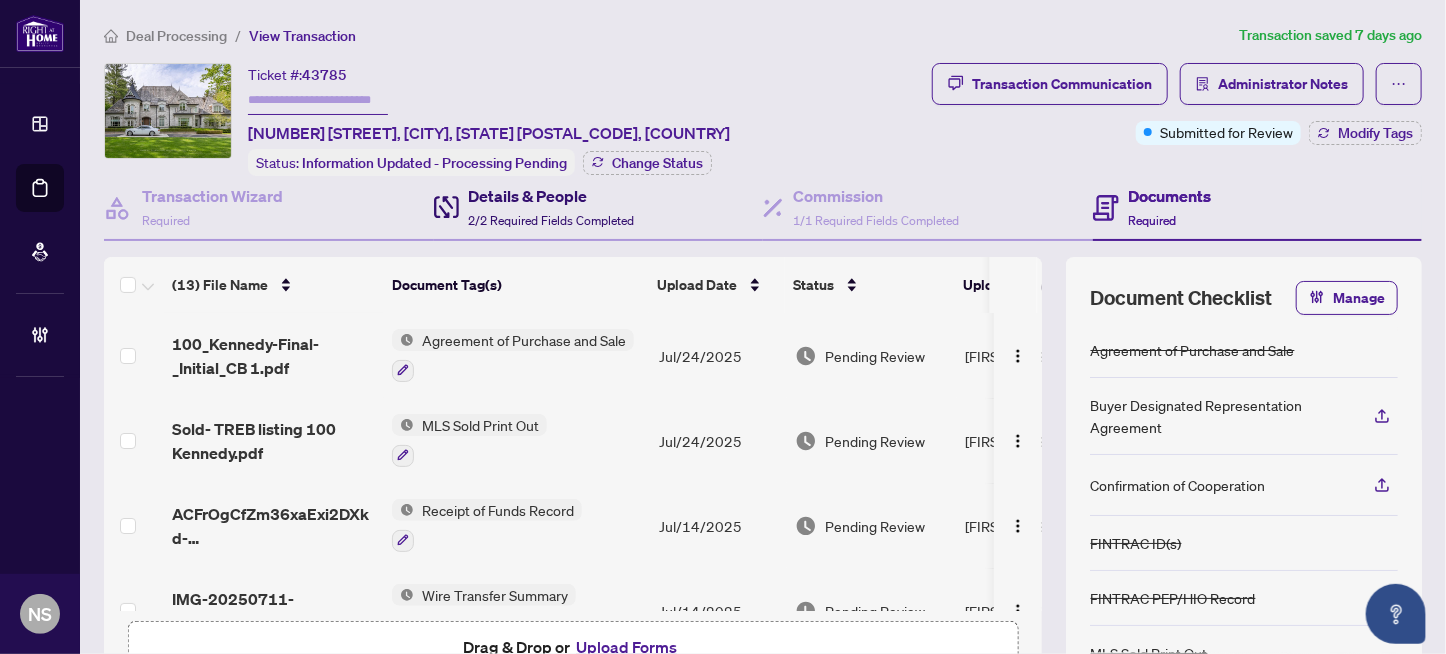 click on "Details & People" at bounding box center [552, 196] 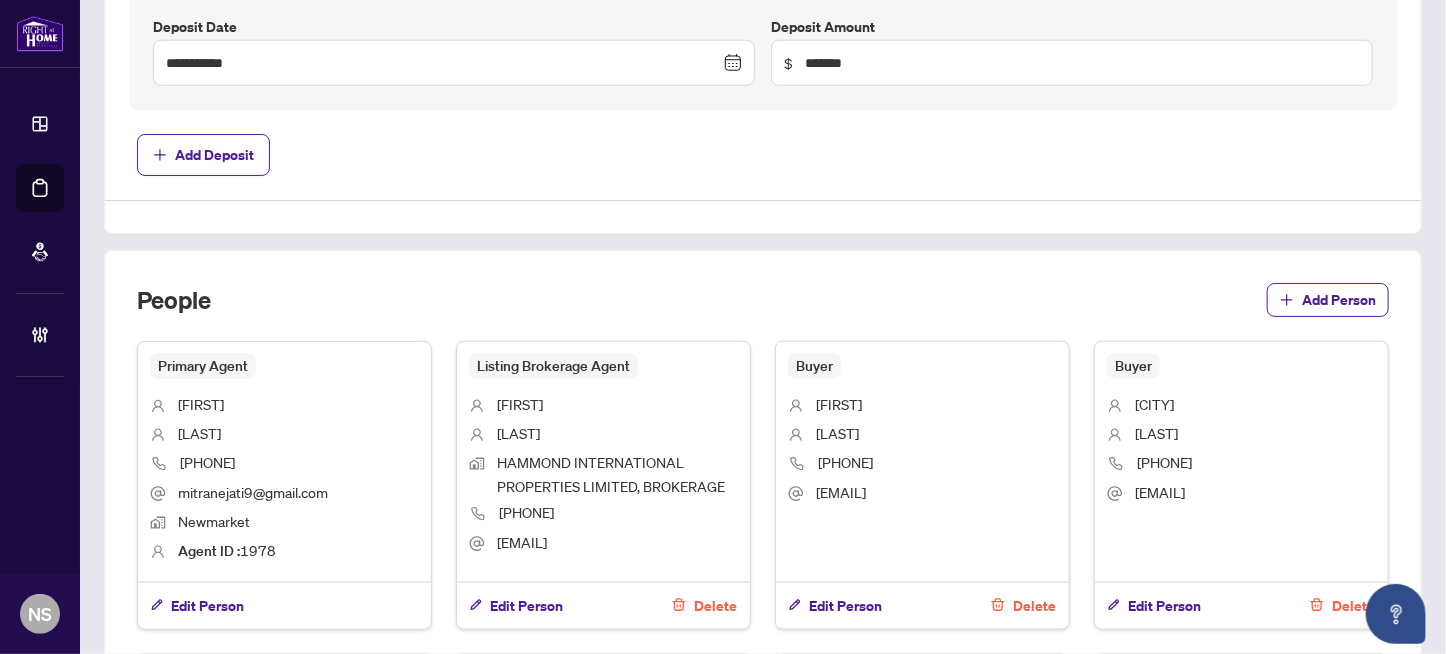 type on "**********" 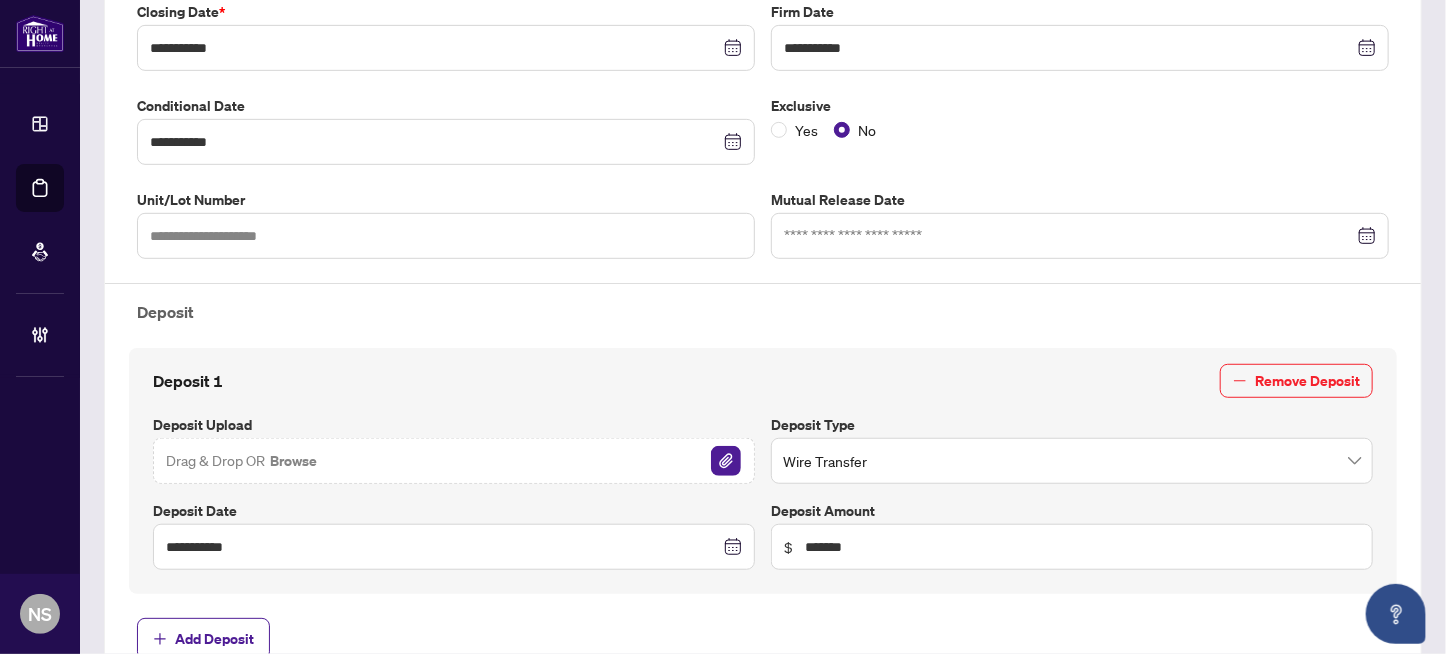scroll, scrollTop: 299, scrollLeft: 0, axis: vertical 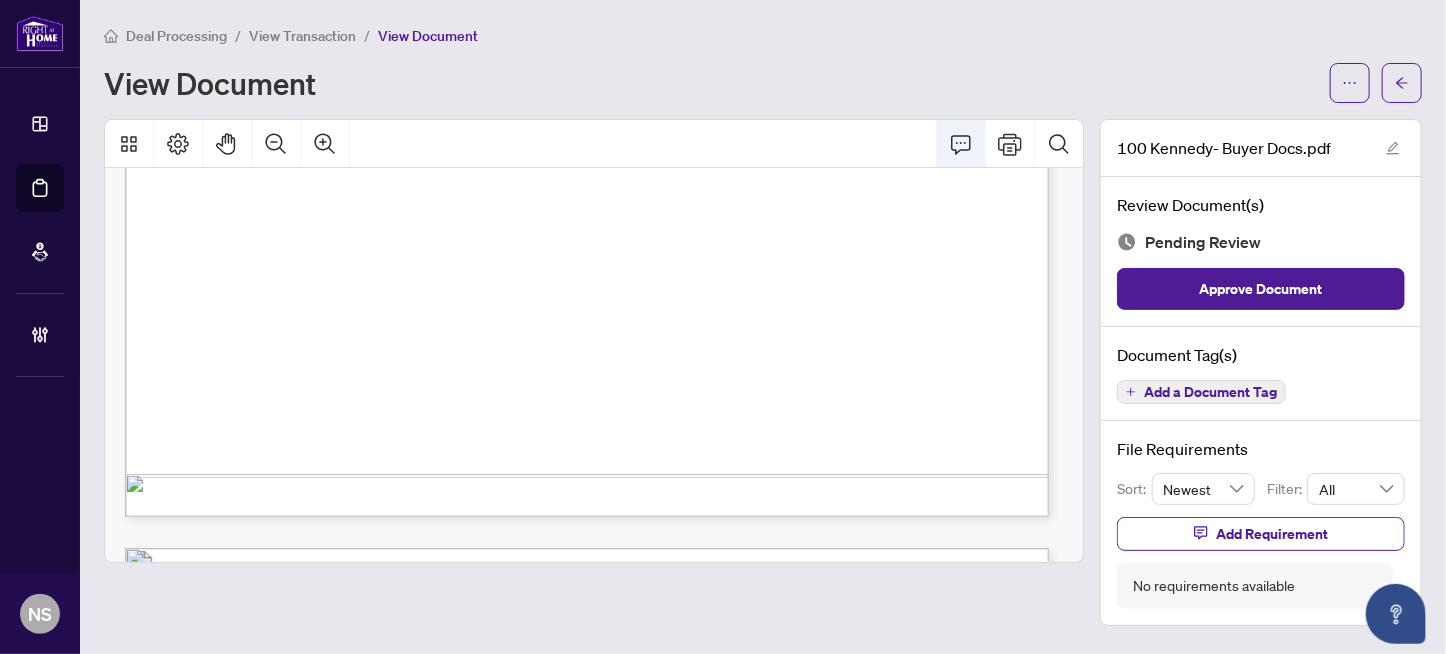 click 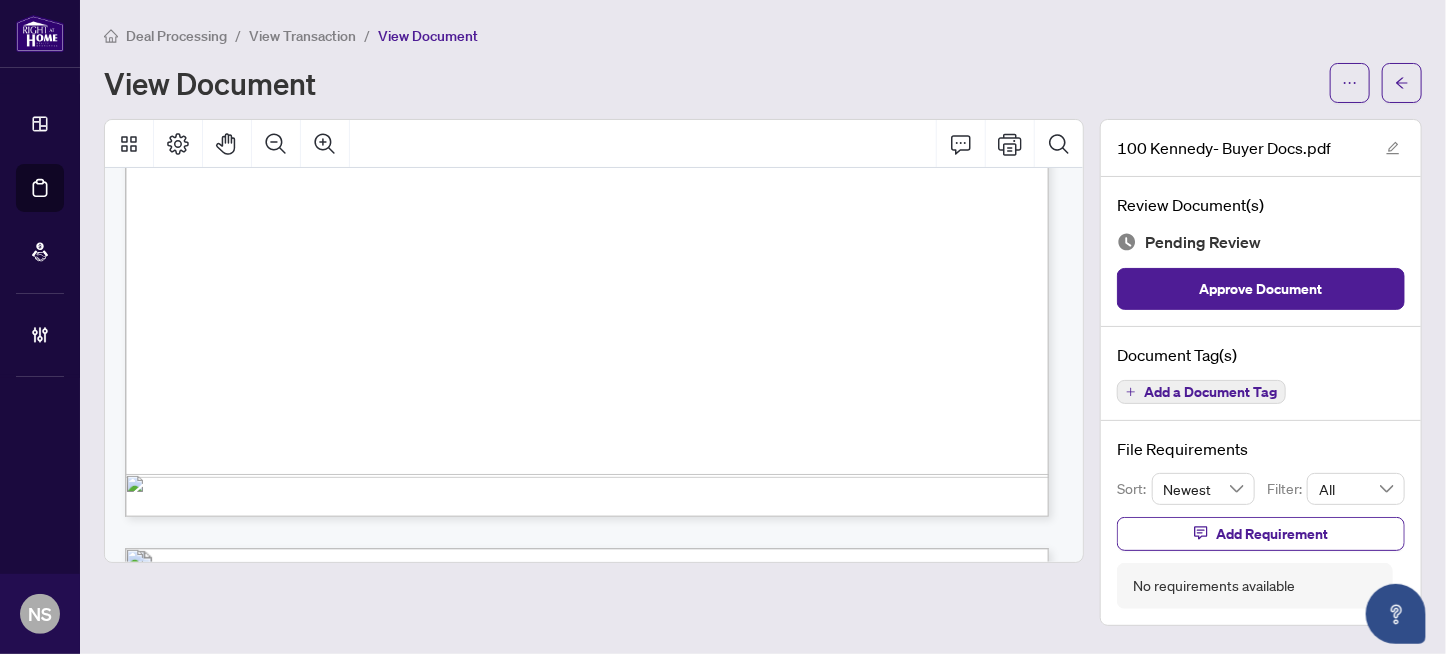 click on "ACKNOWLEDGEMENT" at bounding box center (585, 246) 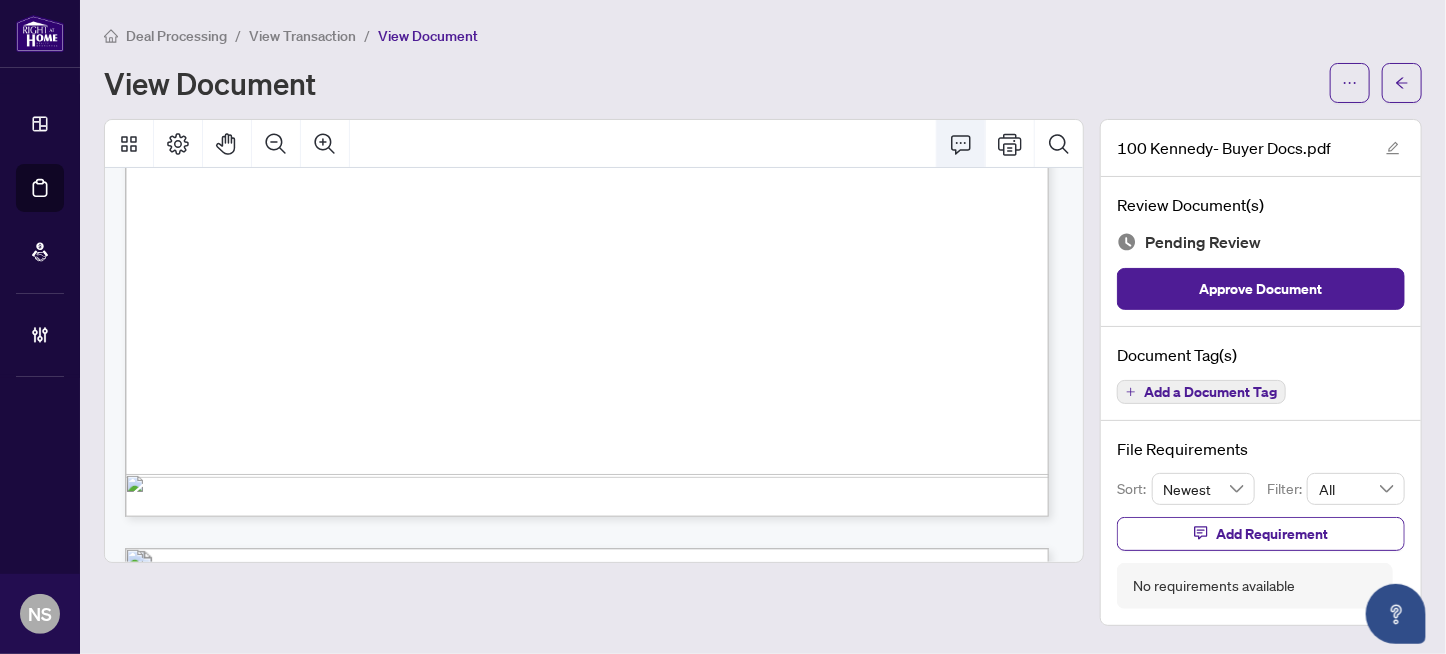 click 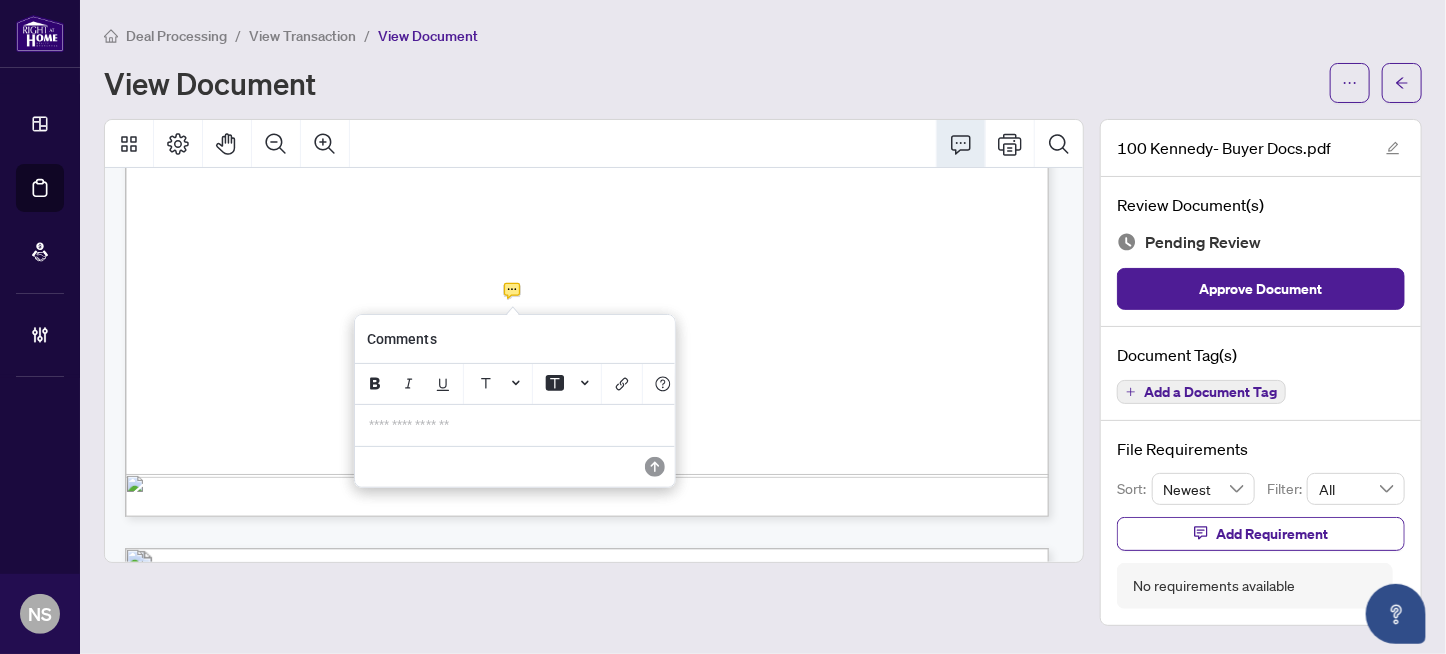 click on "**********" at bounding box center [515, 425] 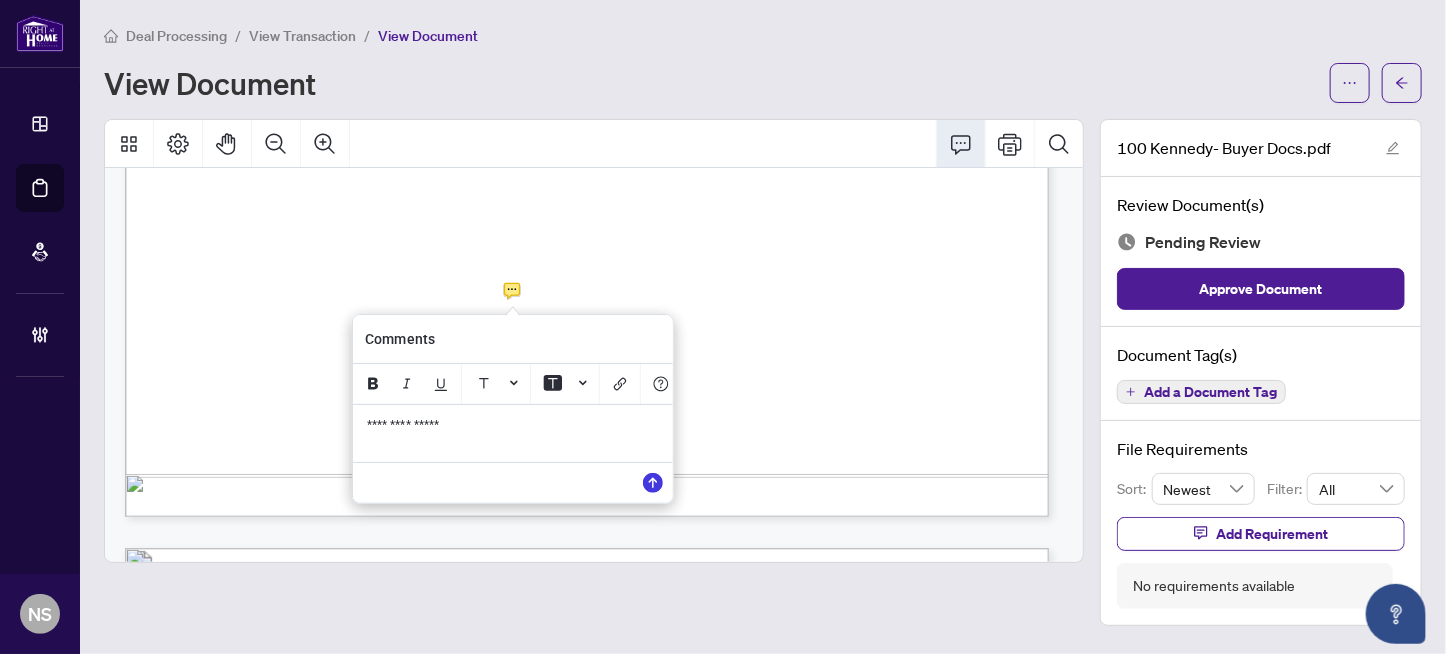 click on "**********" at bounding box center [513, 425] 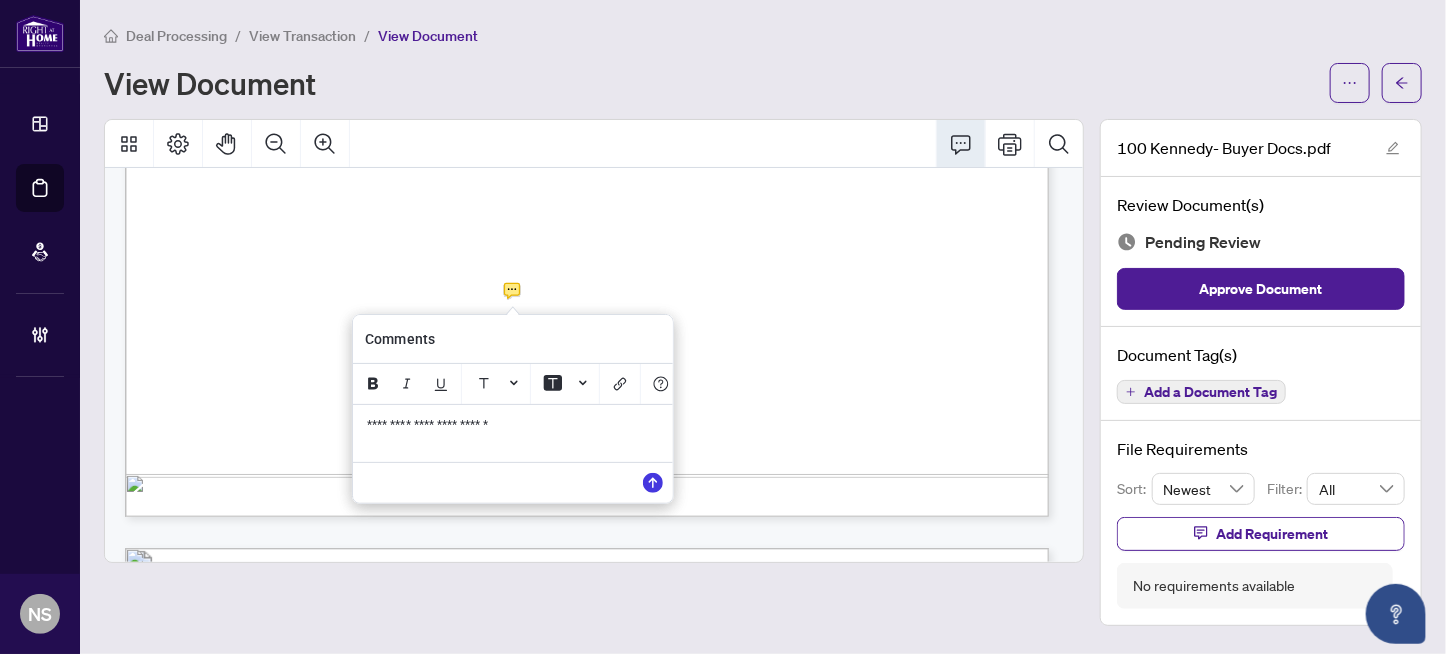 drag, startPoint x: 548, startPoint y: 439, endPoint x: 250, endPoint y: 435, distance: 298.02686 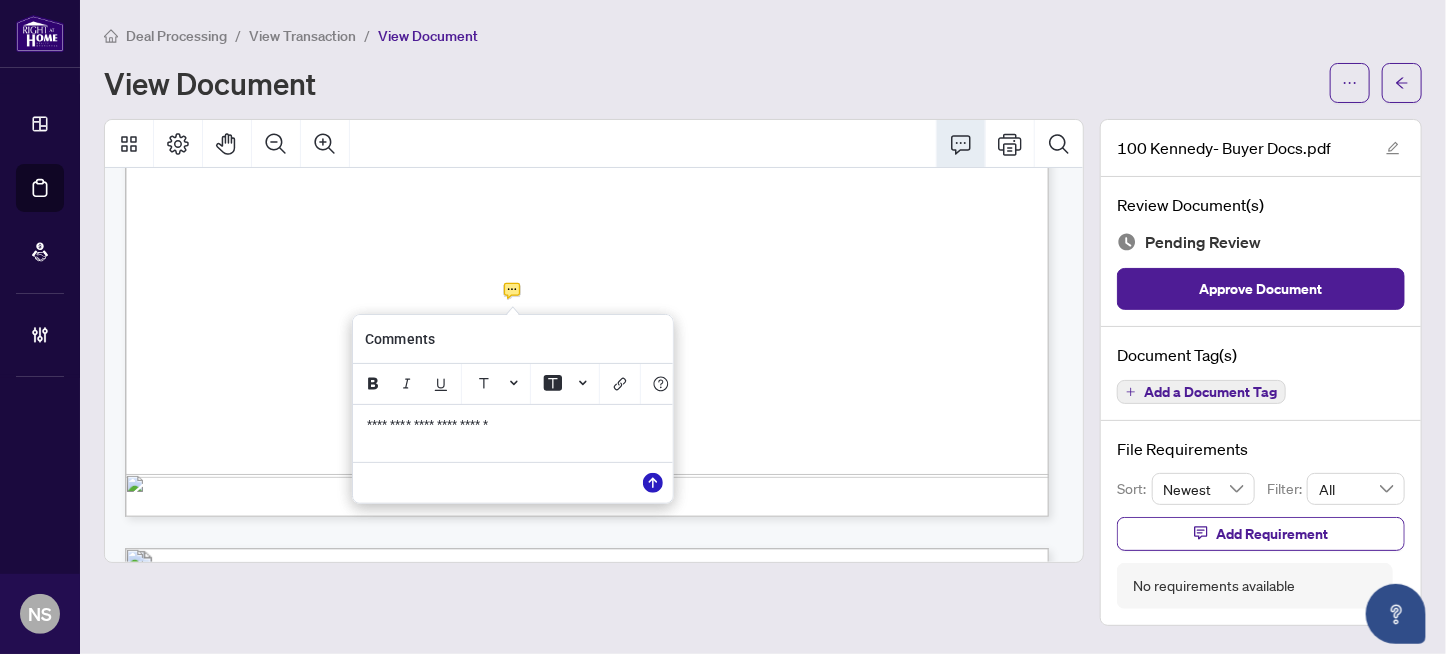 click 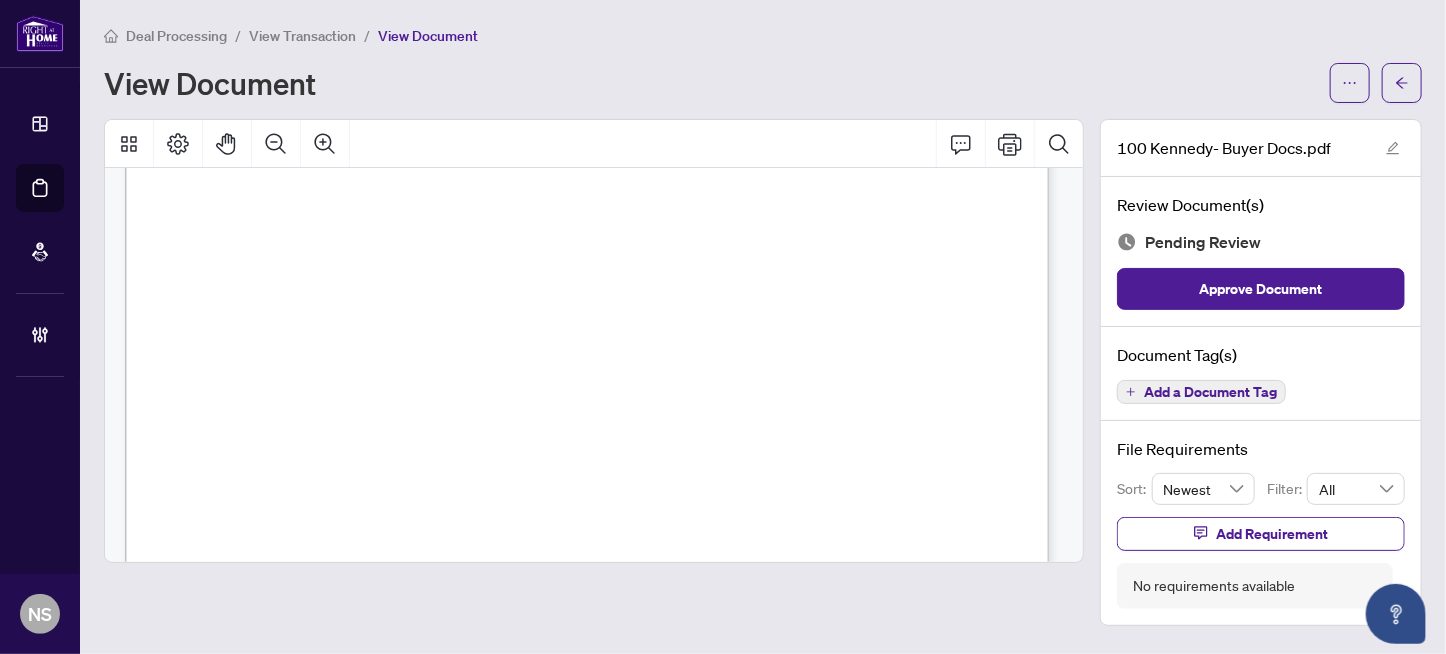 scroll, scrollTop: 16064, scrollLeft: 0, axis: vertical 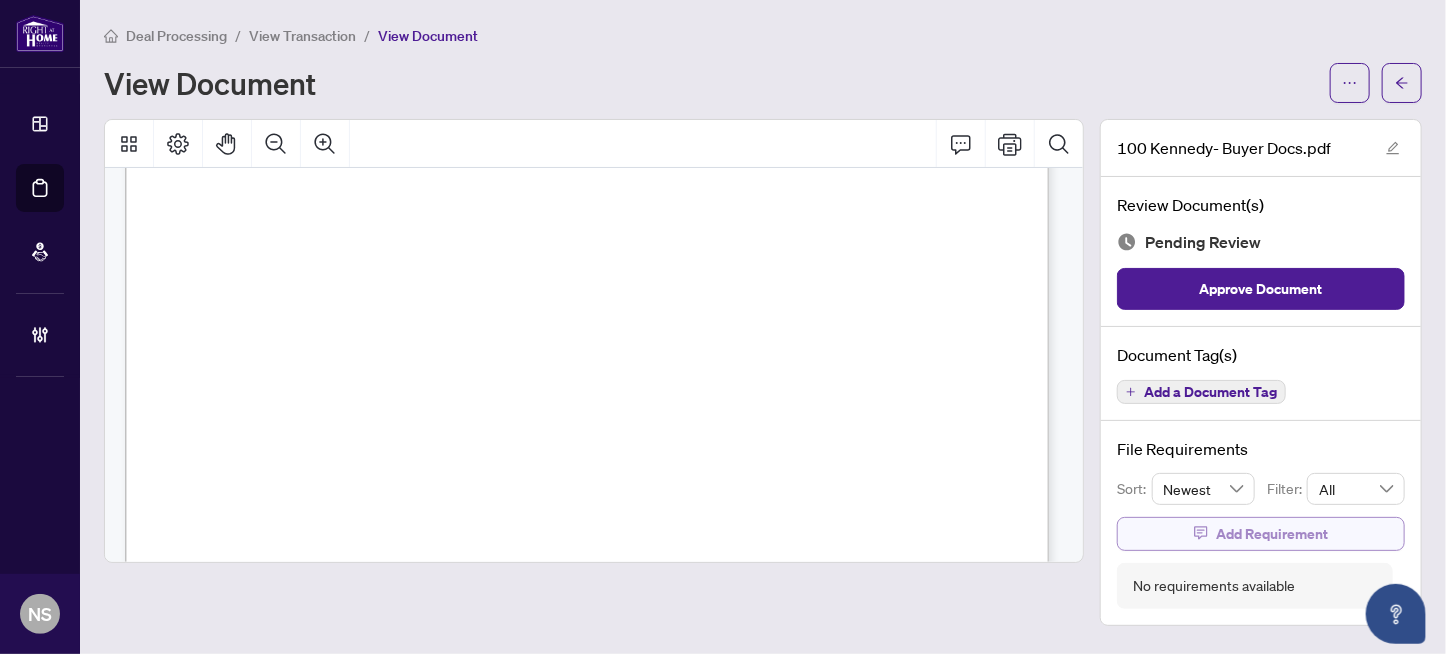 click on "Add Requirement" at bounding box center (1272, 534) 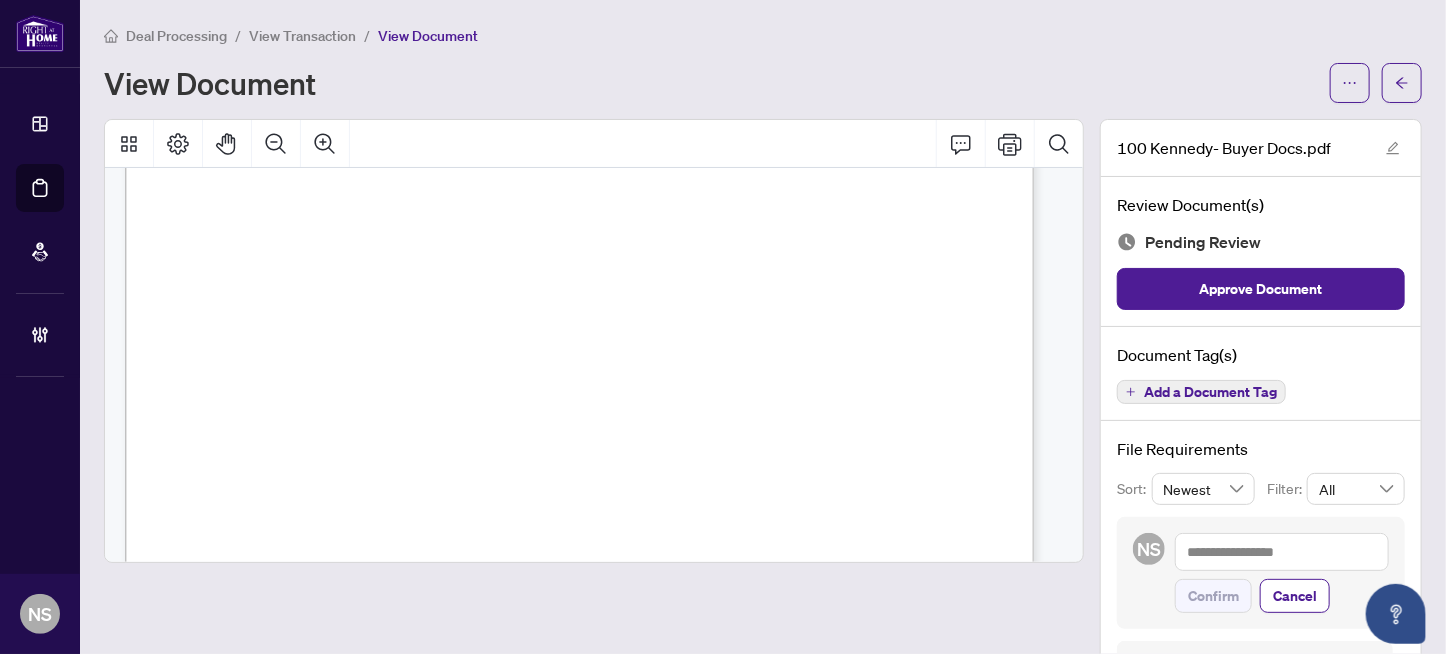 scroll, scrollTop: 15802, scrollLeft: 0, axis: vertical 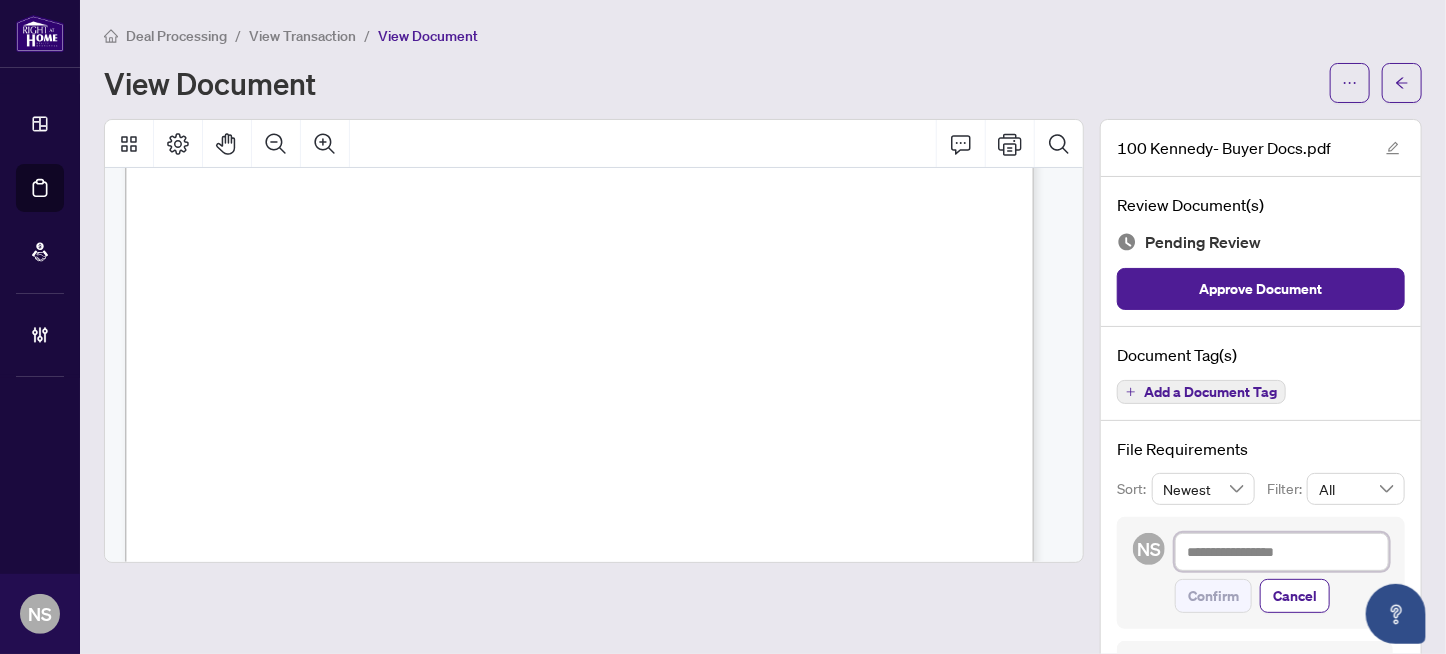 click at bounding box center (1282, 552) 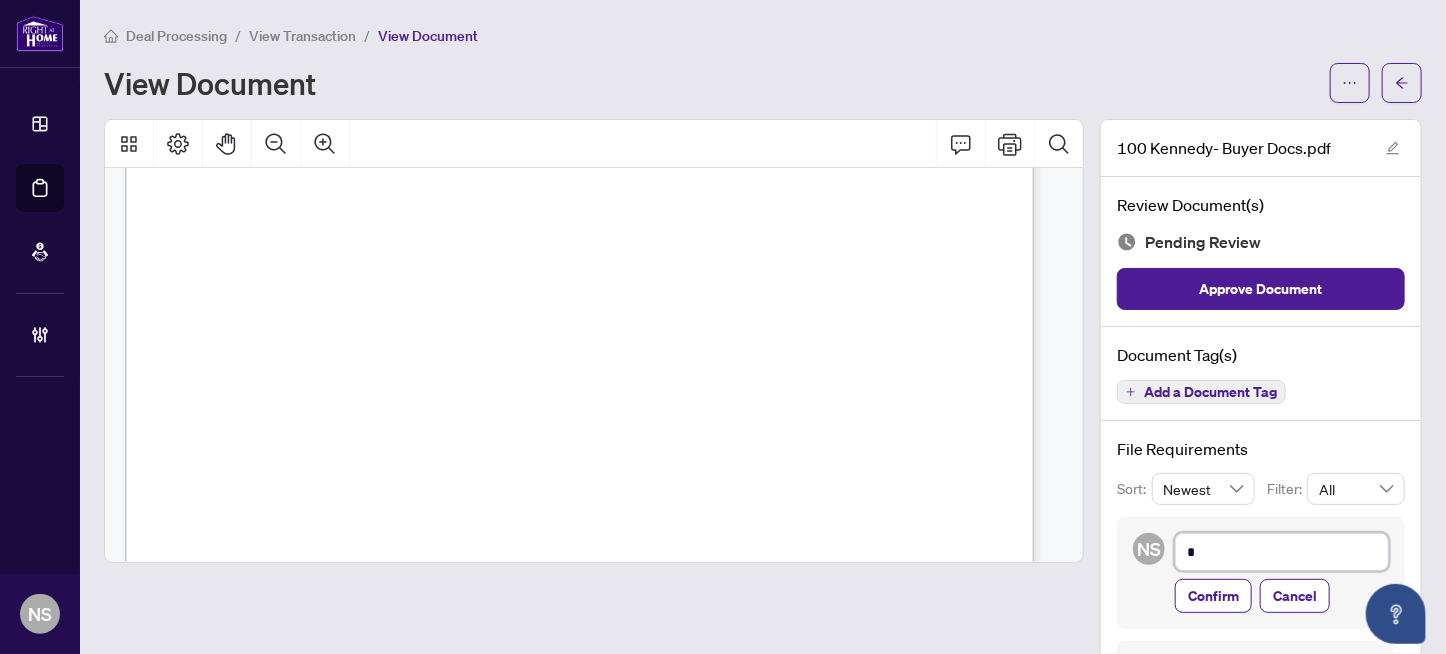 type on "**" 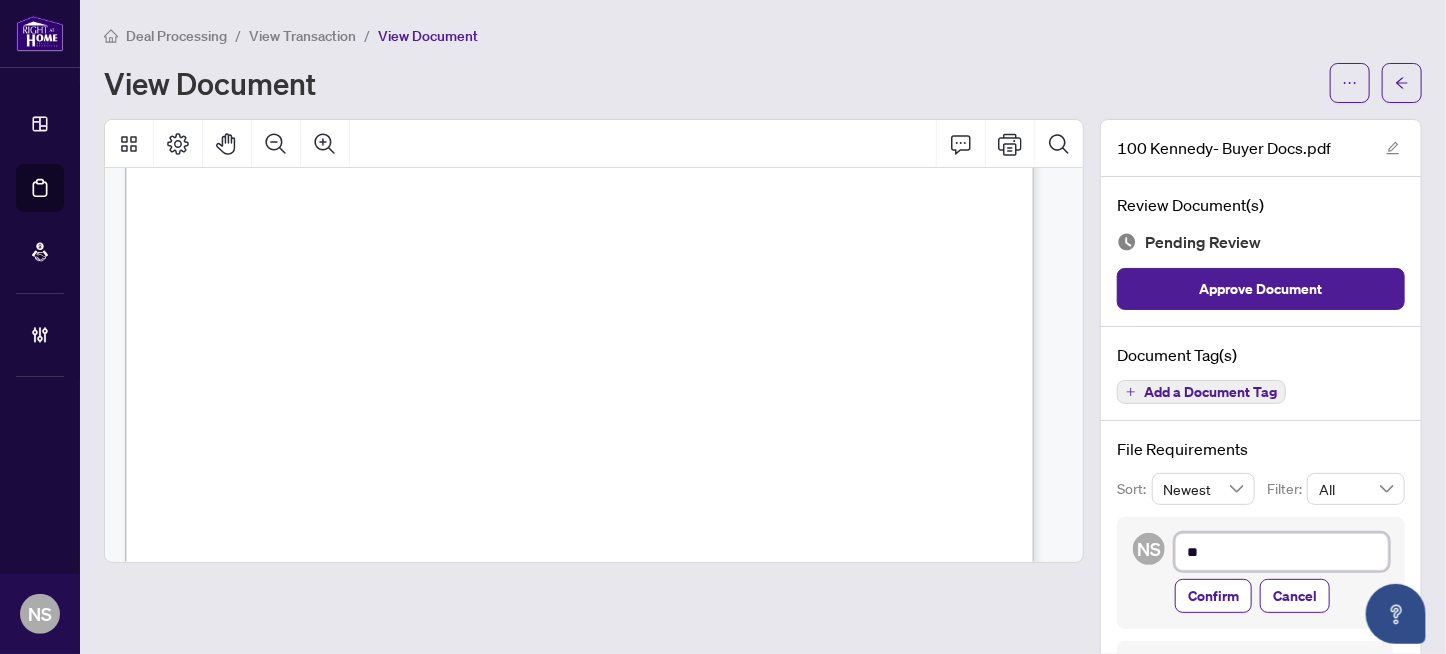 type on "***" 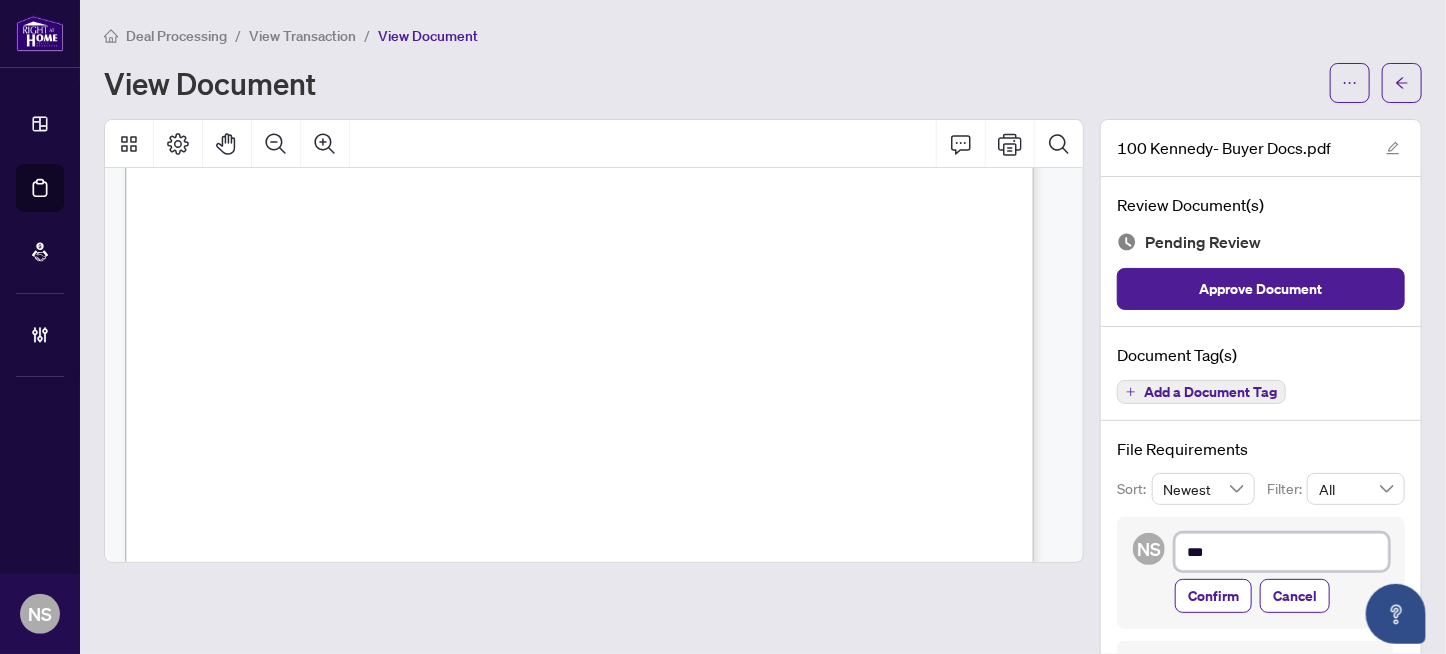 type on "****" 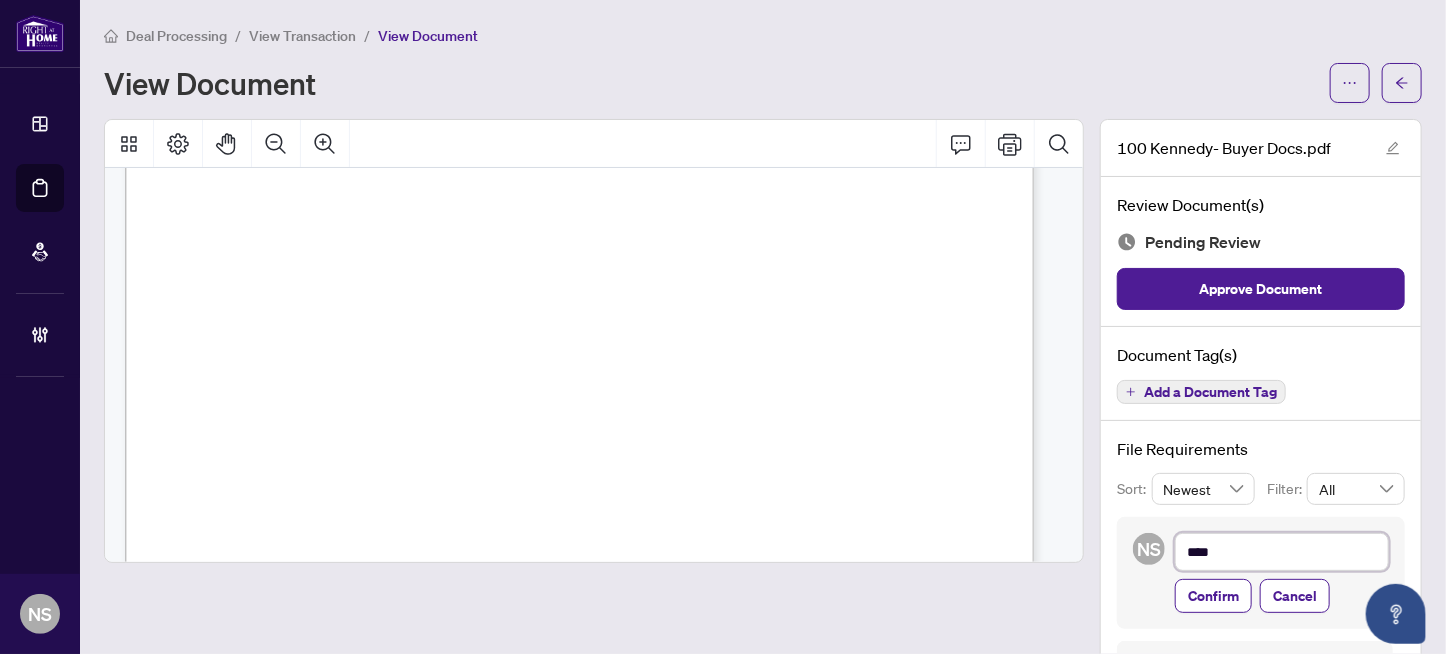 type on "*****" 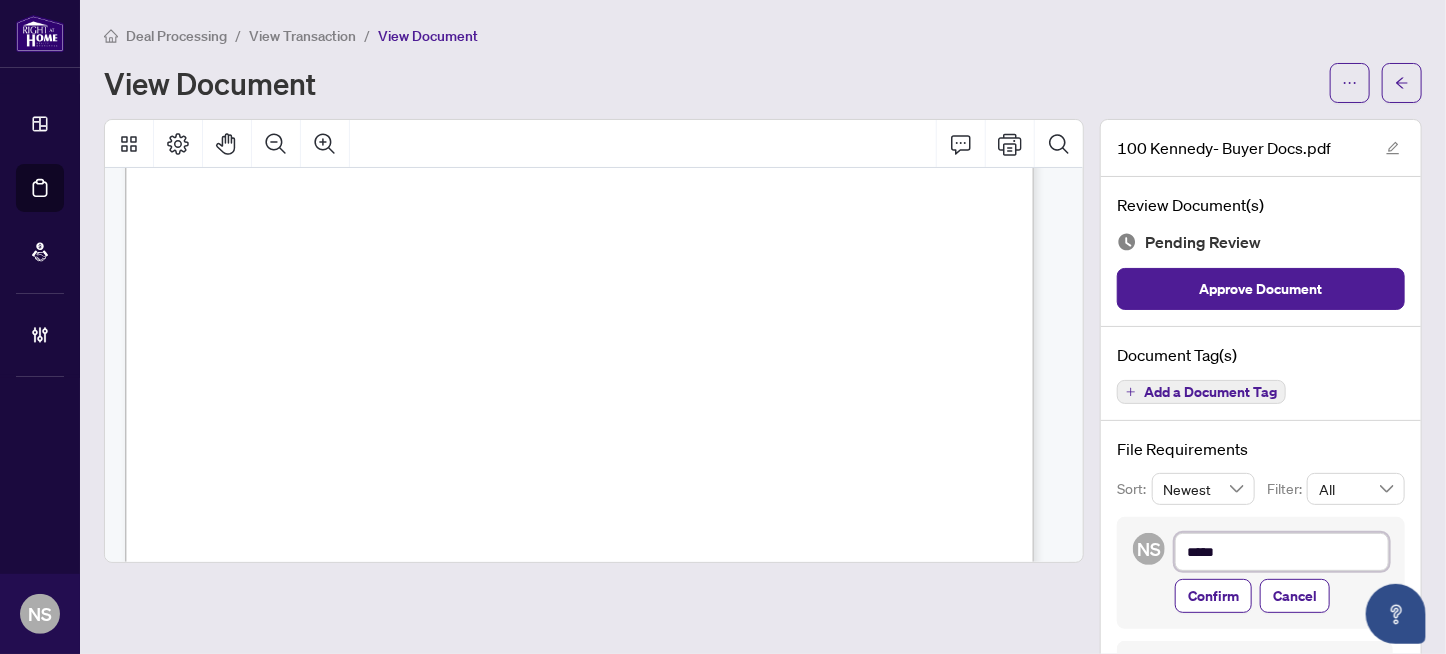 type on "*****" 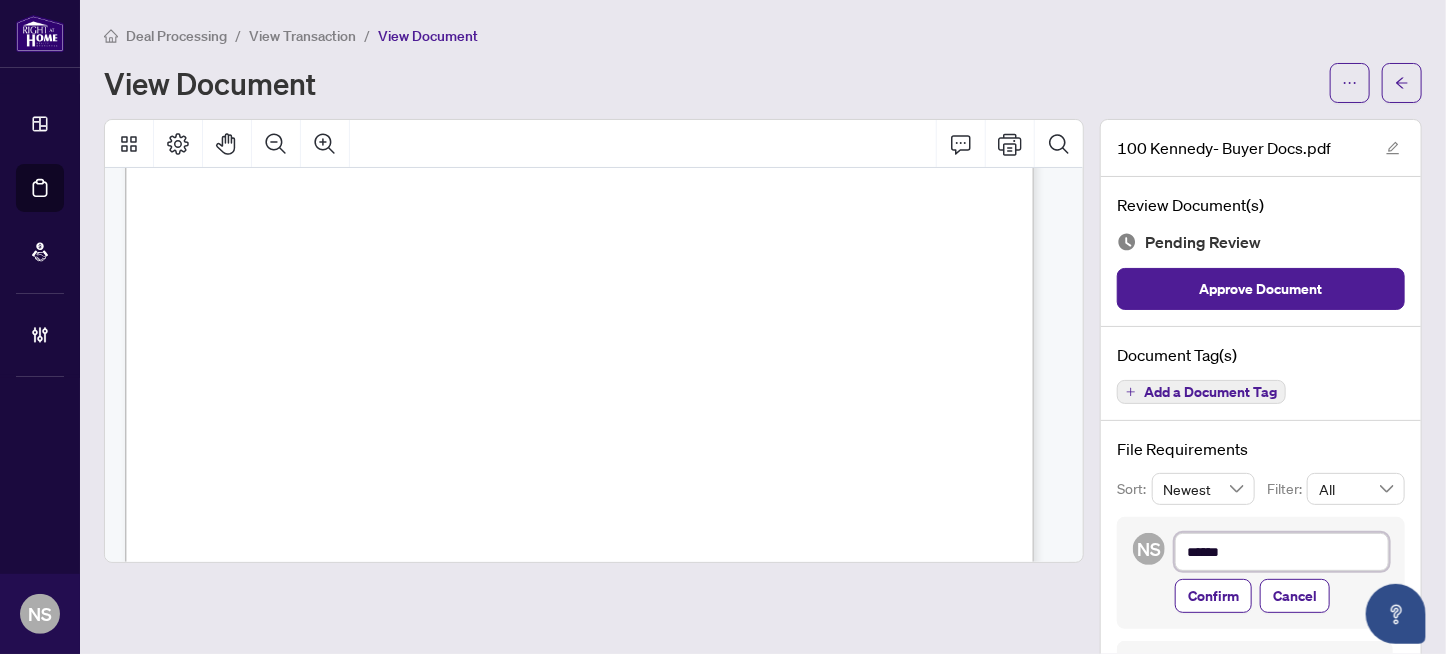 type on "*******" 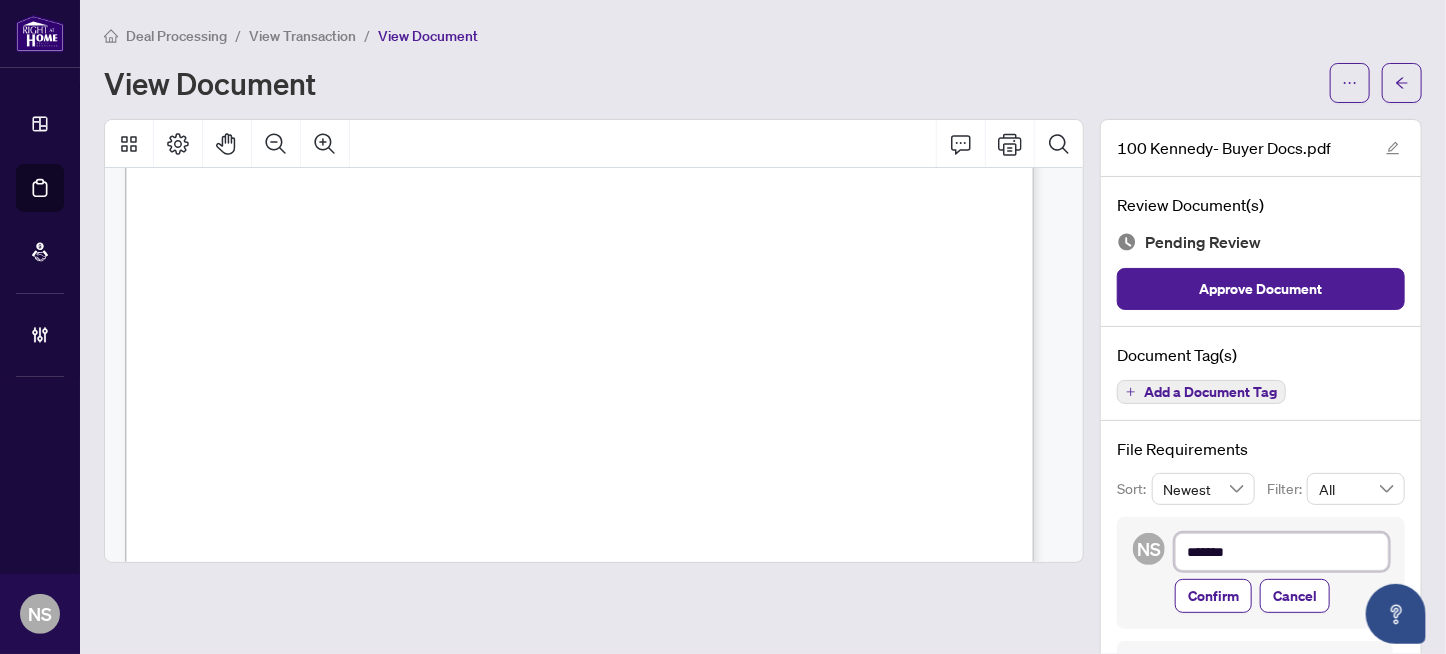 type on "********" 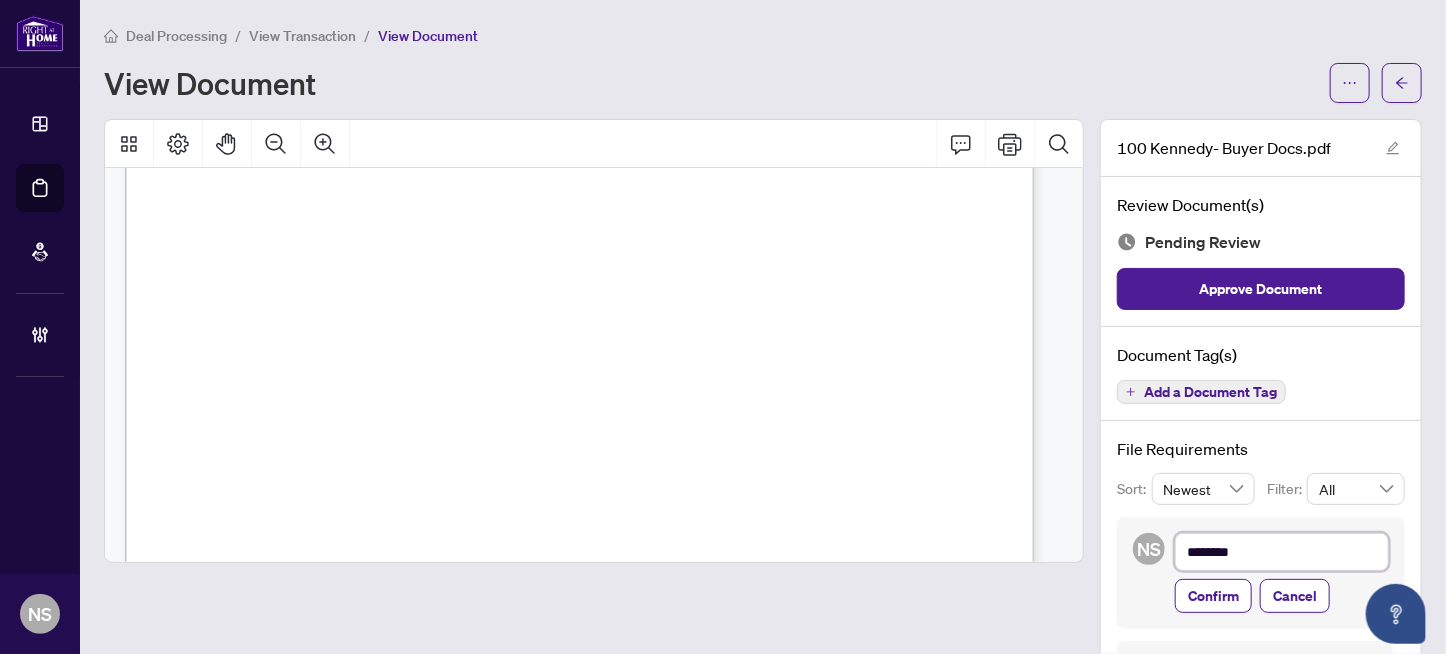 type on "*********" 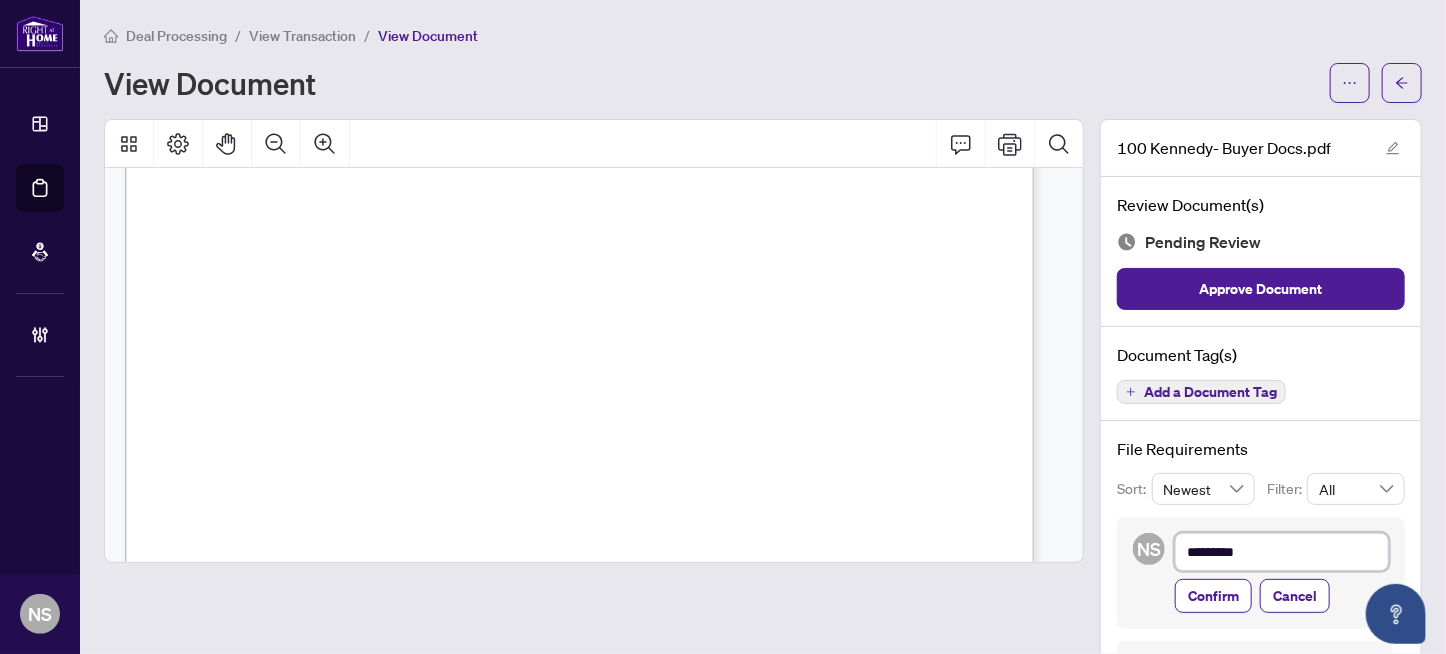 type on "**********" 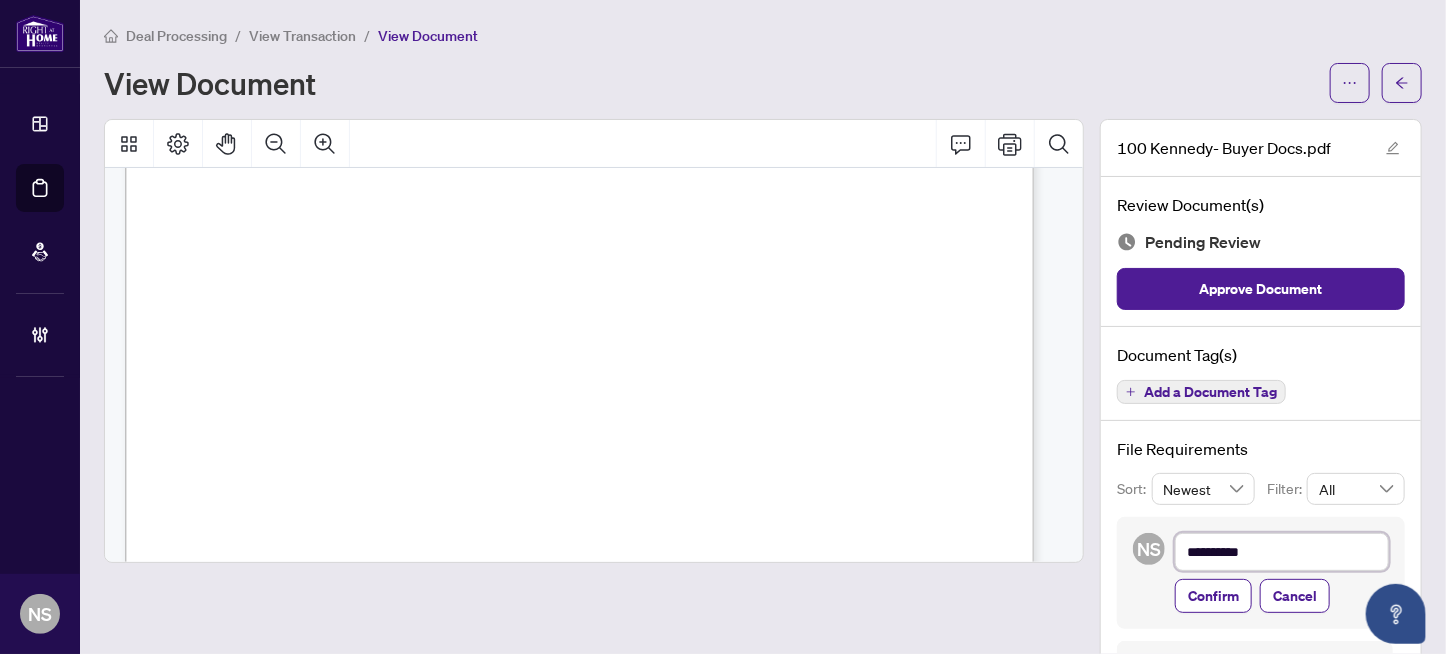 type on "**********" 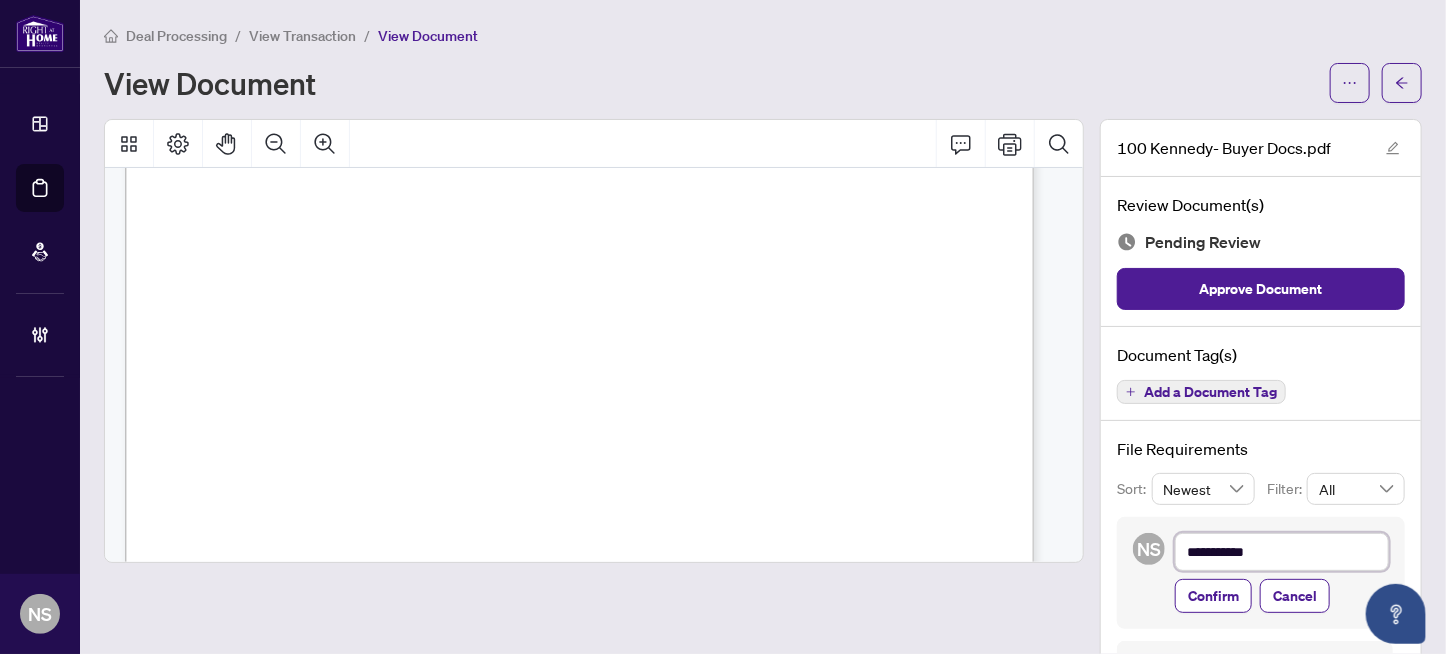type on "**********" 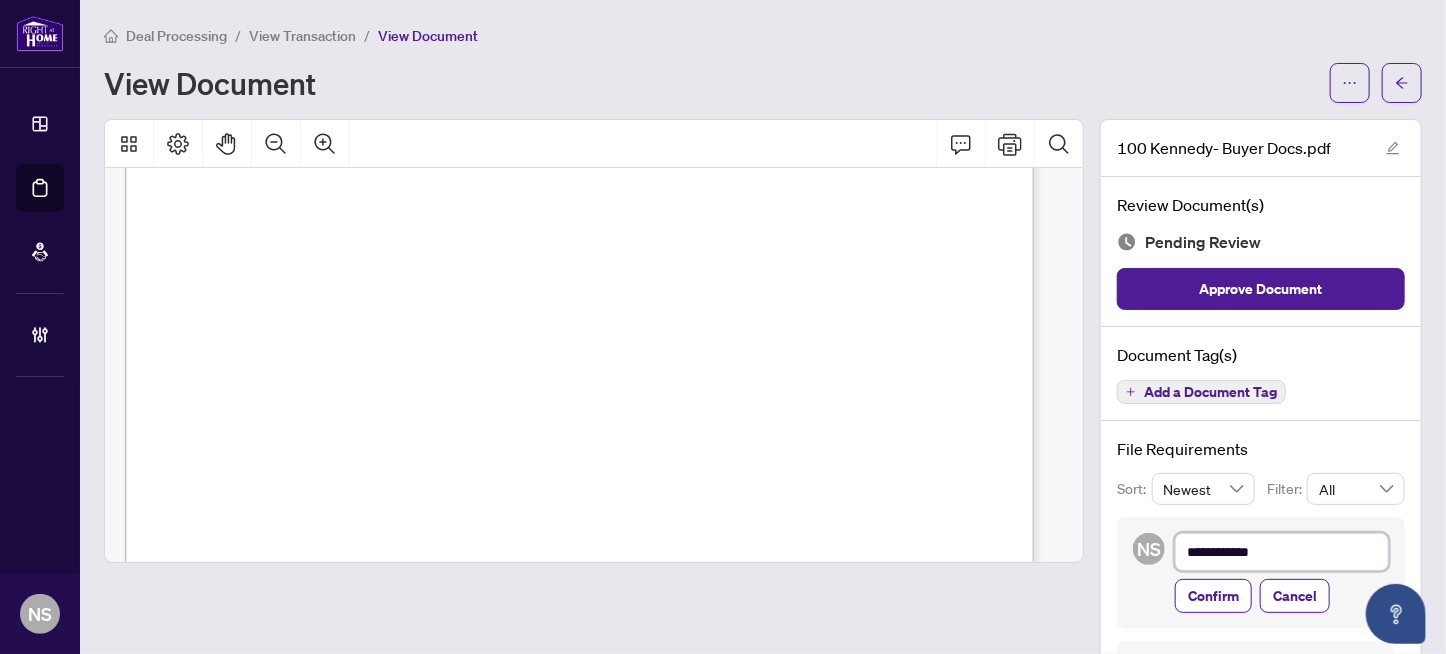 type on "**********" 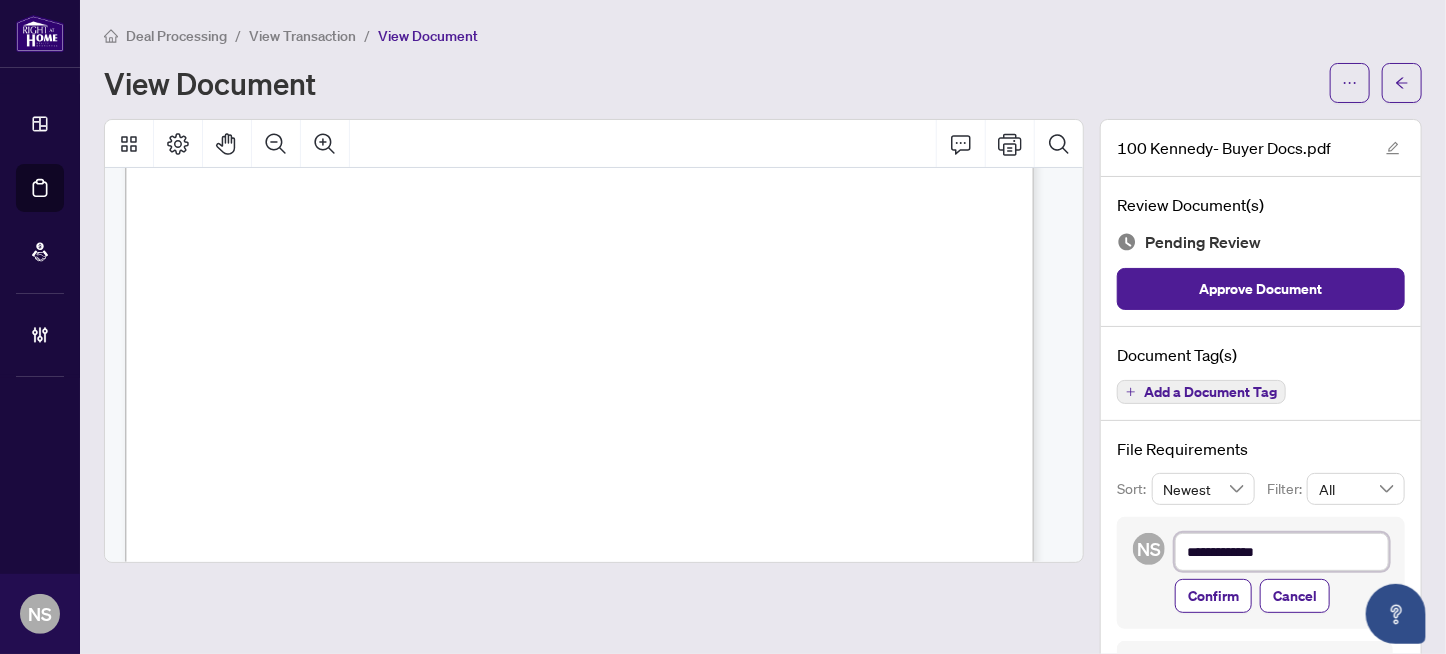 type on "**********" 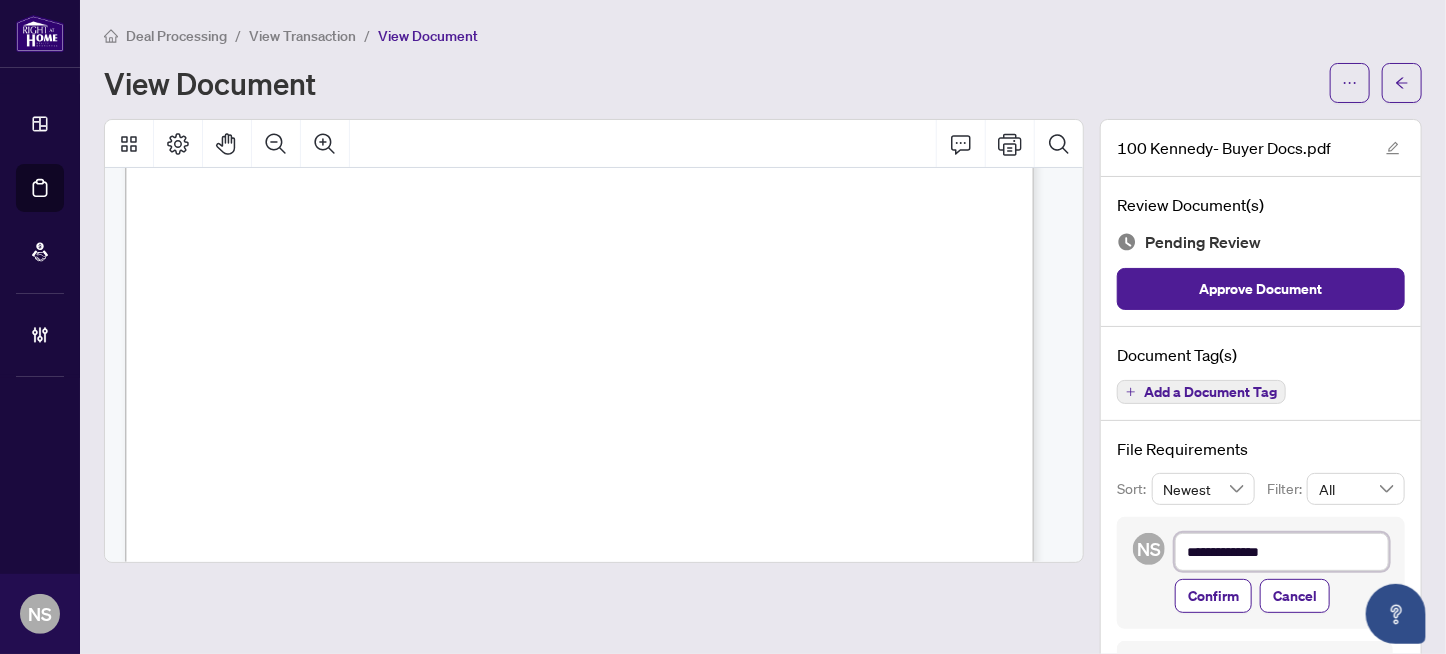 type on "**********" 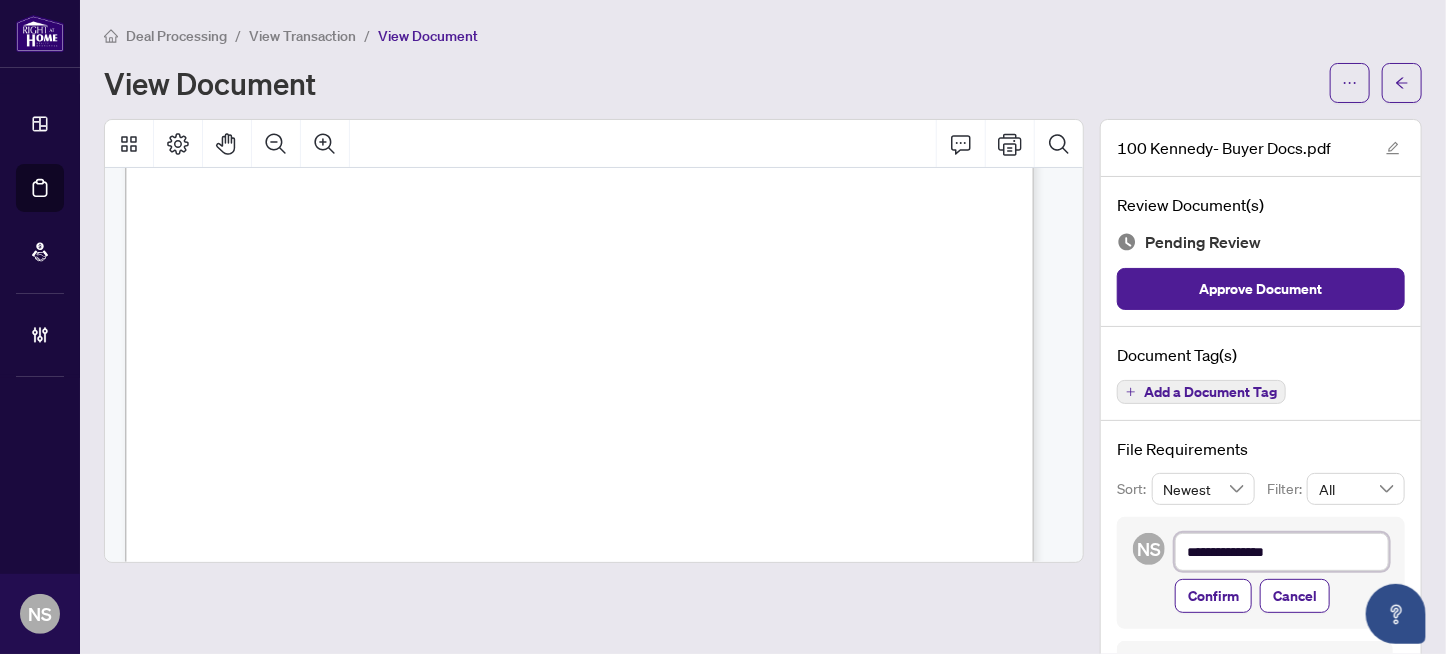 type on "**********" 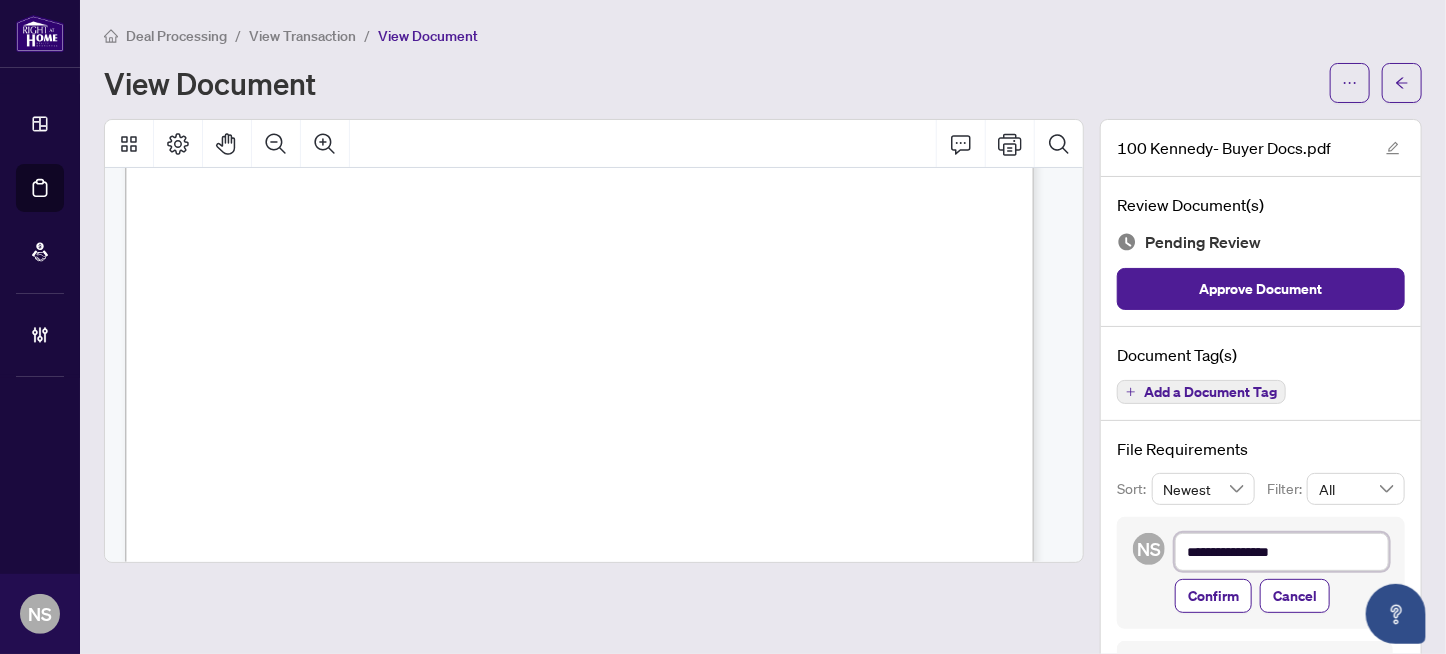 type on "**********" 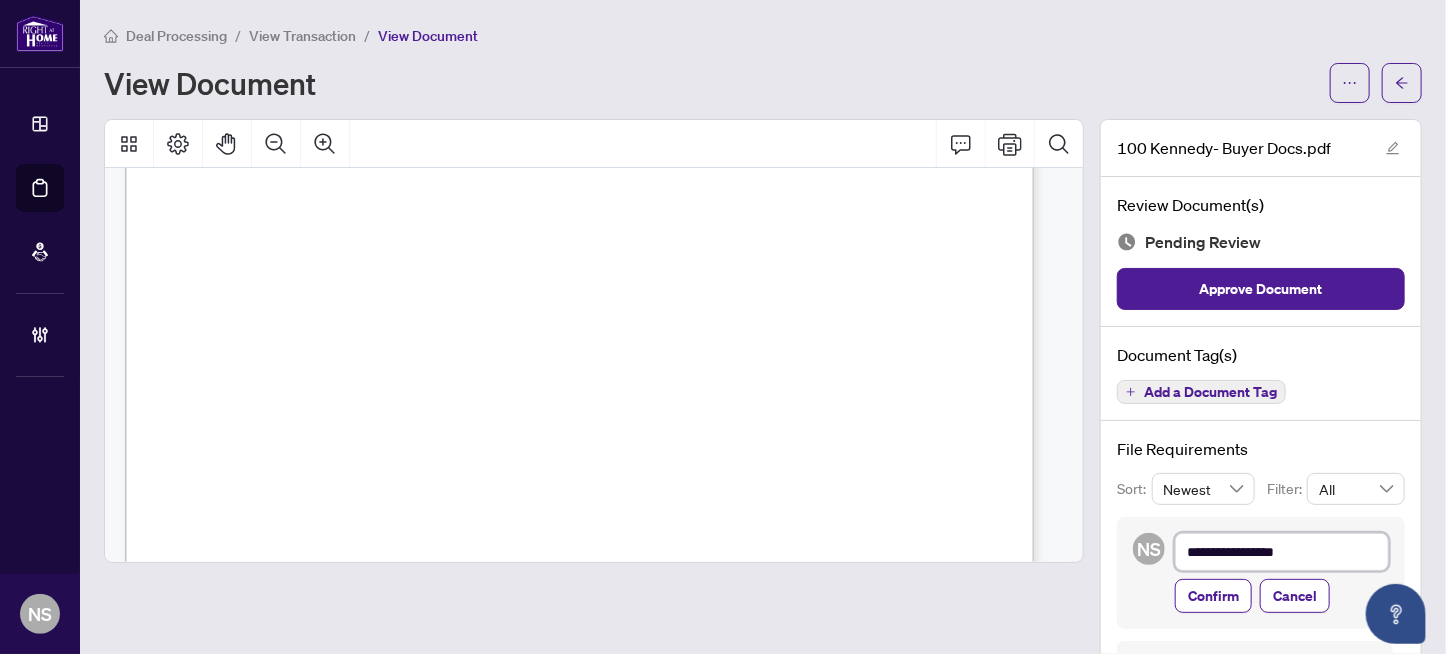 type on "**********" 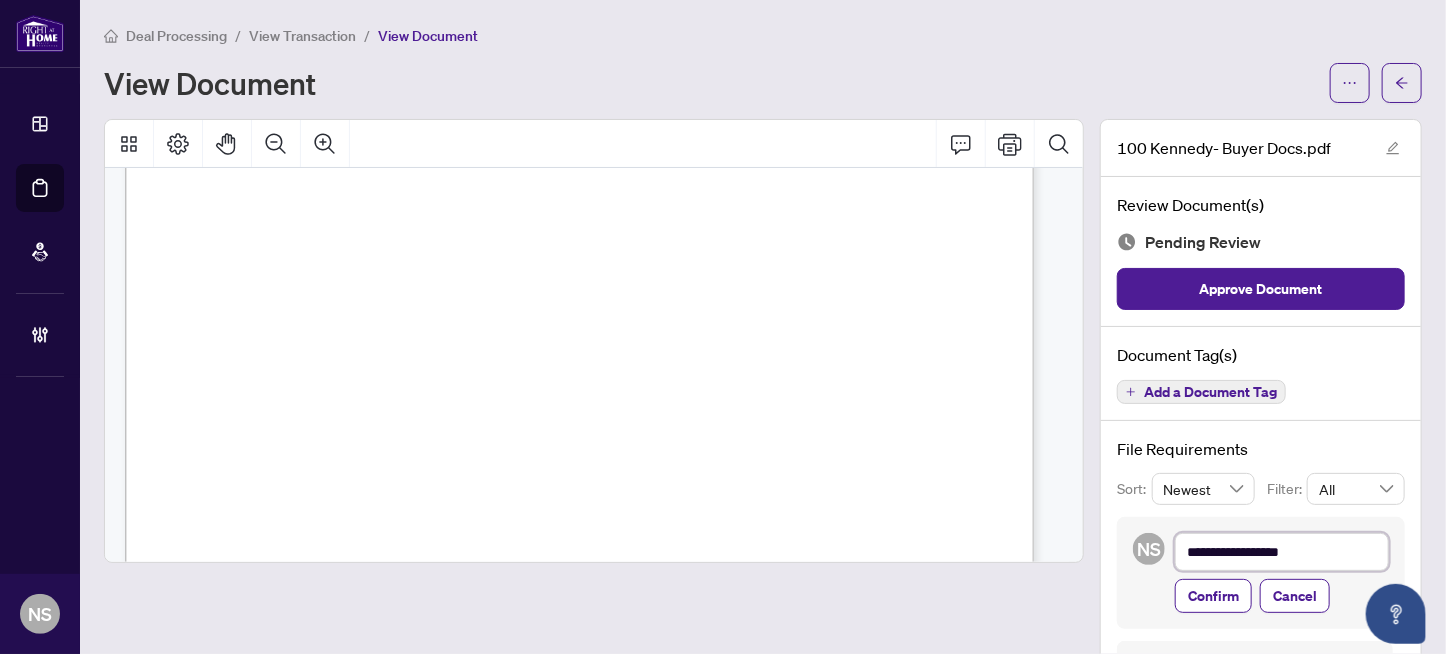 type on "**********" 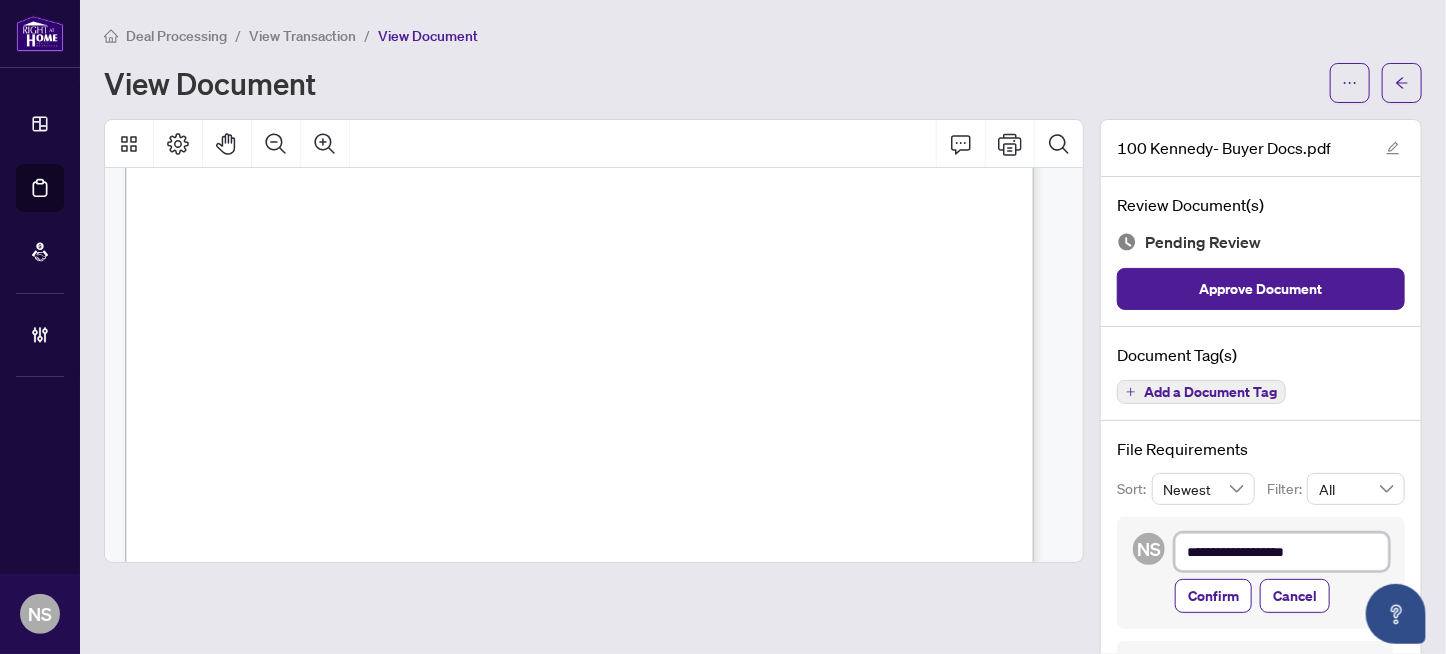 type on "**********" 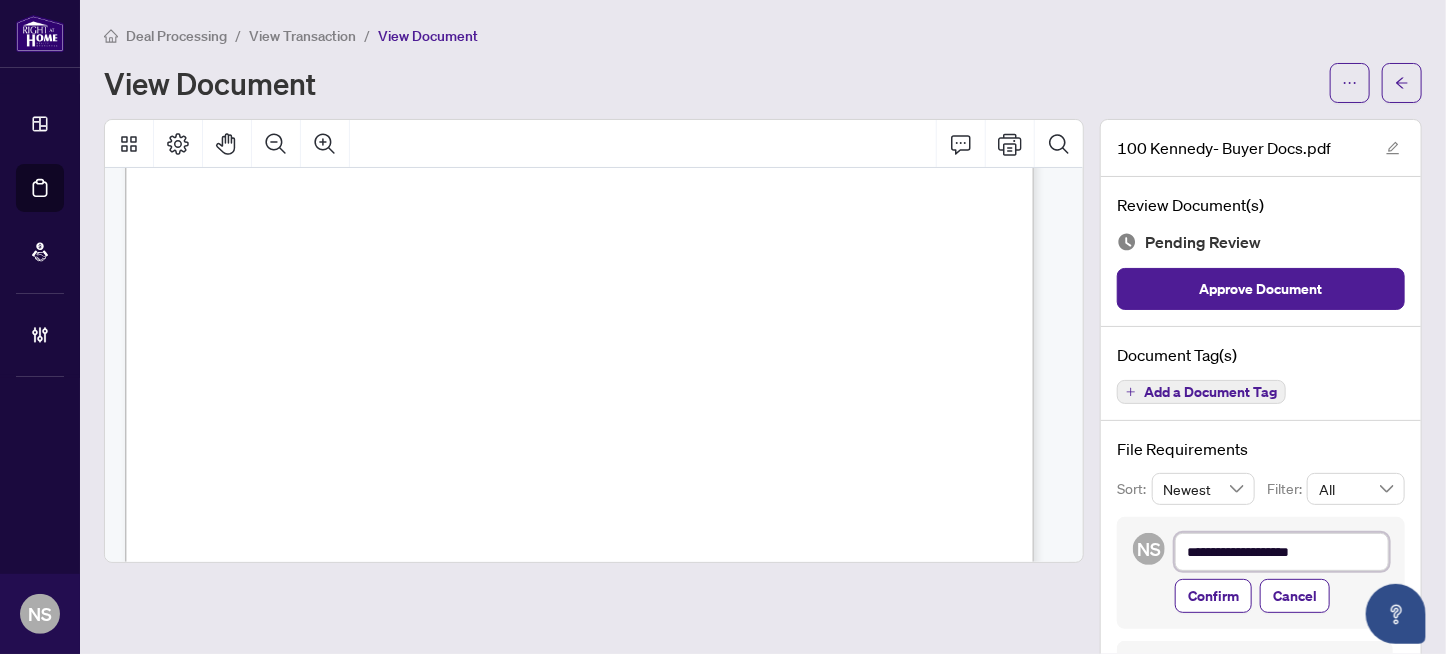 type on "**********" 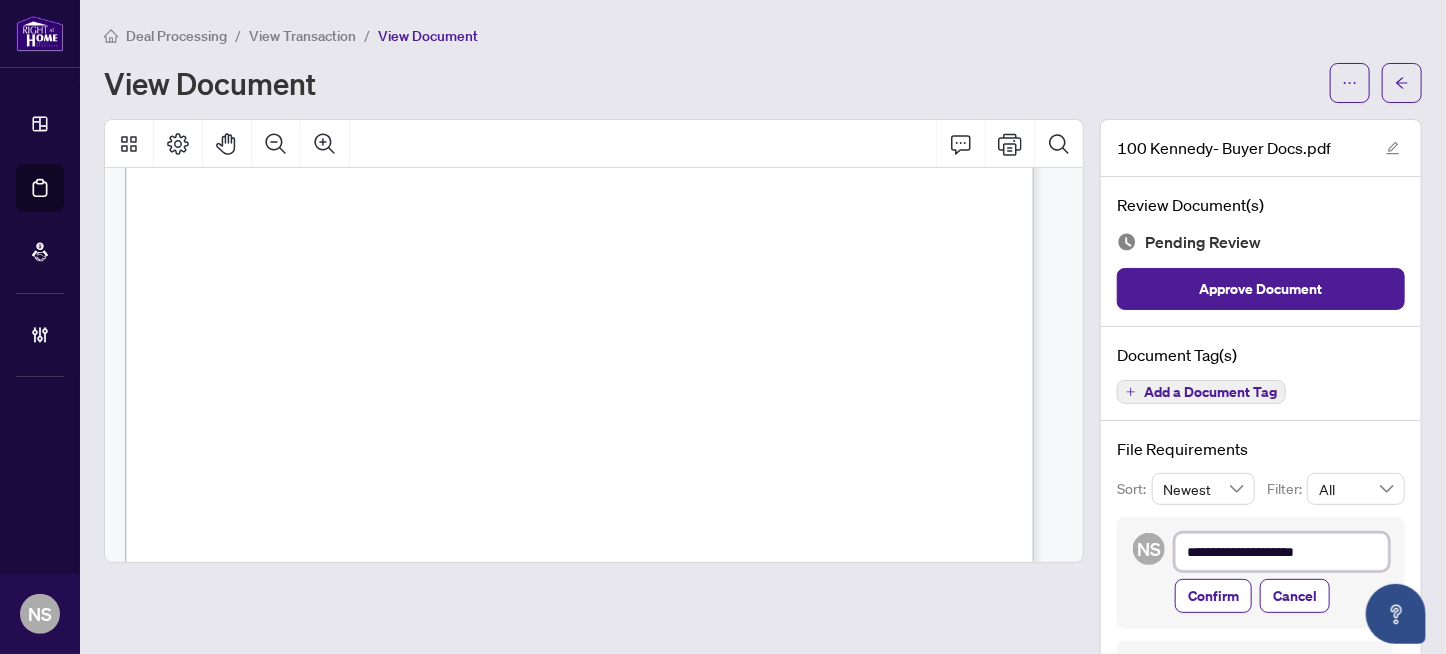 type on "**********" 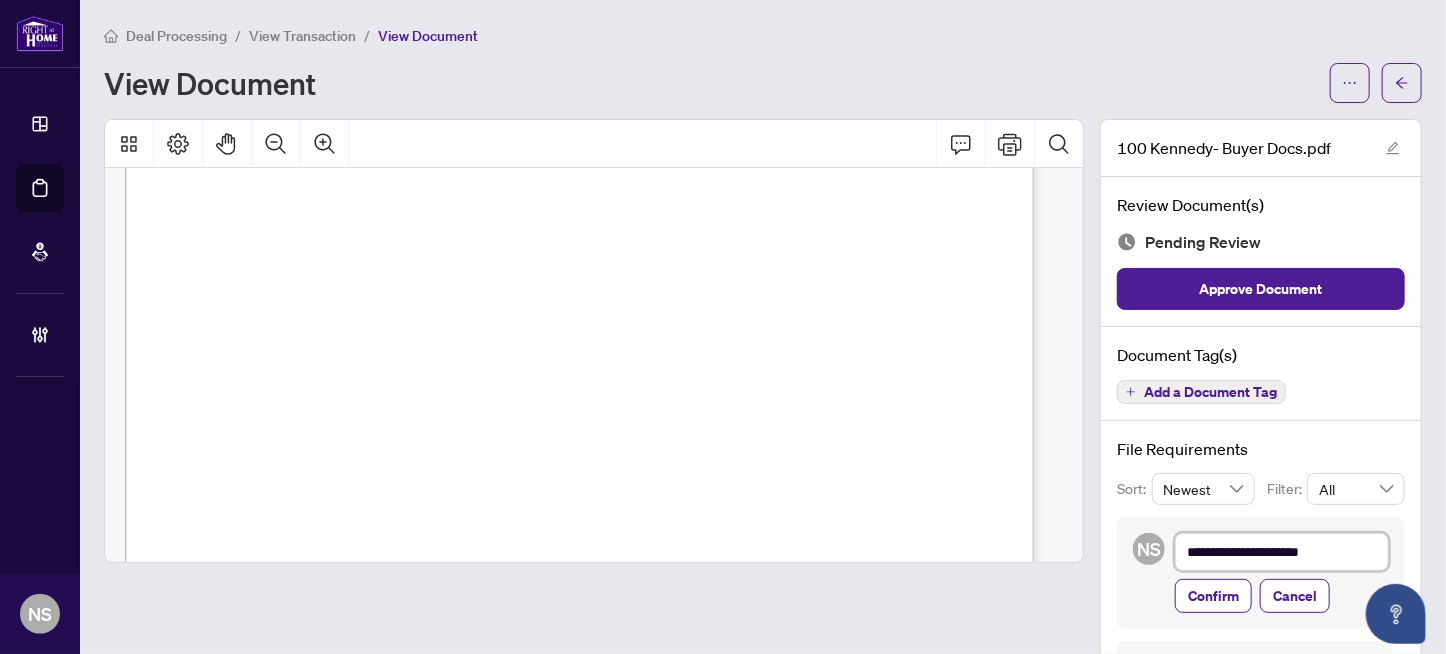 type on "**********" 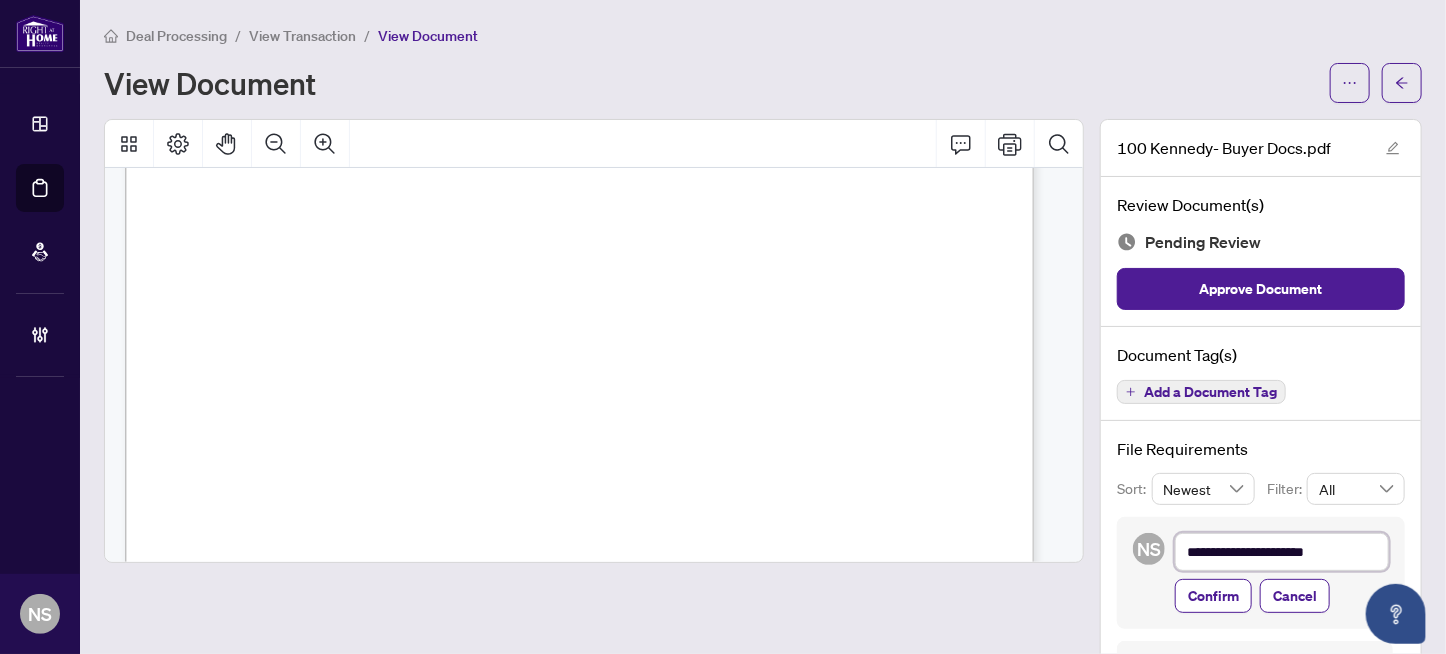 type on "**********" 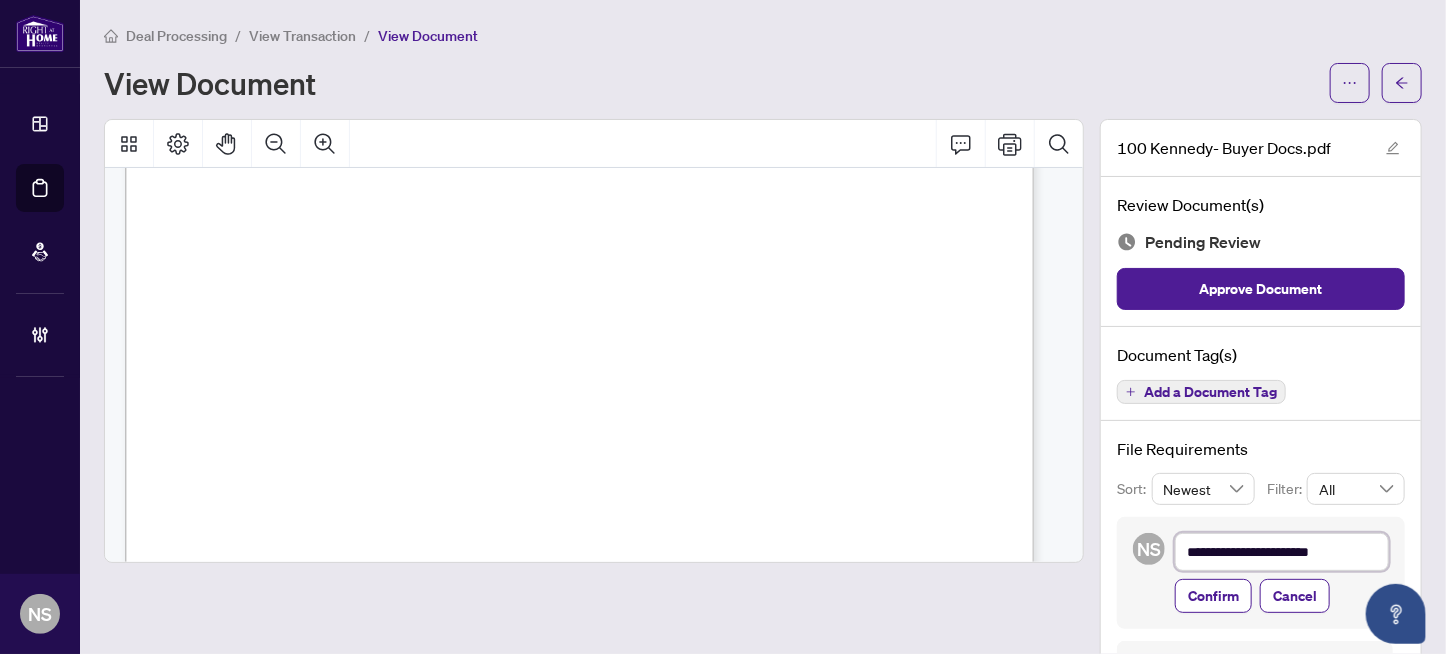 type on "**********" 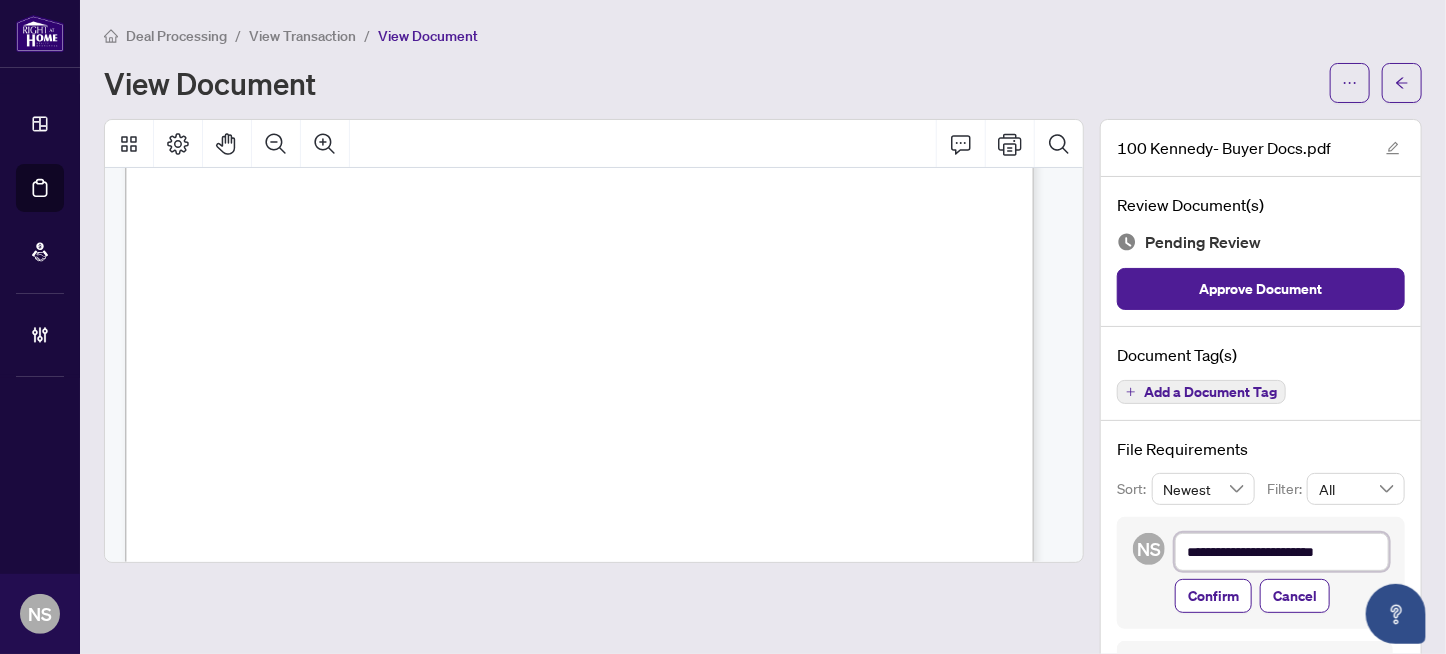 type on "**********" 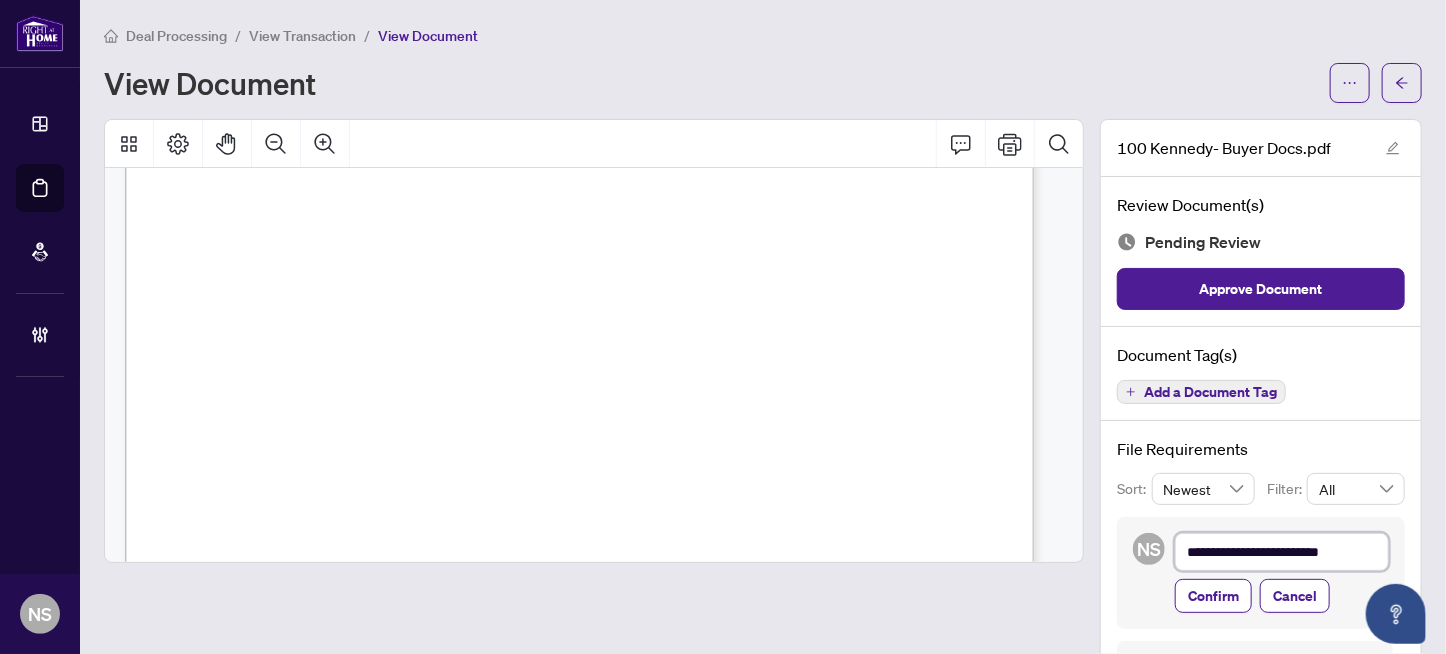 type on "**********" 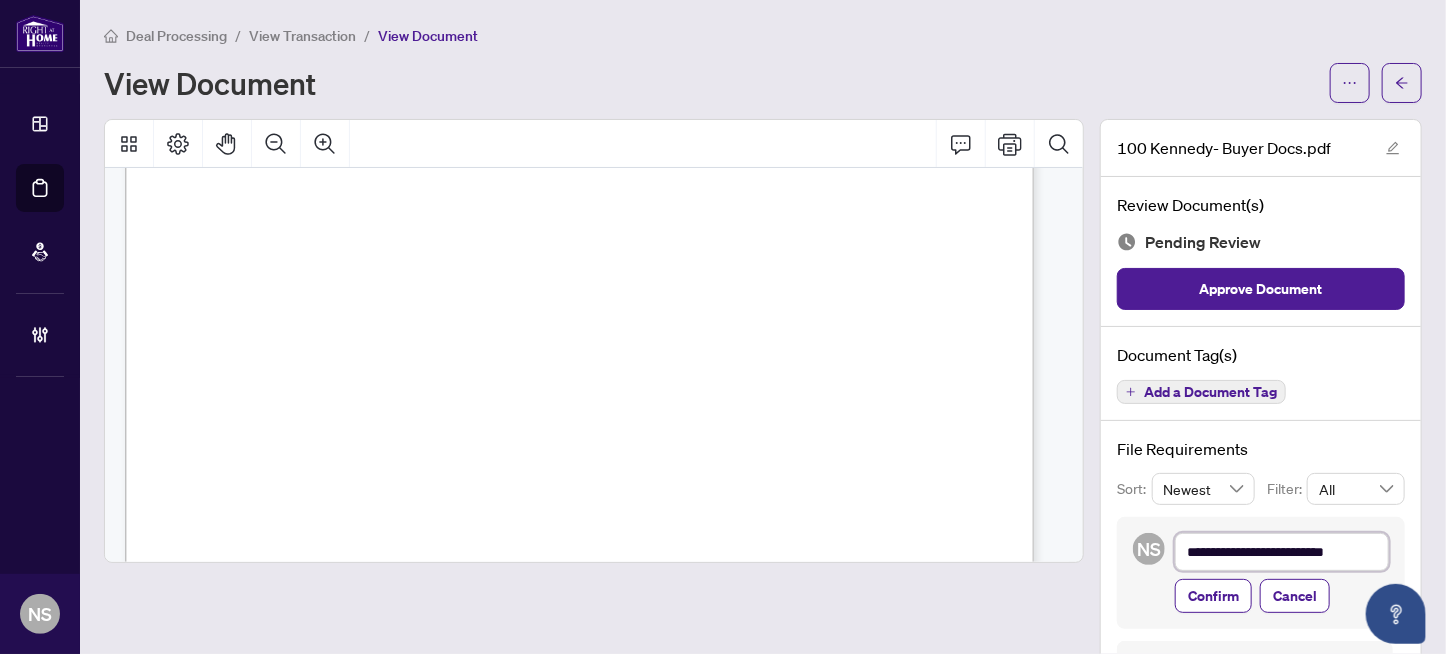 type on "**********" 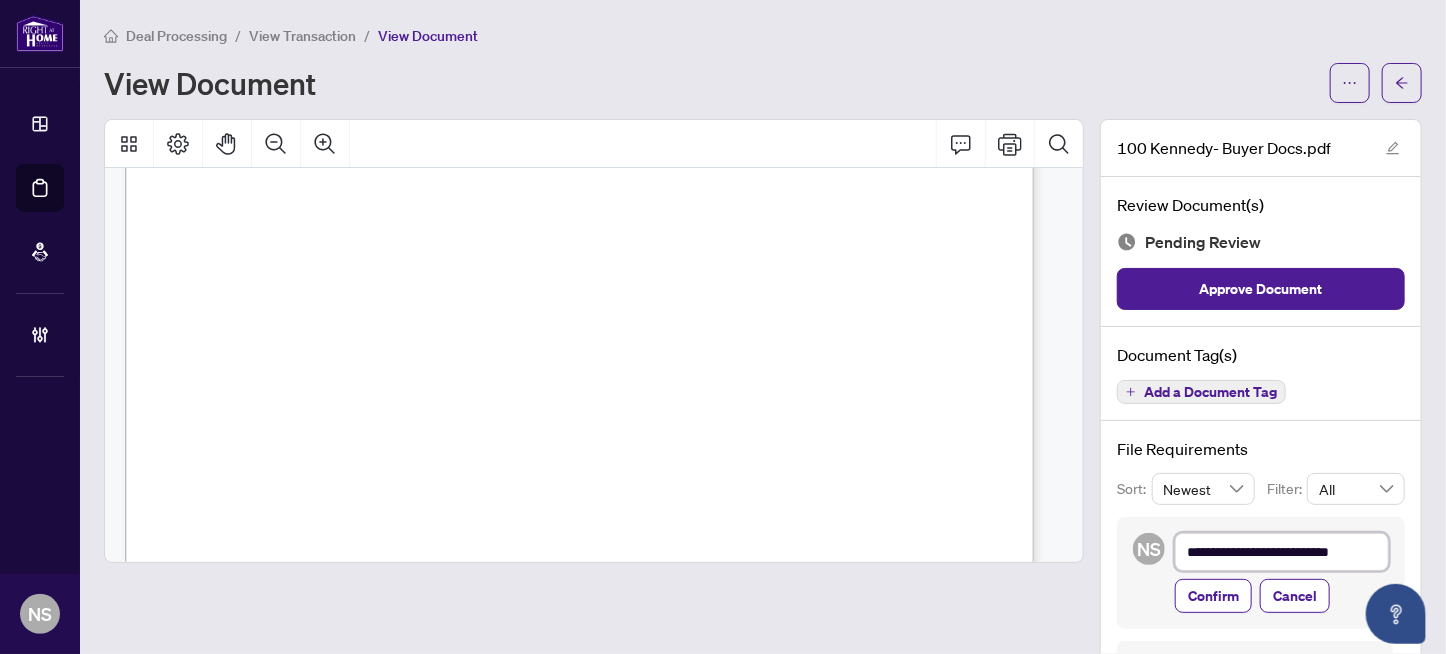 type on "**********" 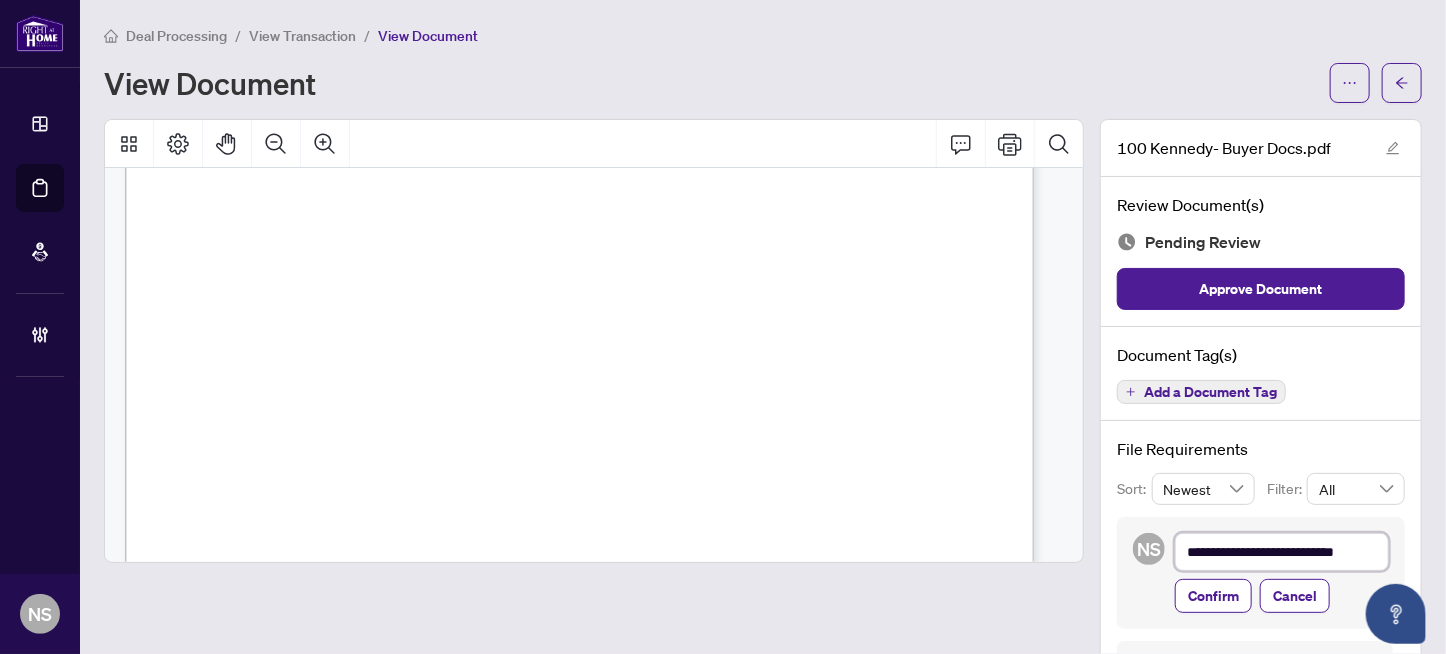 type on "**********" 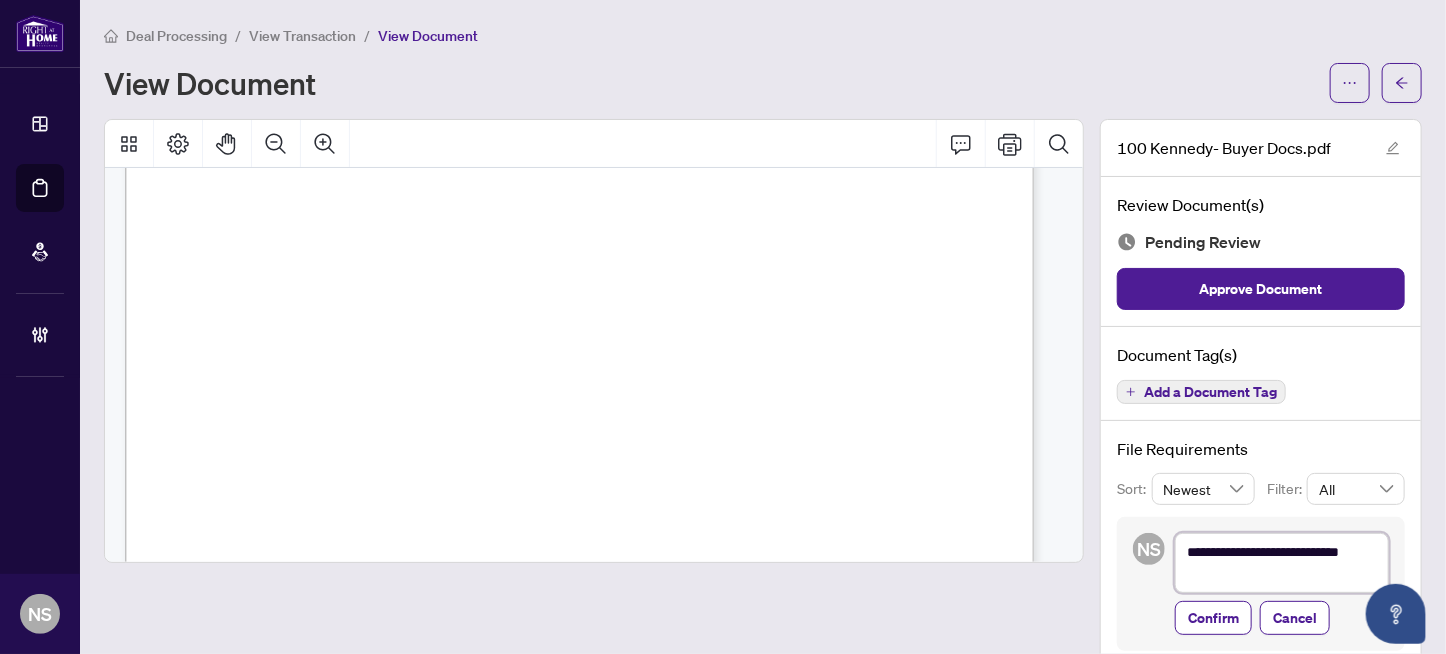 type on "**********" 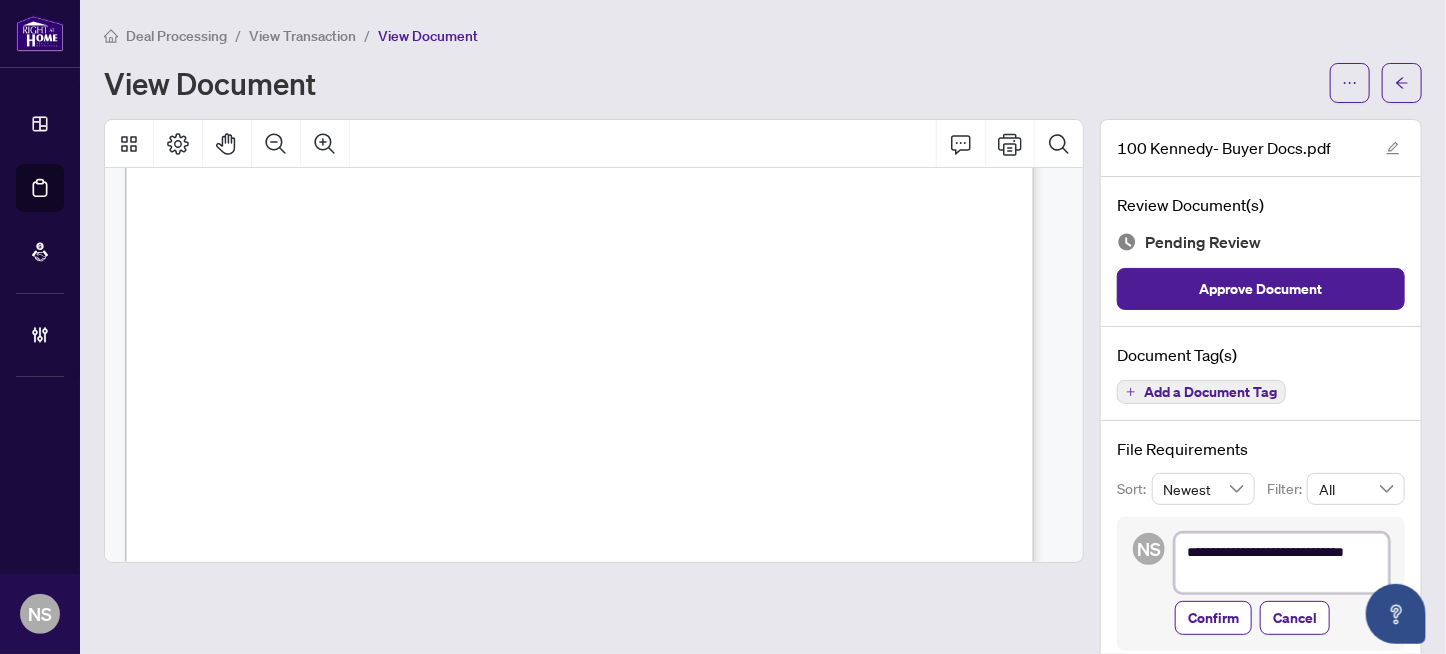 type on "**********" 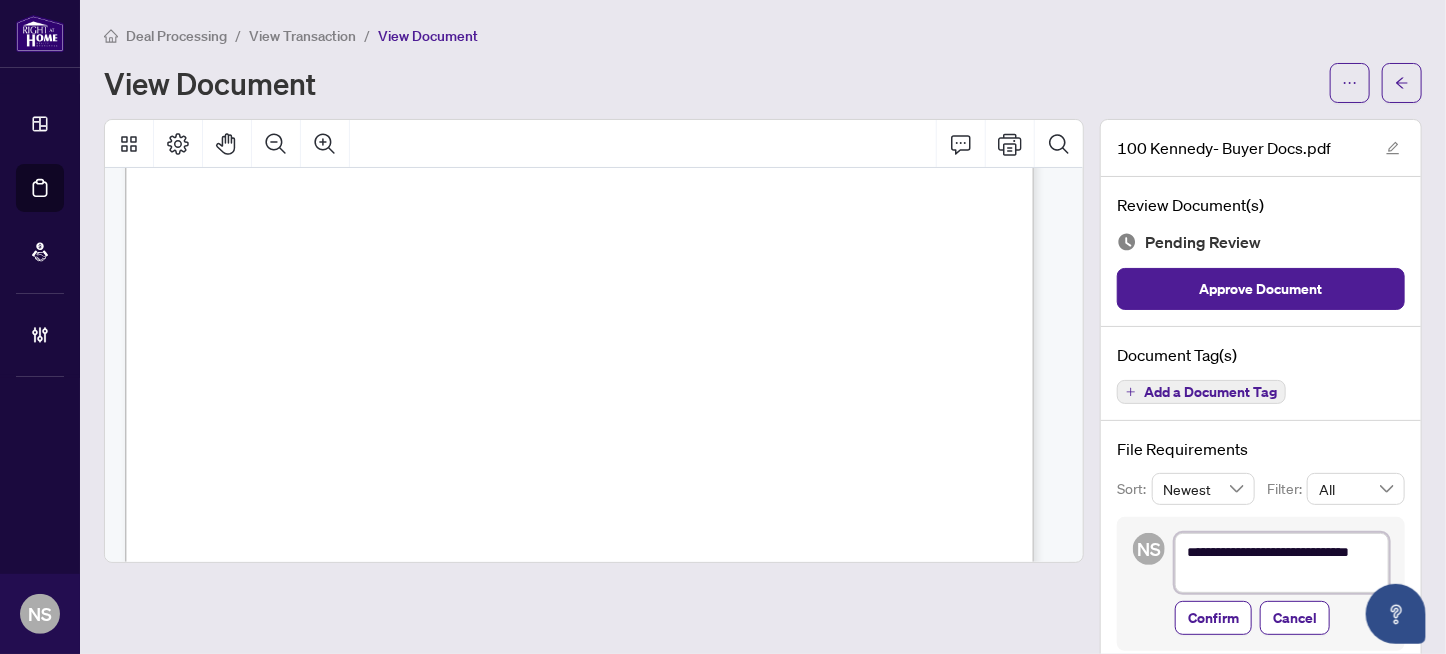 type on "**********" 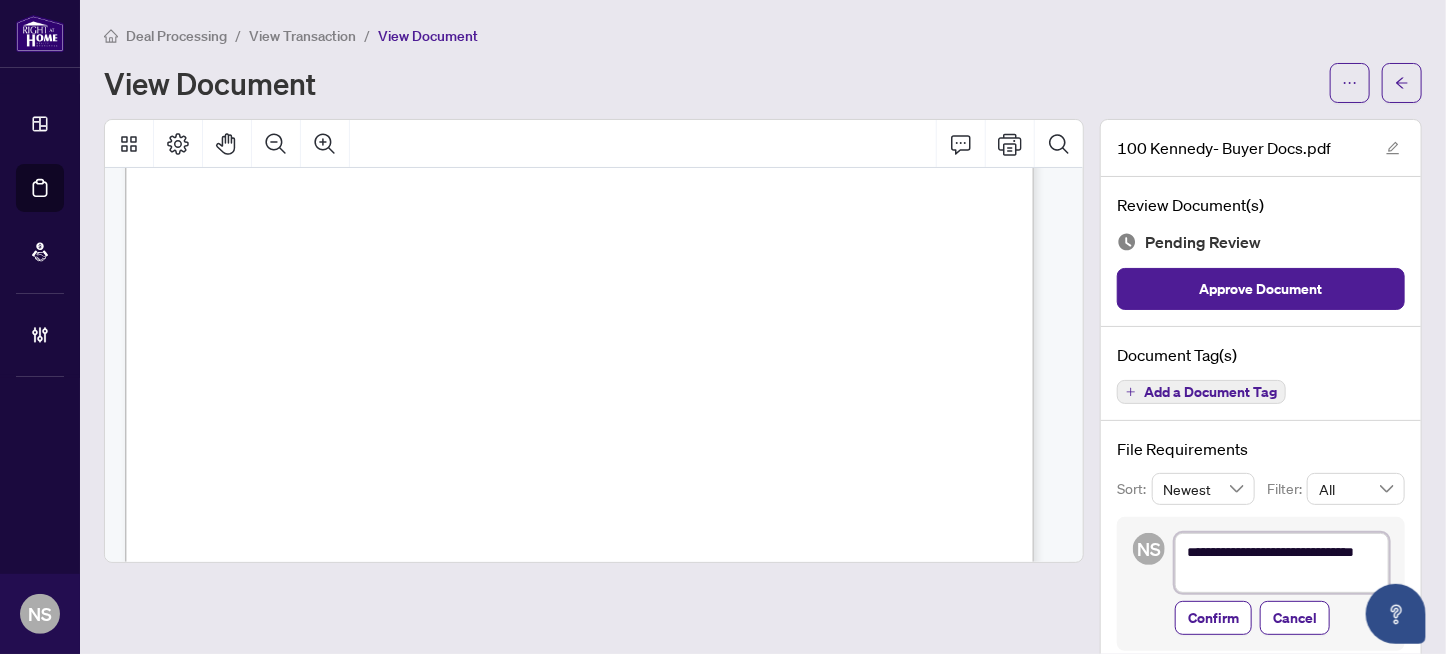 type on "**********" 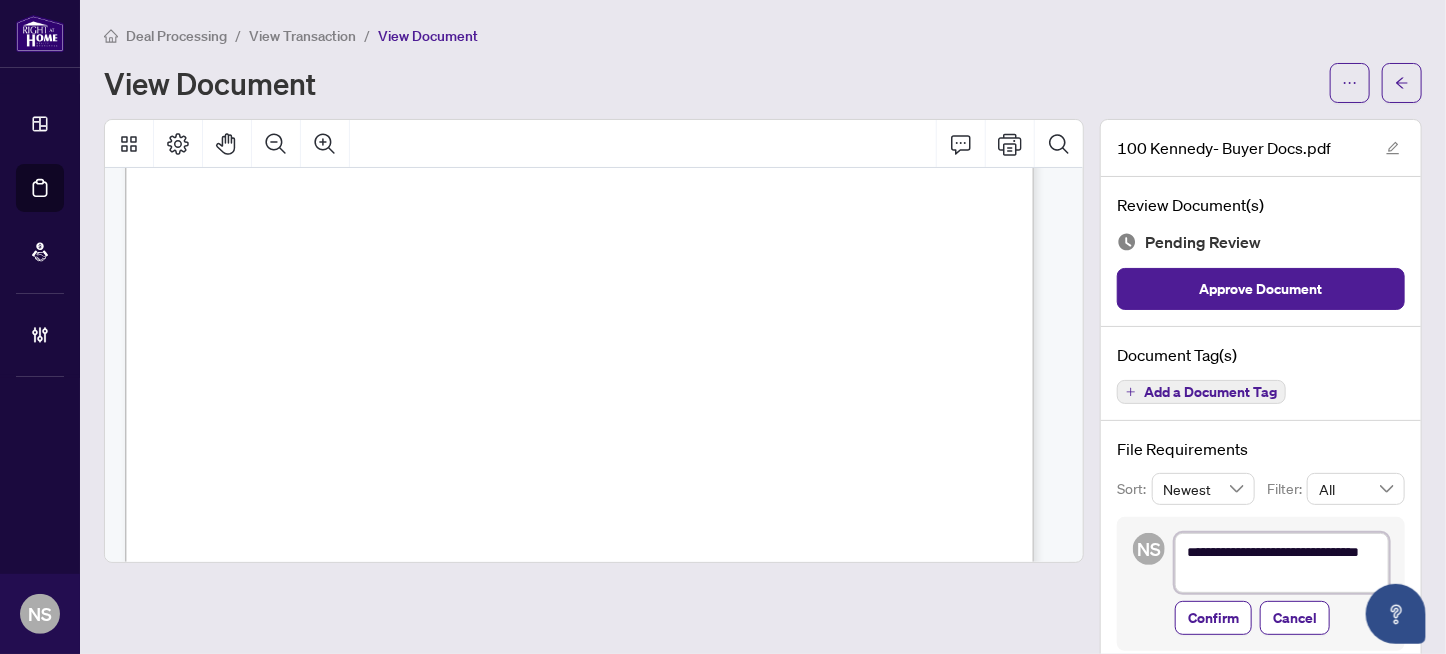 type on "**********" 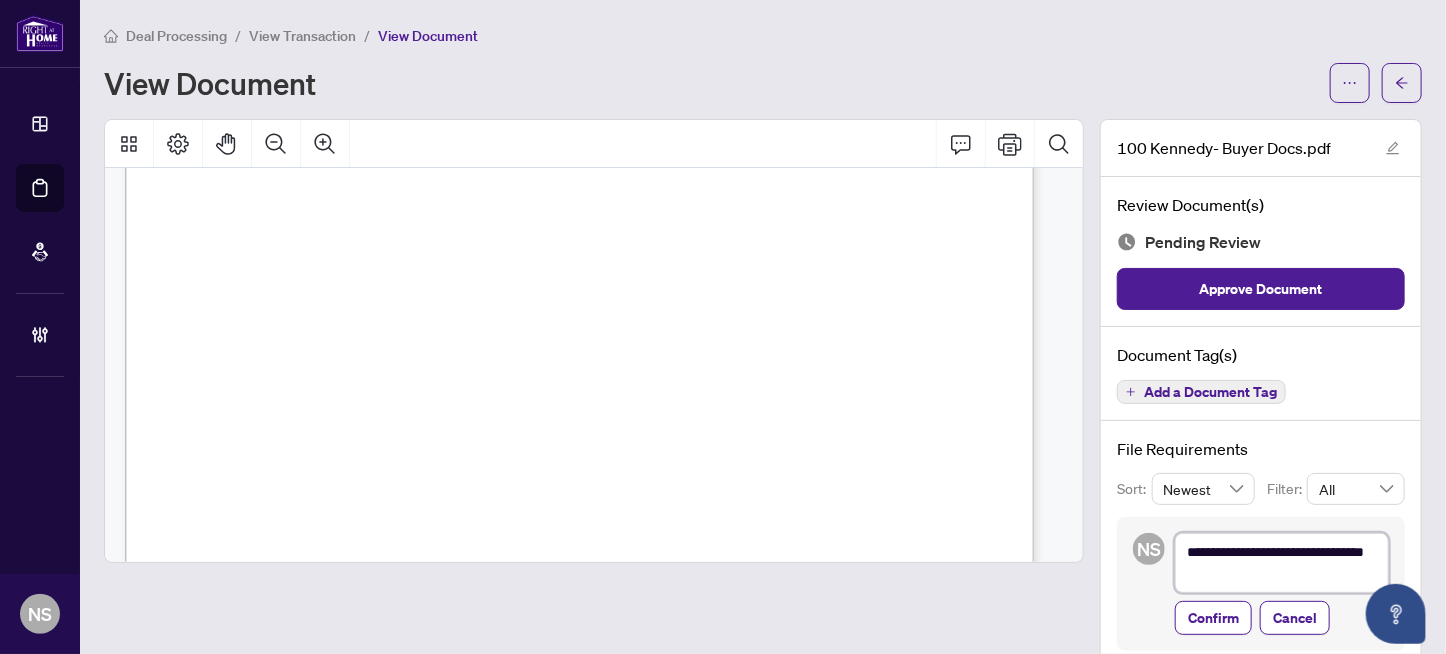 type on "**********" 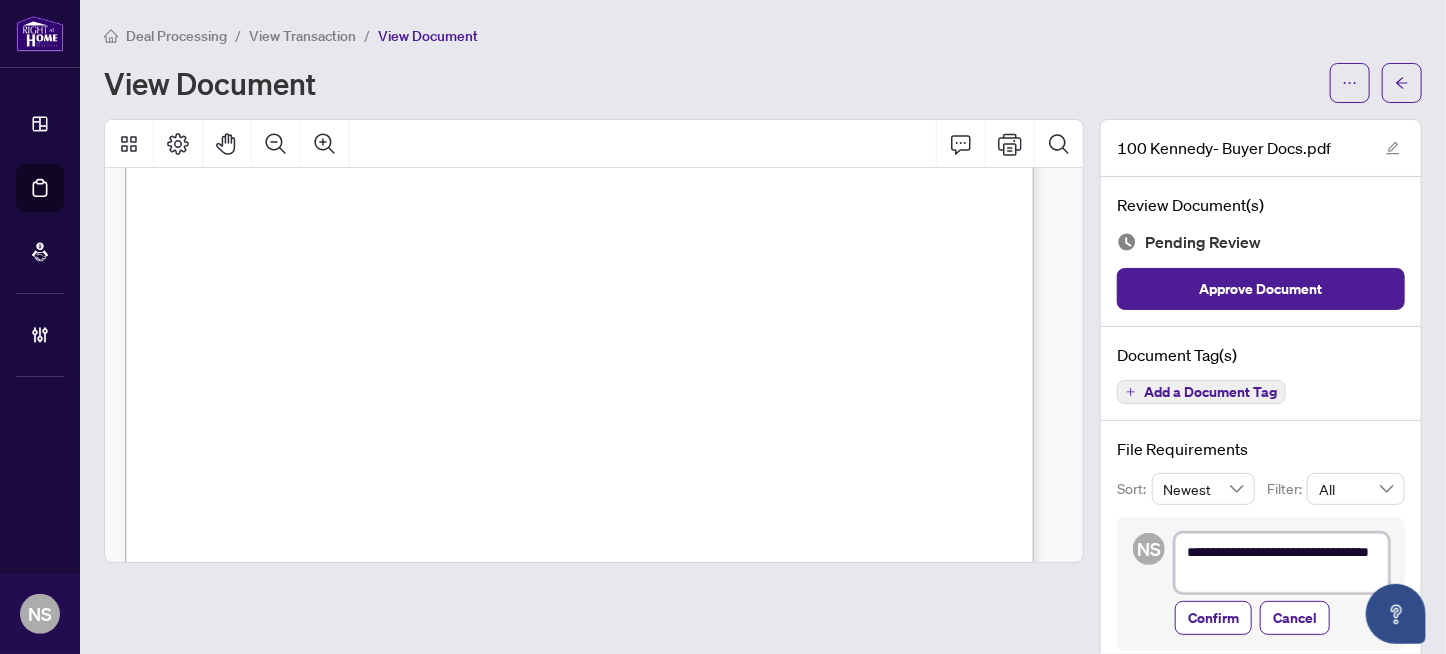 type on "**********" 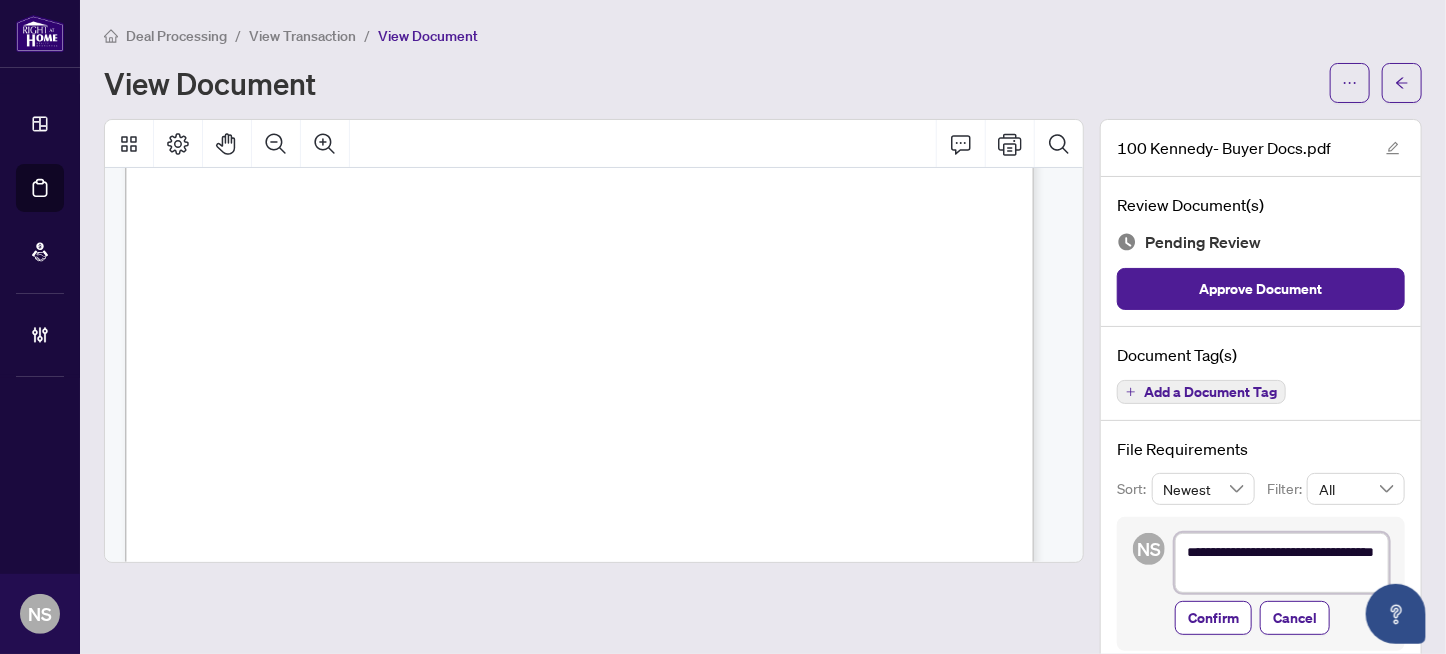 type on "**********" 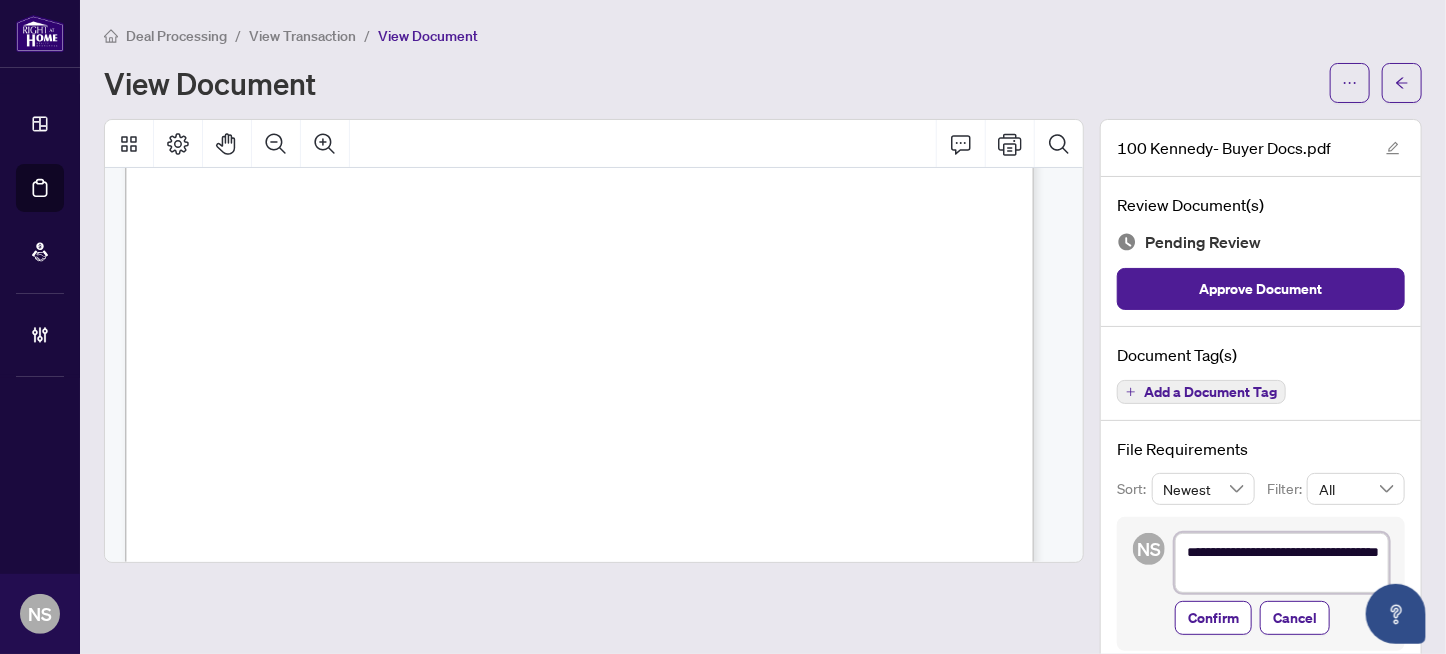 type on "**********" 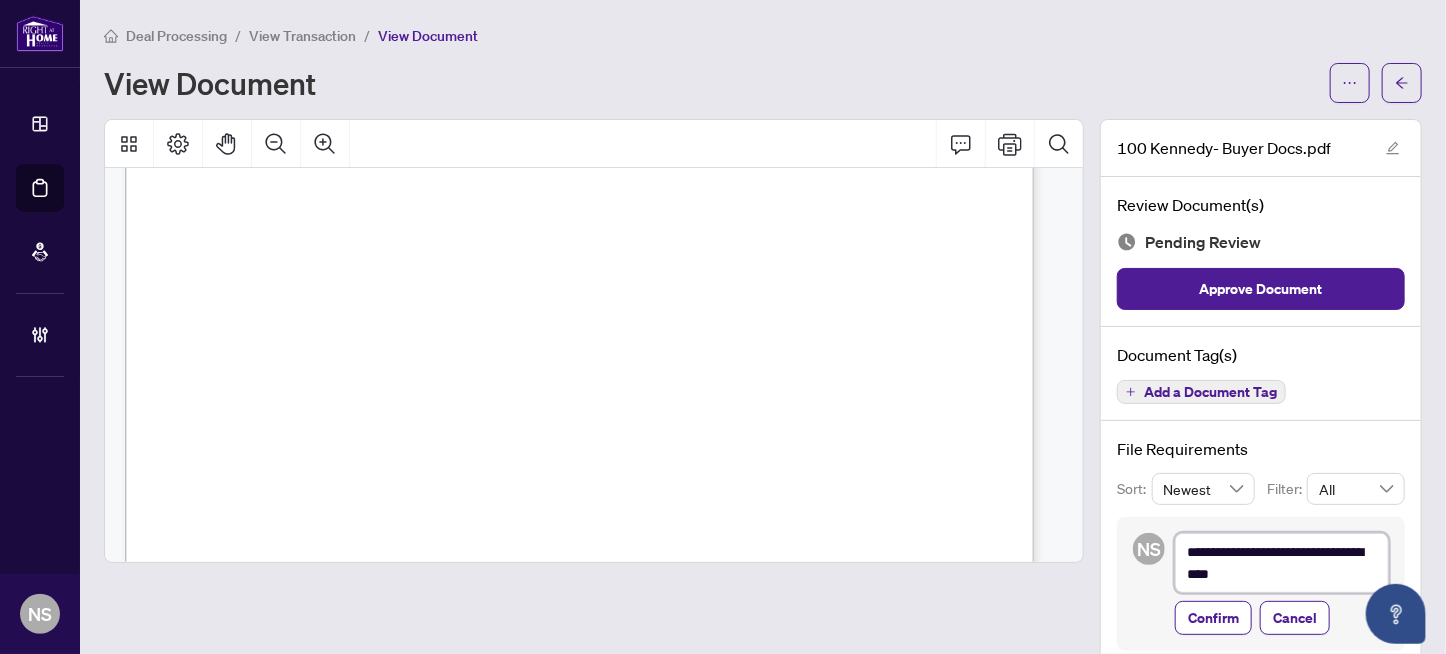 type on "**********" 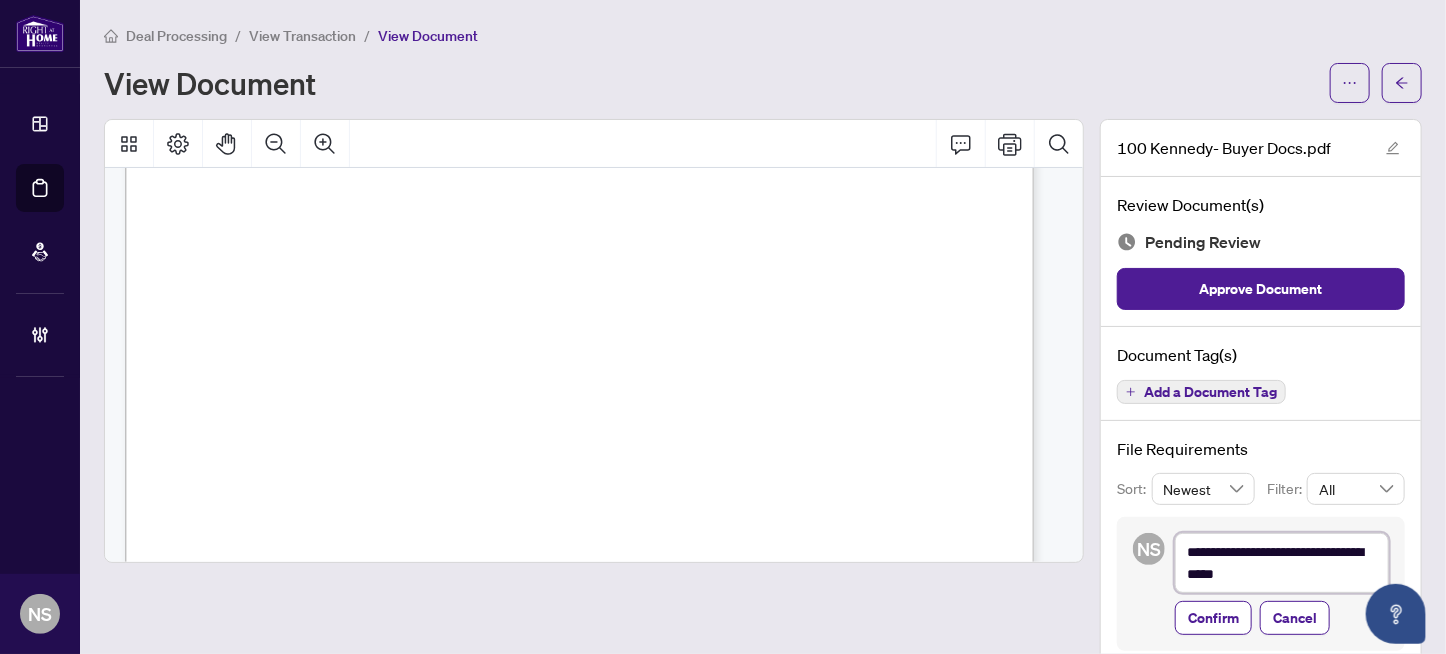 paste on "**********" 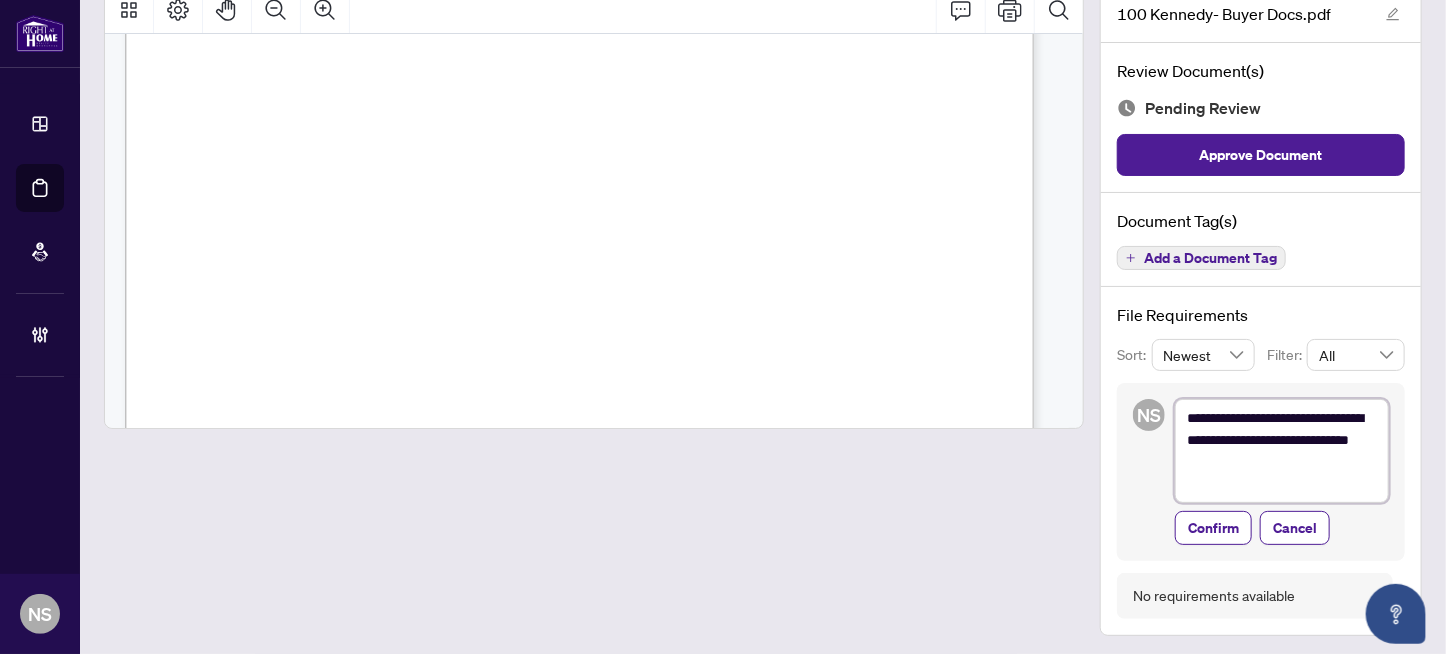 scroll, scrollTop: 134, scrollLeft: 0, axis: vertical 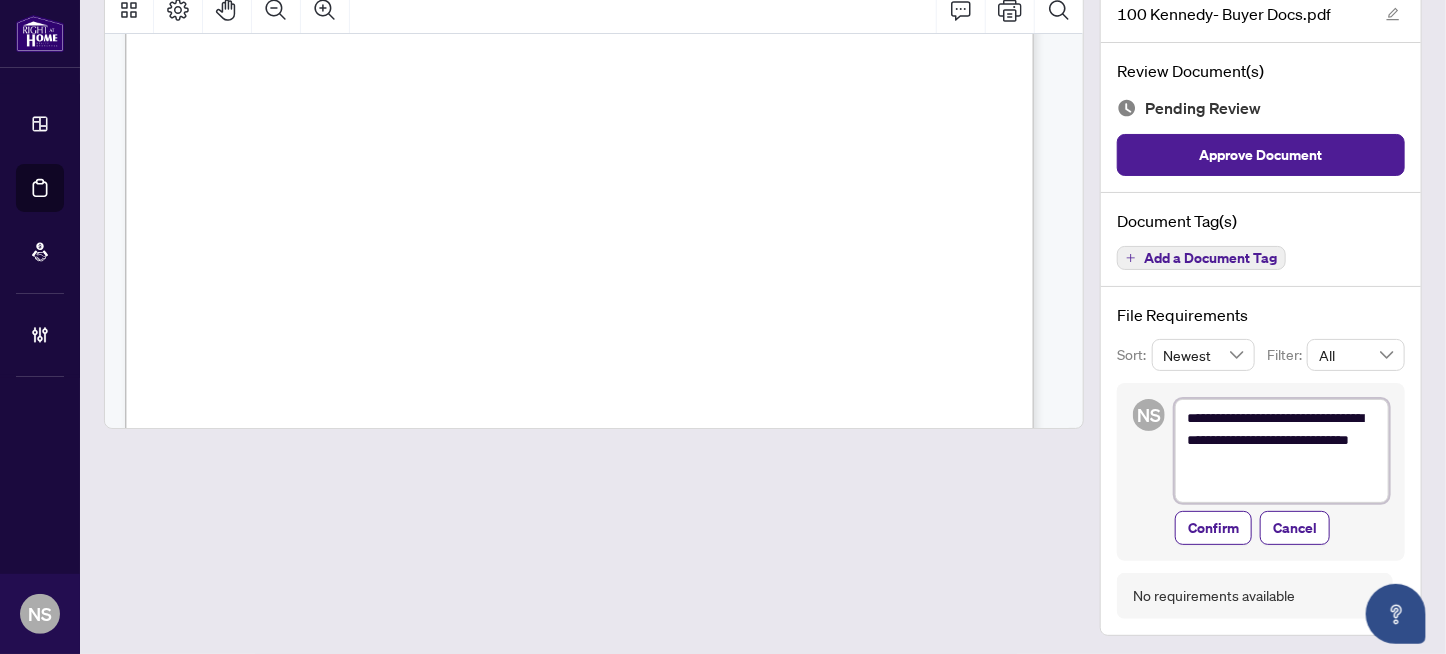 click on "**********" at bounding box center (1282, 451) 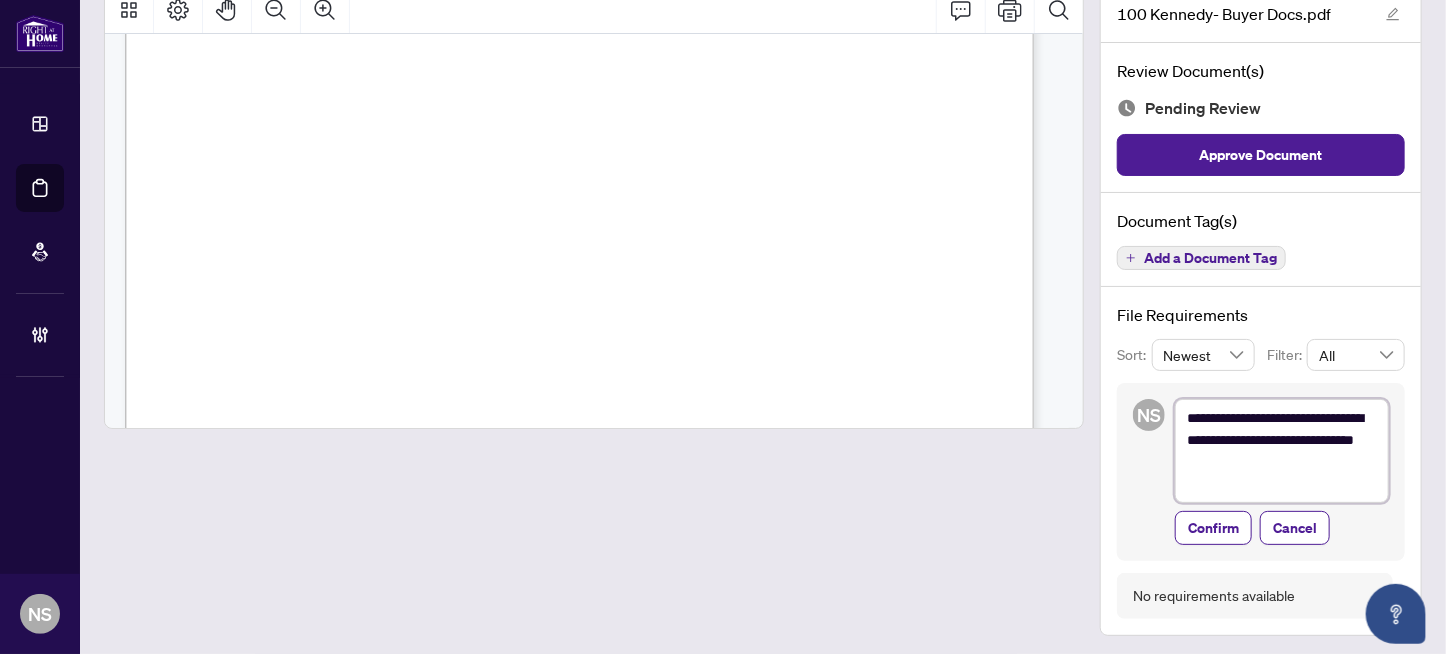 type on "**********" 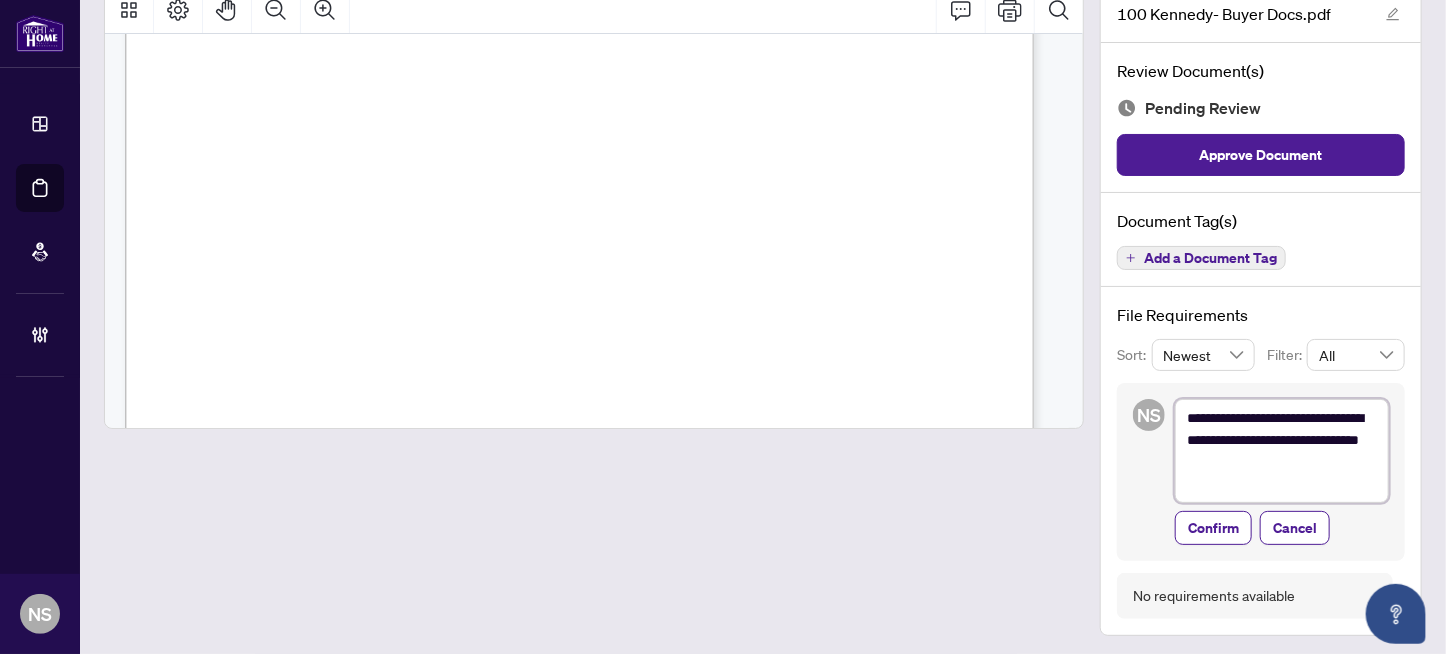type on "**********" 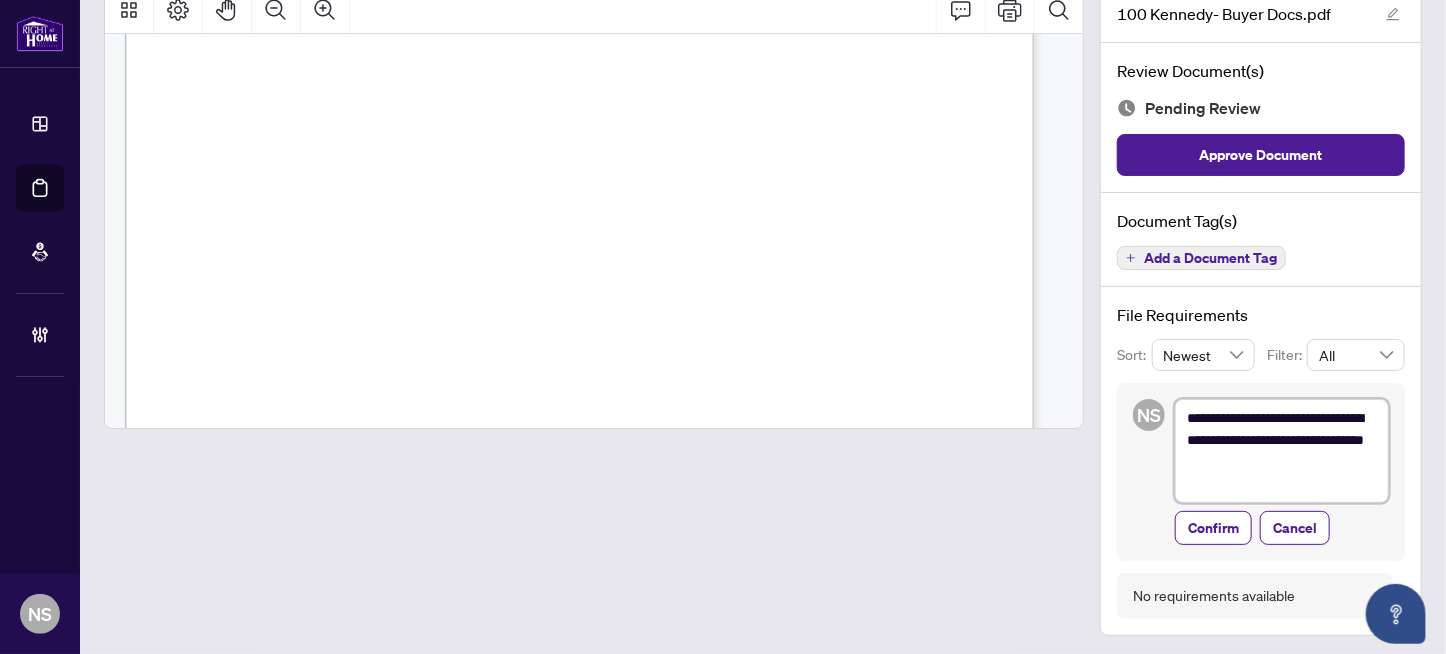 type on "**********" 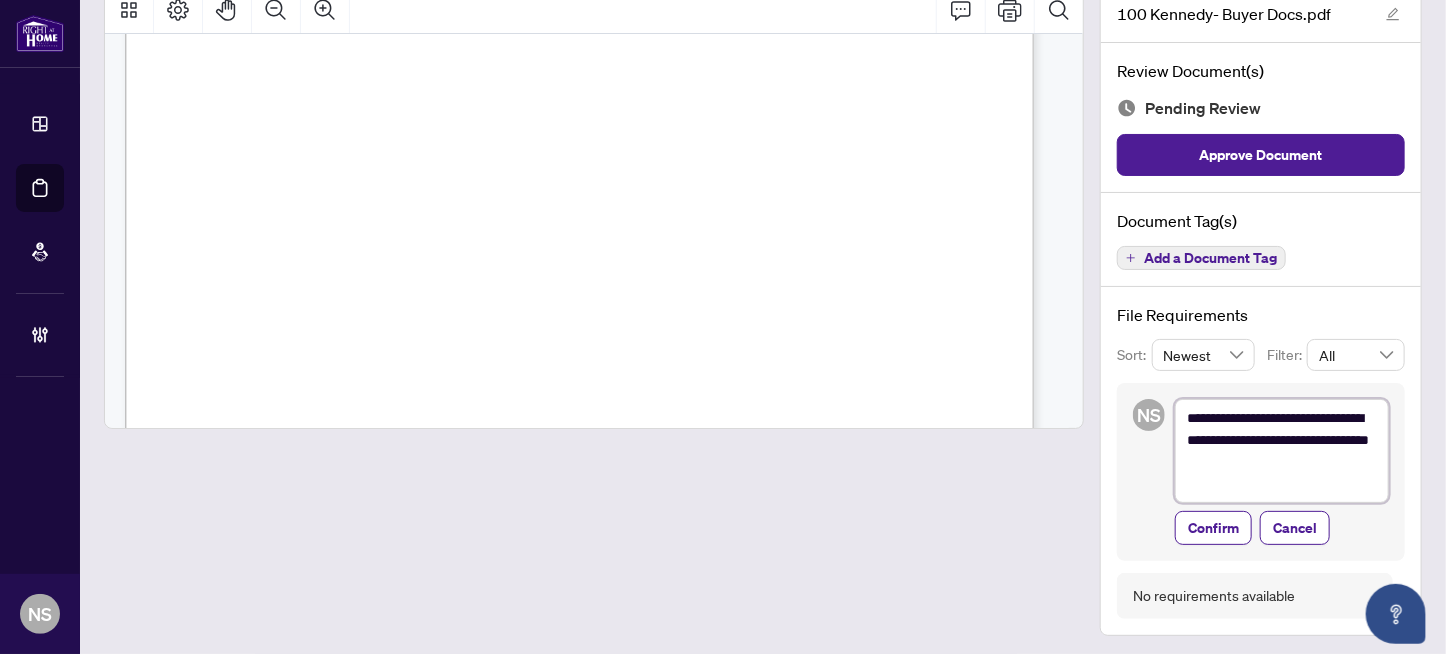 type on "**********" 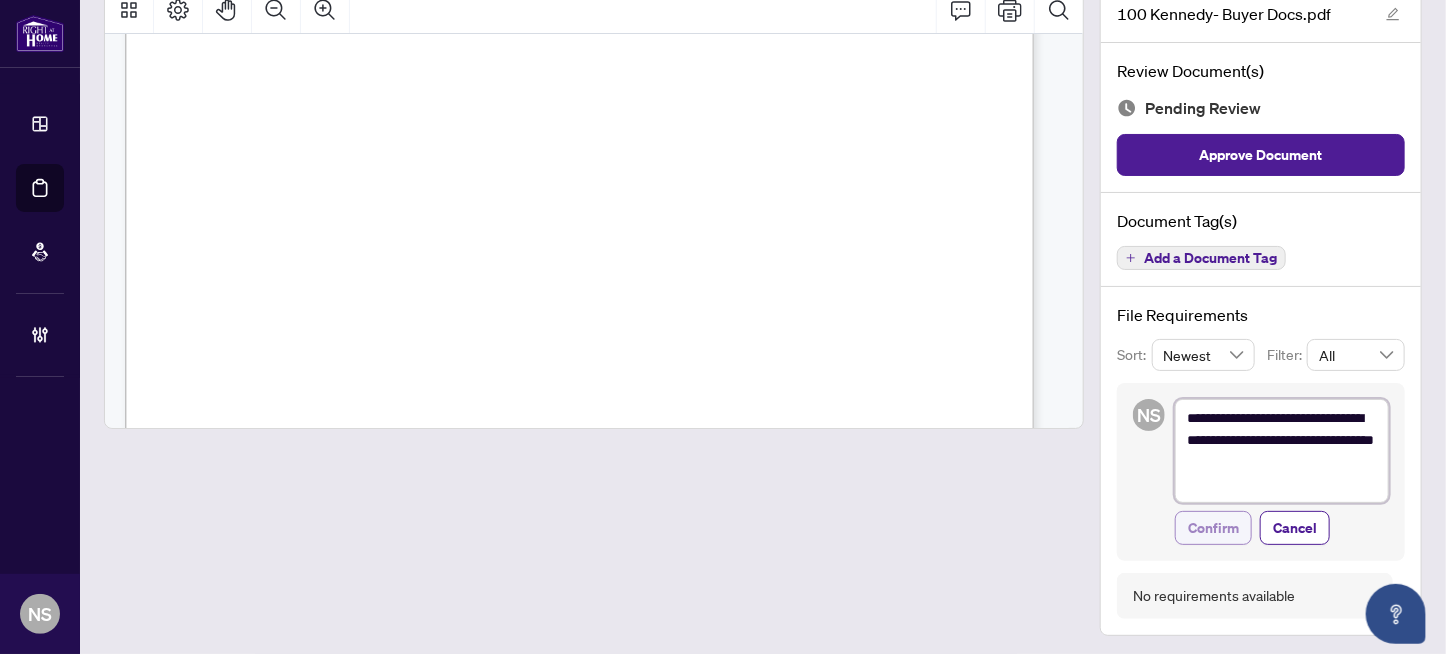 type on "**********" 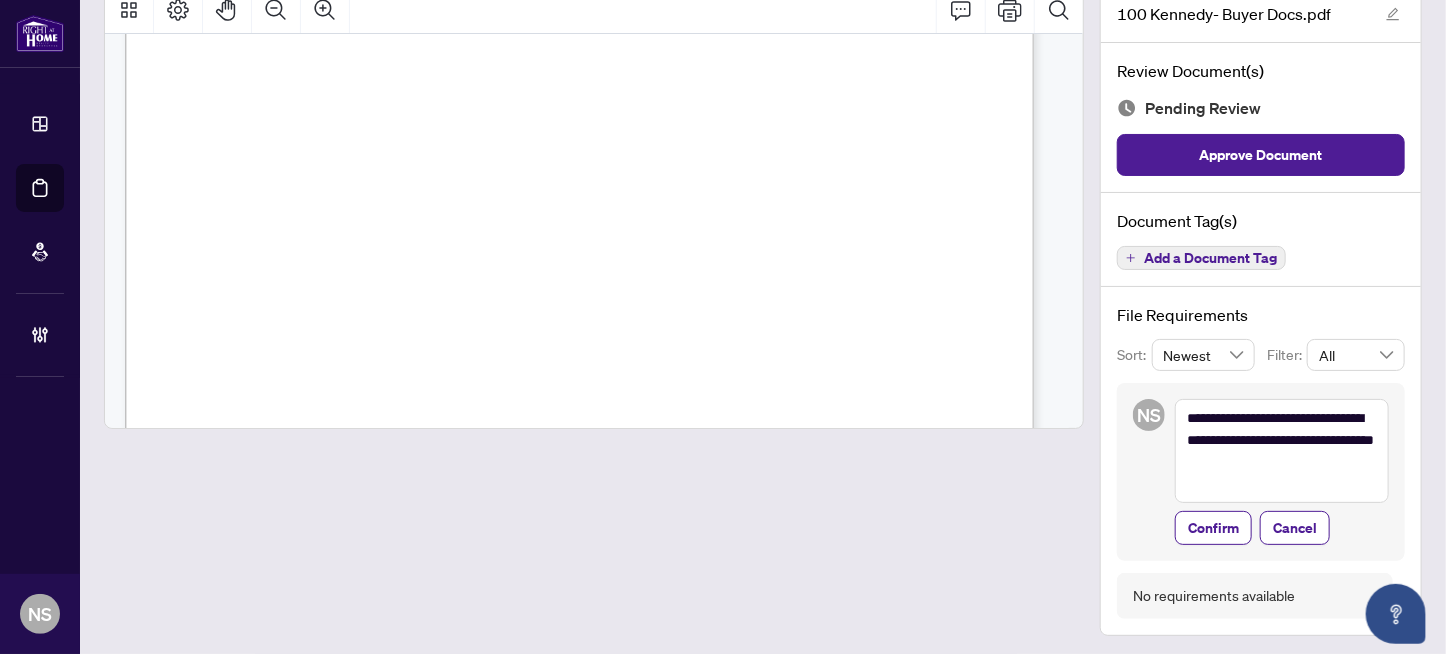 drag, startPoint x: 1205, startPoint y: 527, endPoint x: 1444, endPoint y: 529, distance: 239.00836 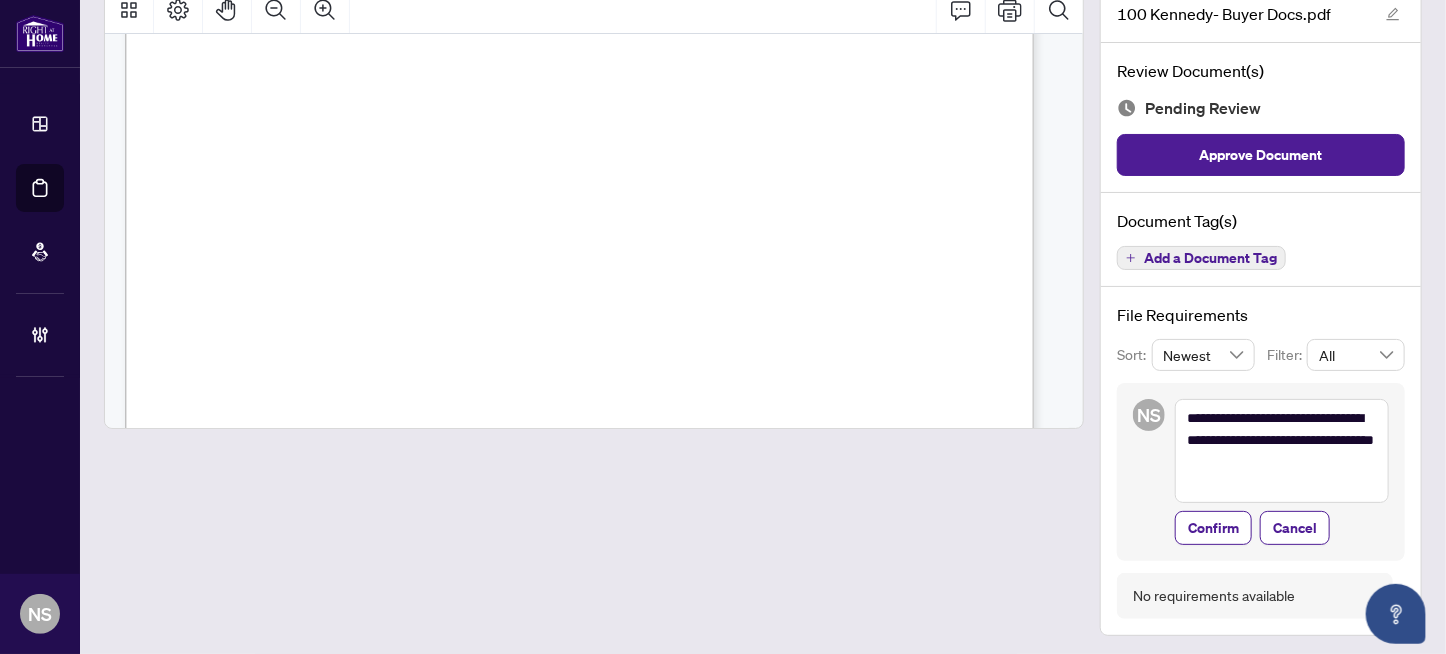 click on "Confirm" at bounding box center [1213, 528] 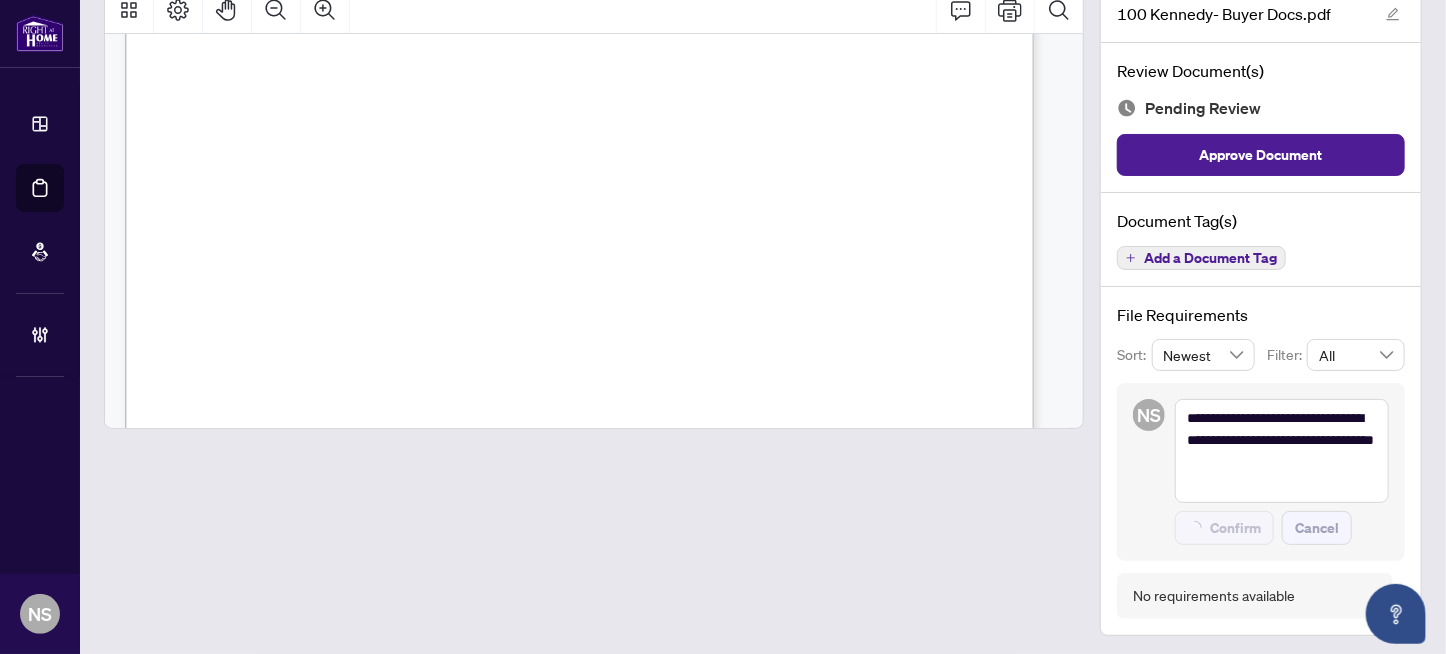 type on "**********" 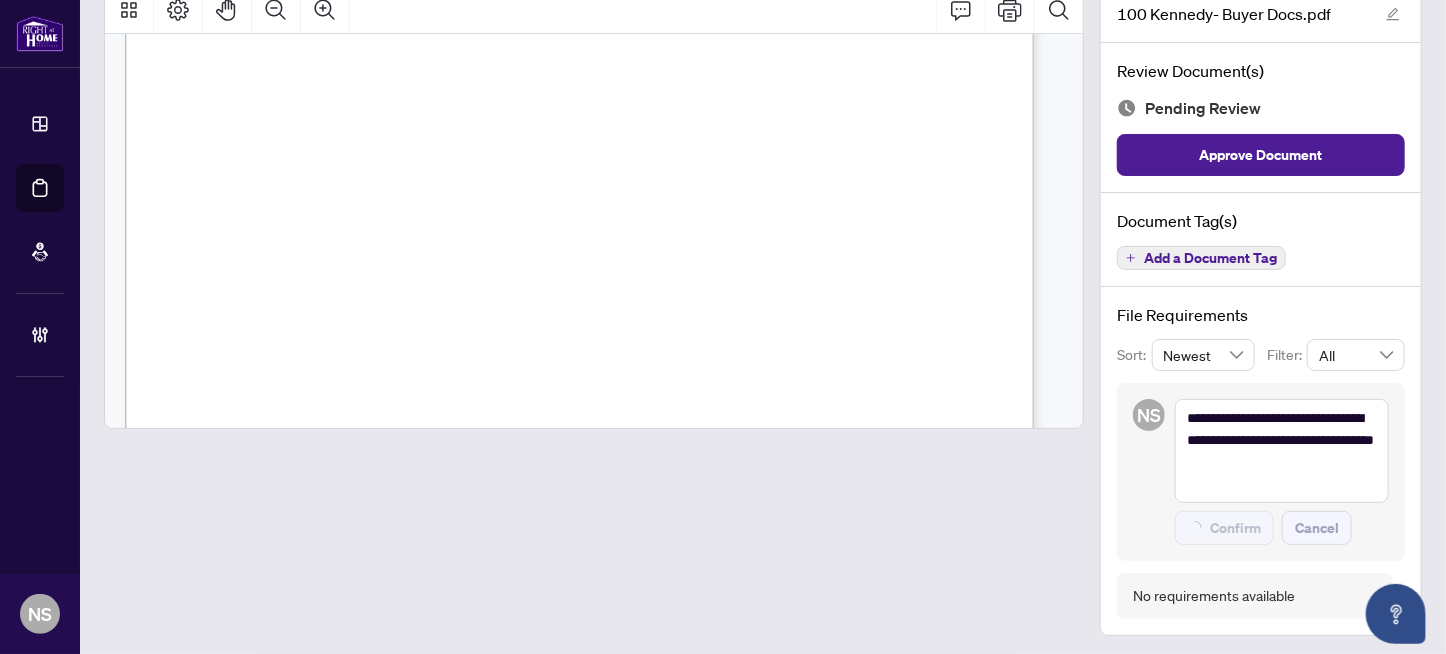 type 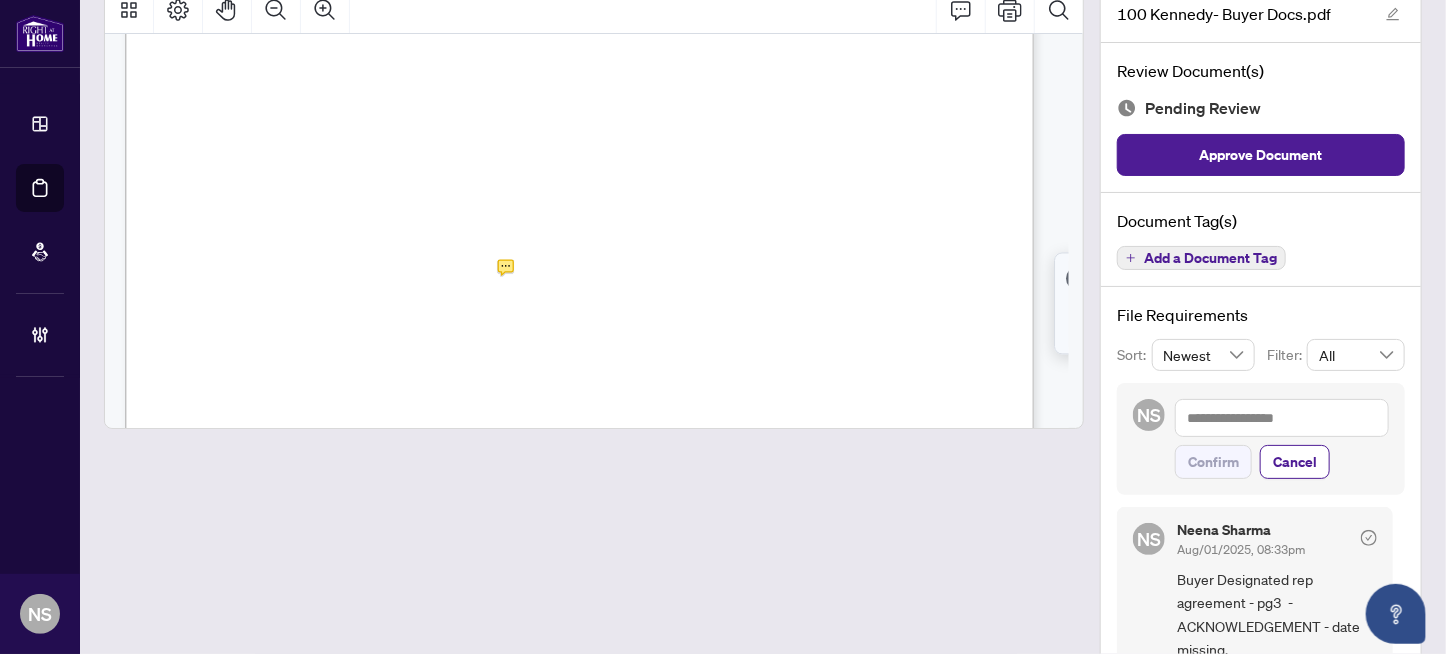 scroll, scrollTop: 18803, scrollLeft: 0, axis: vertical 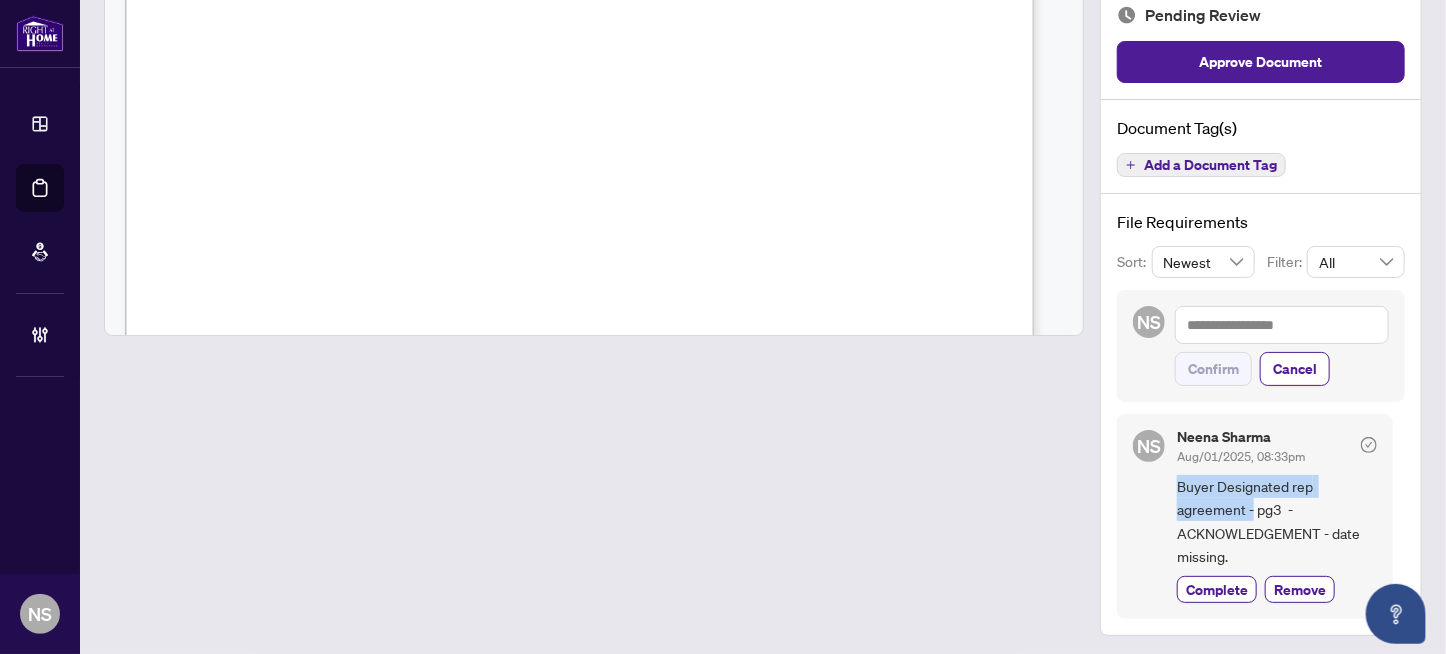 drag, startPoint x: 1238, startPoint y: 502, endPoint x: 1156, endPoint y: 479, distance: 85.16454 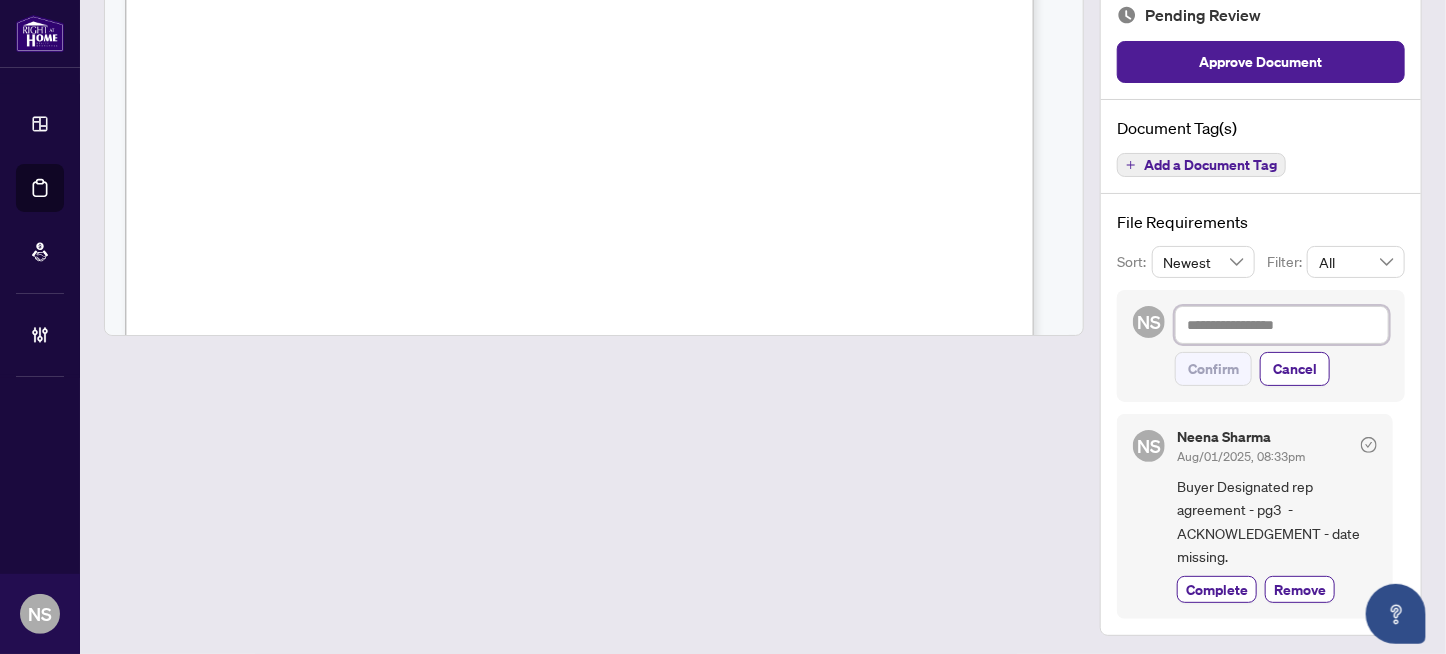 click at bounding box center [1282, 325] 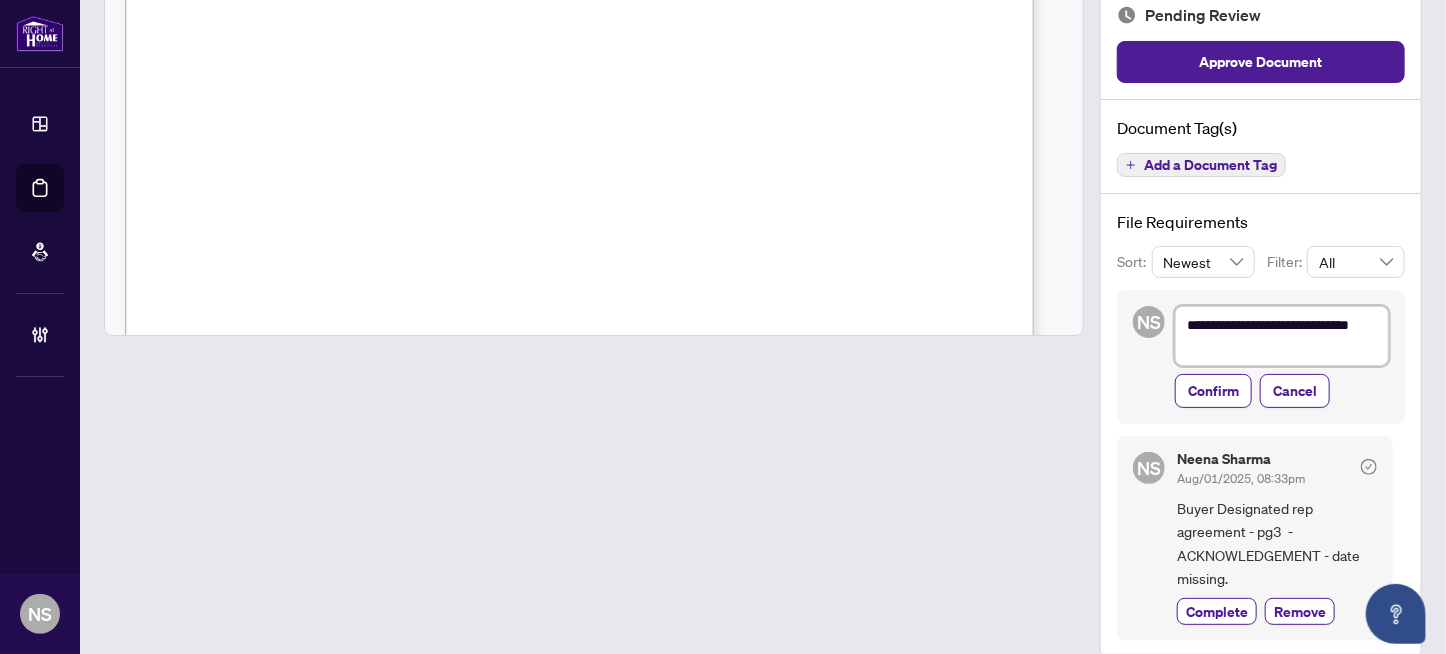 type on "**********" 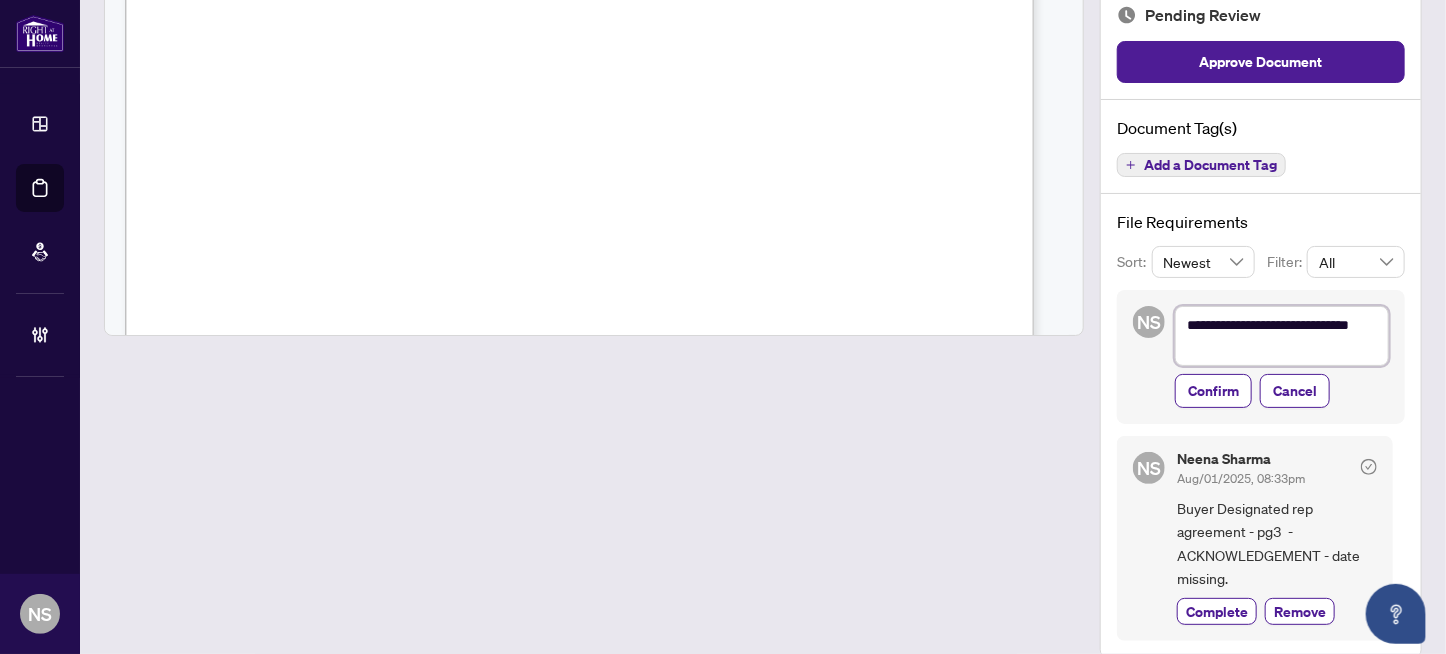 type on "**********" 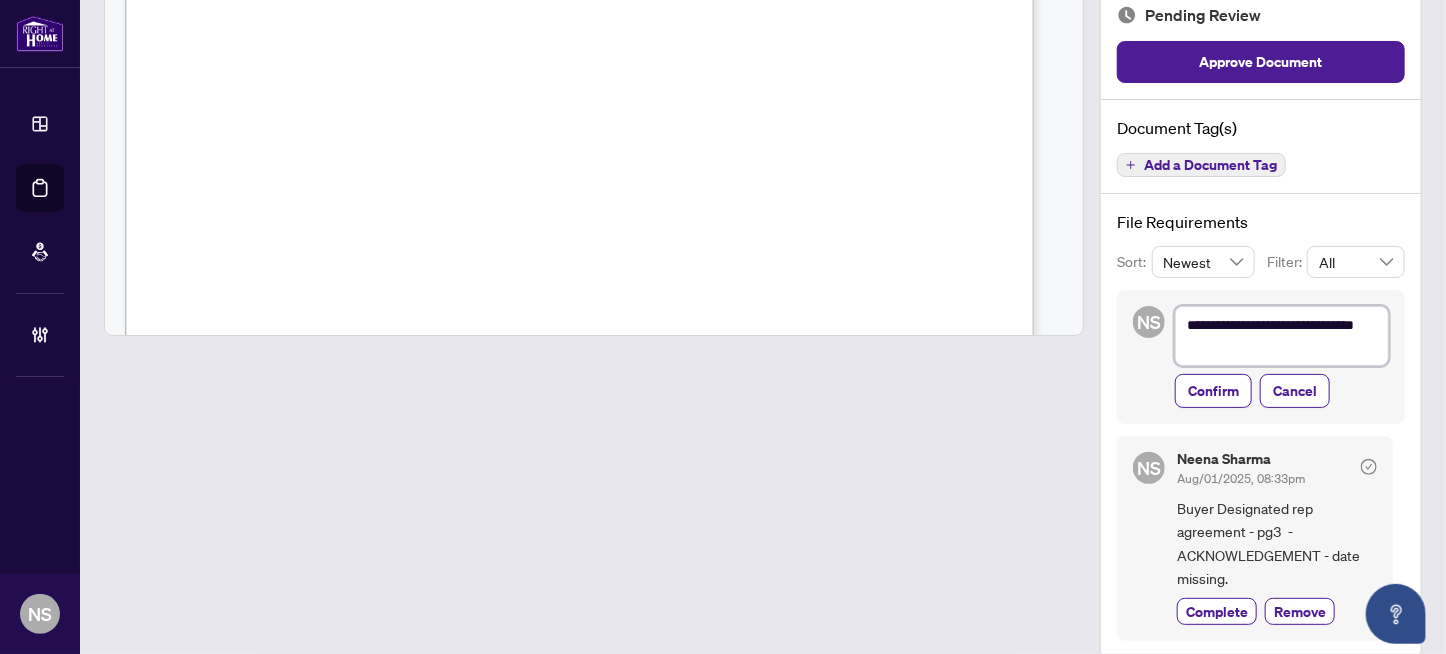 type on "**********" 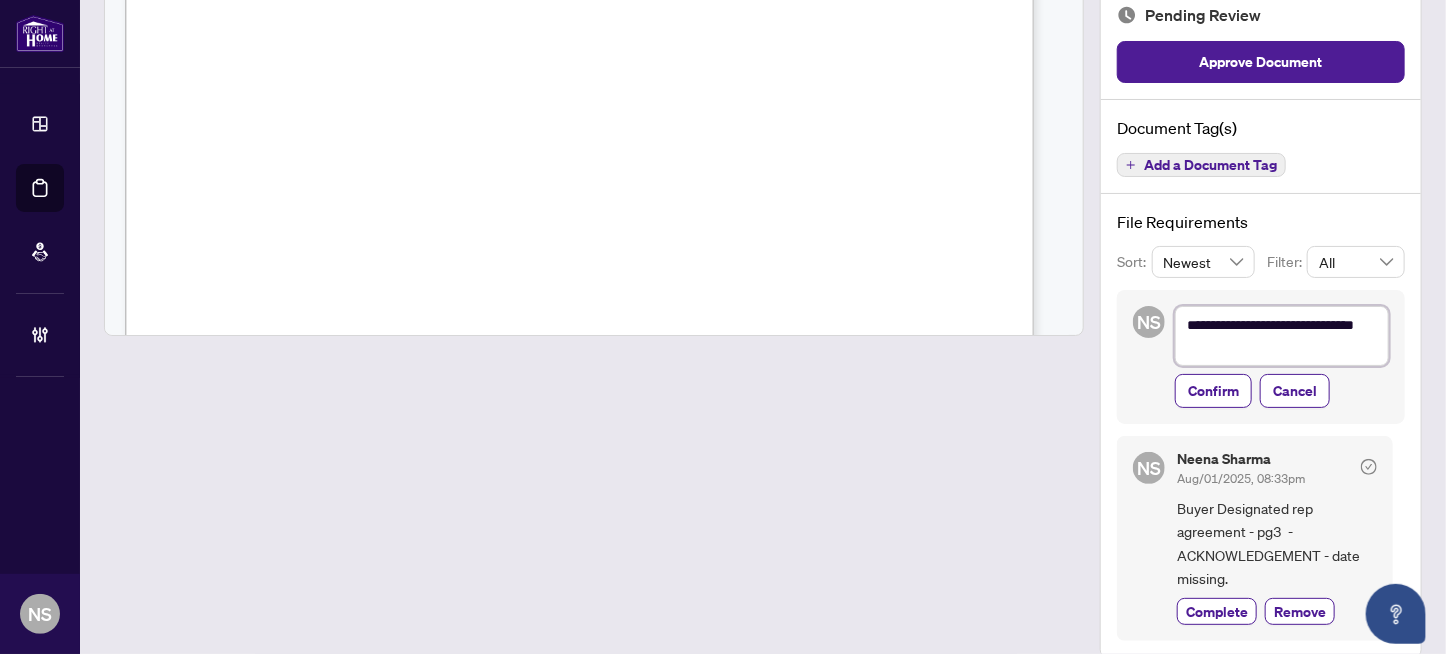 type on "**********" 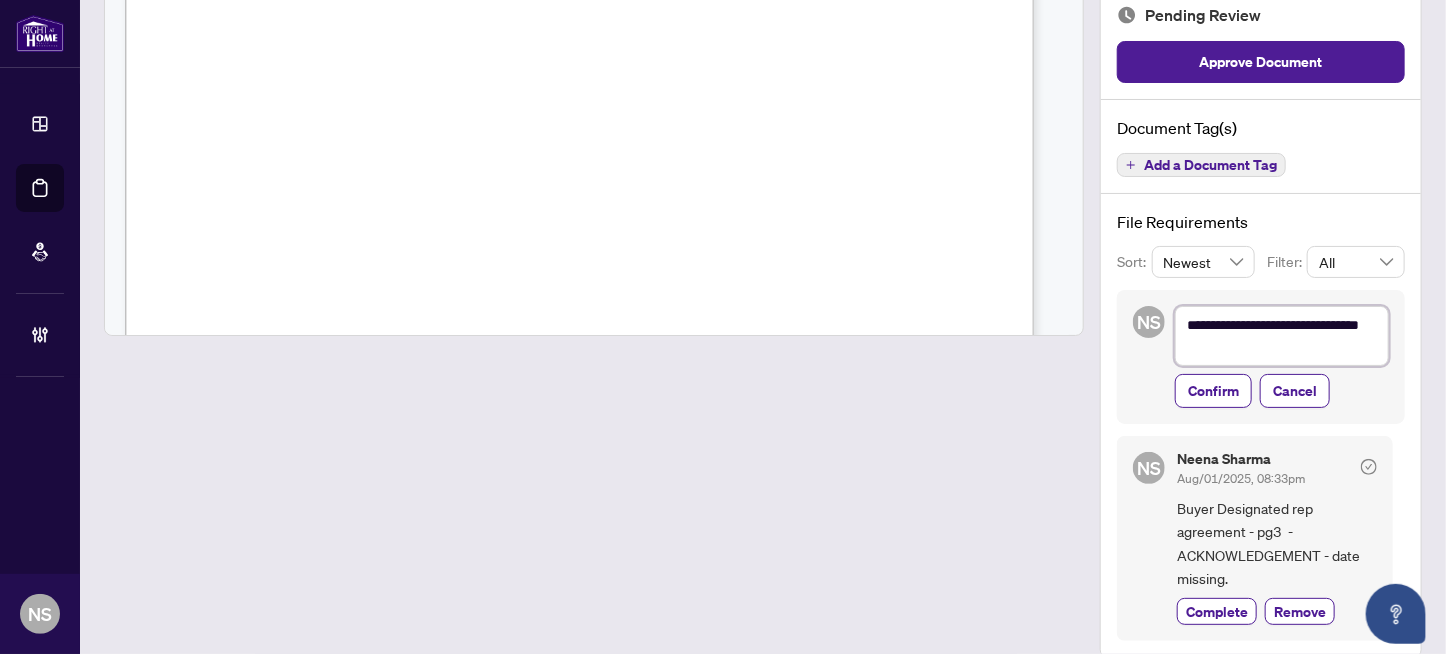type on "**********" 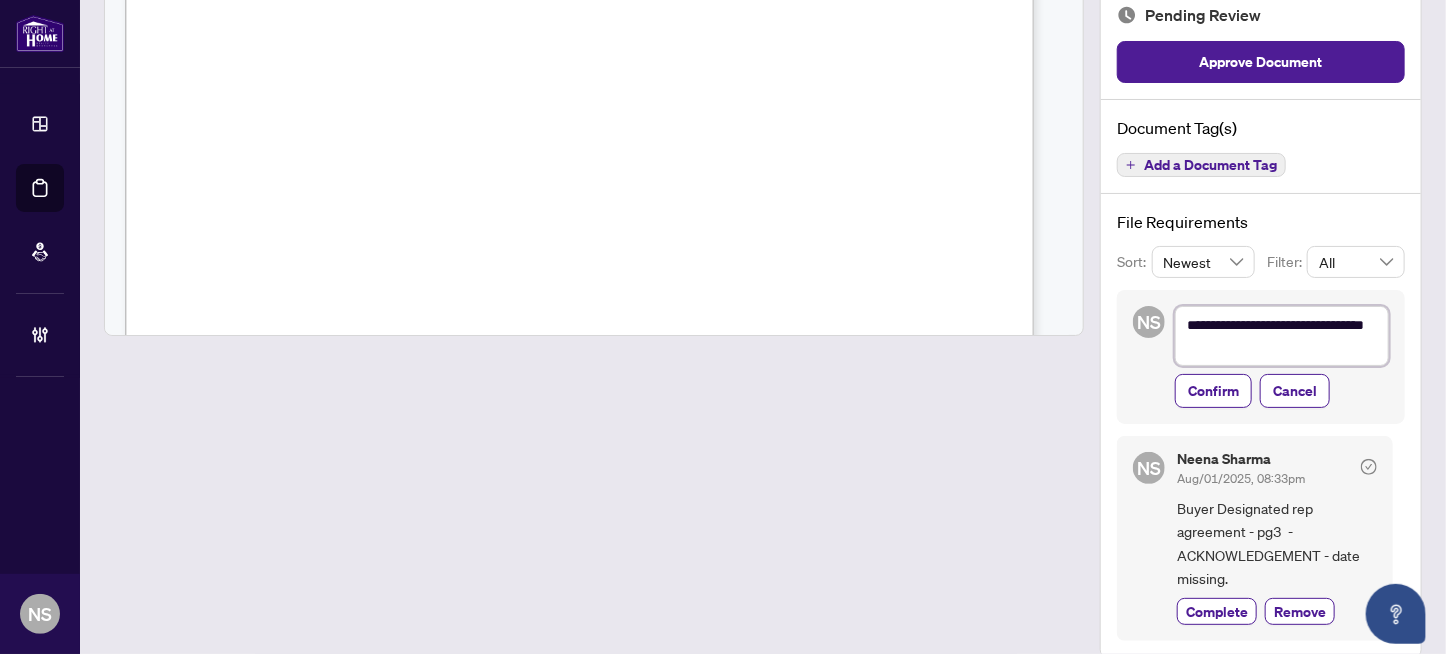 type on "**********" 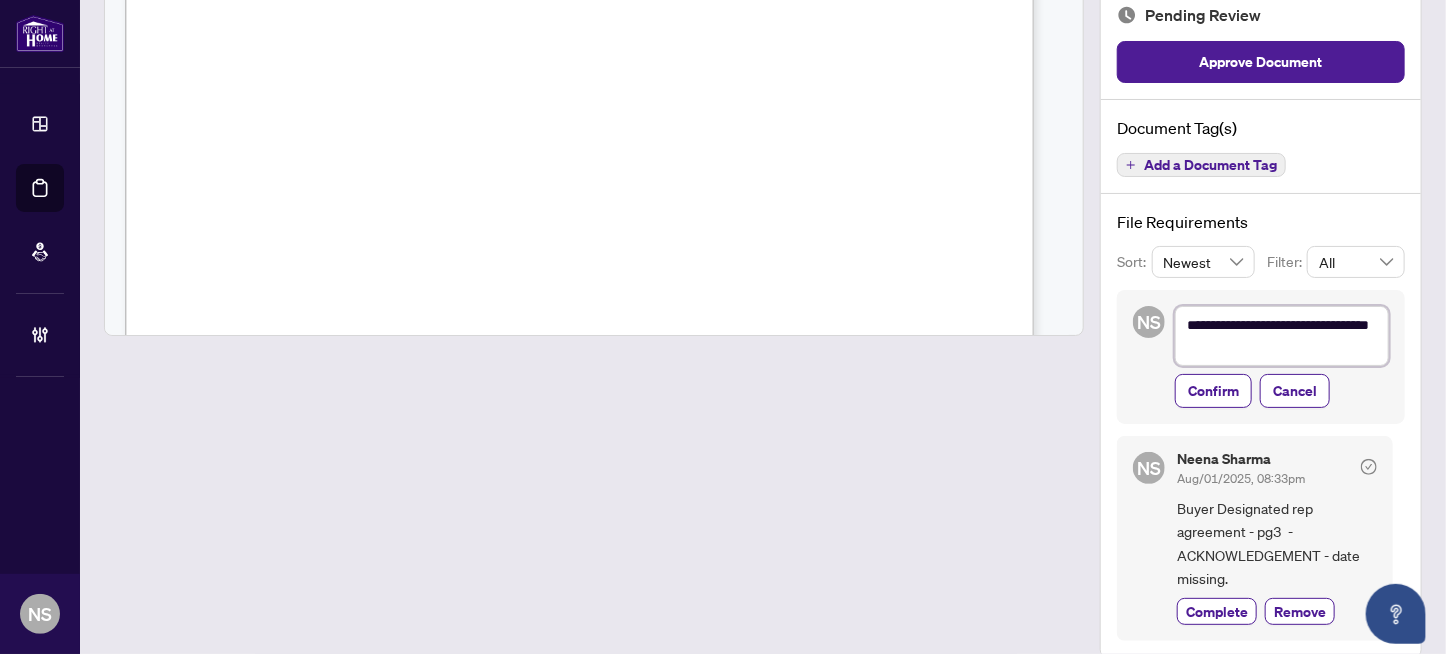 type on "**********" 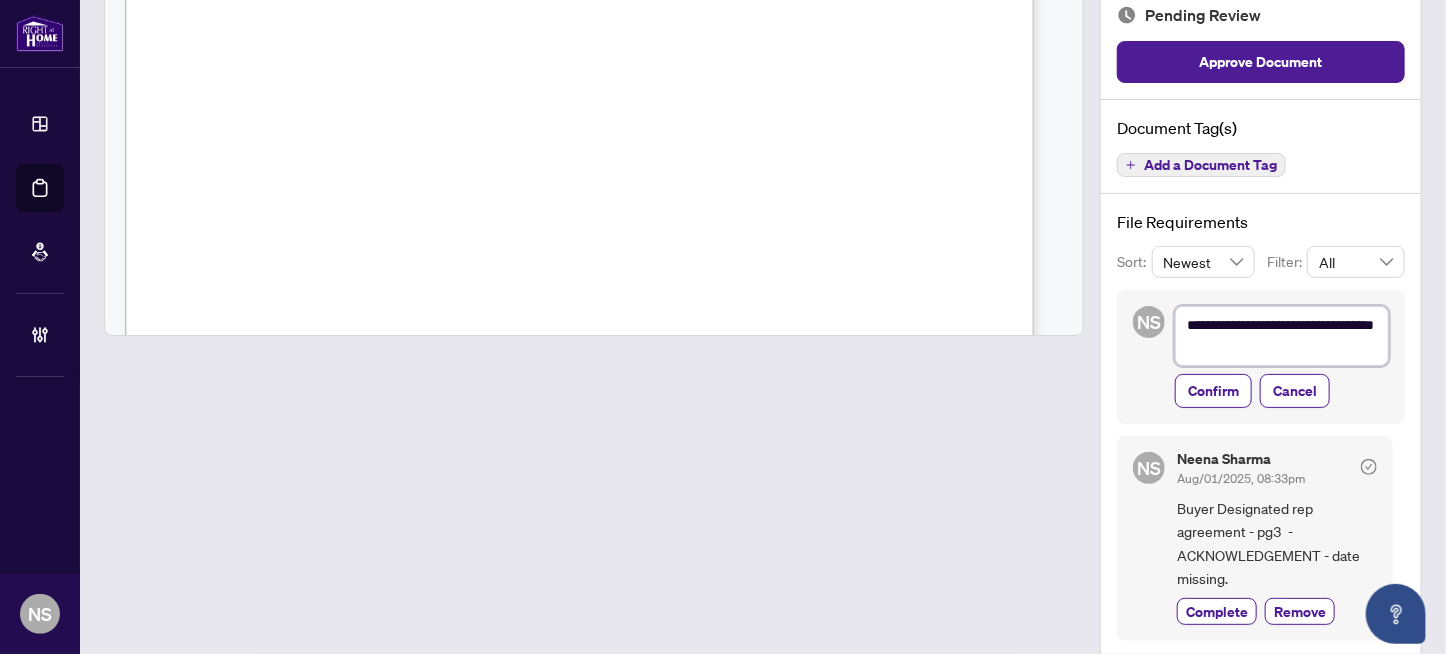 type on "**********" 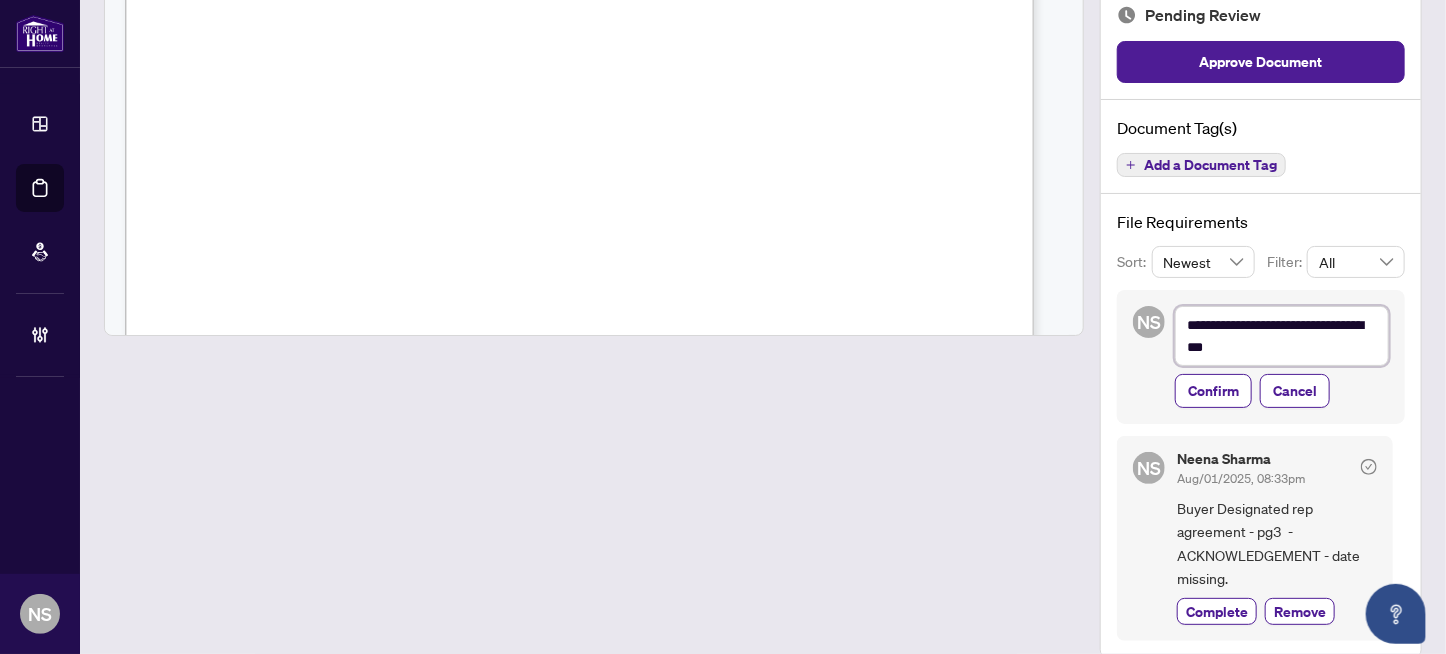 type on "**********" 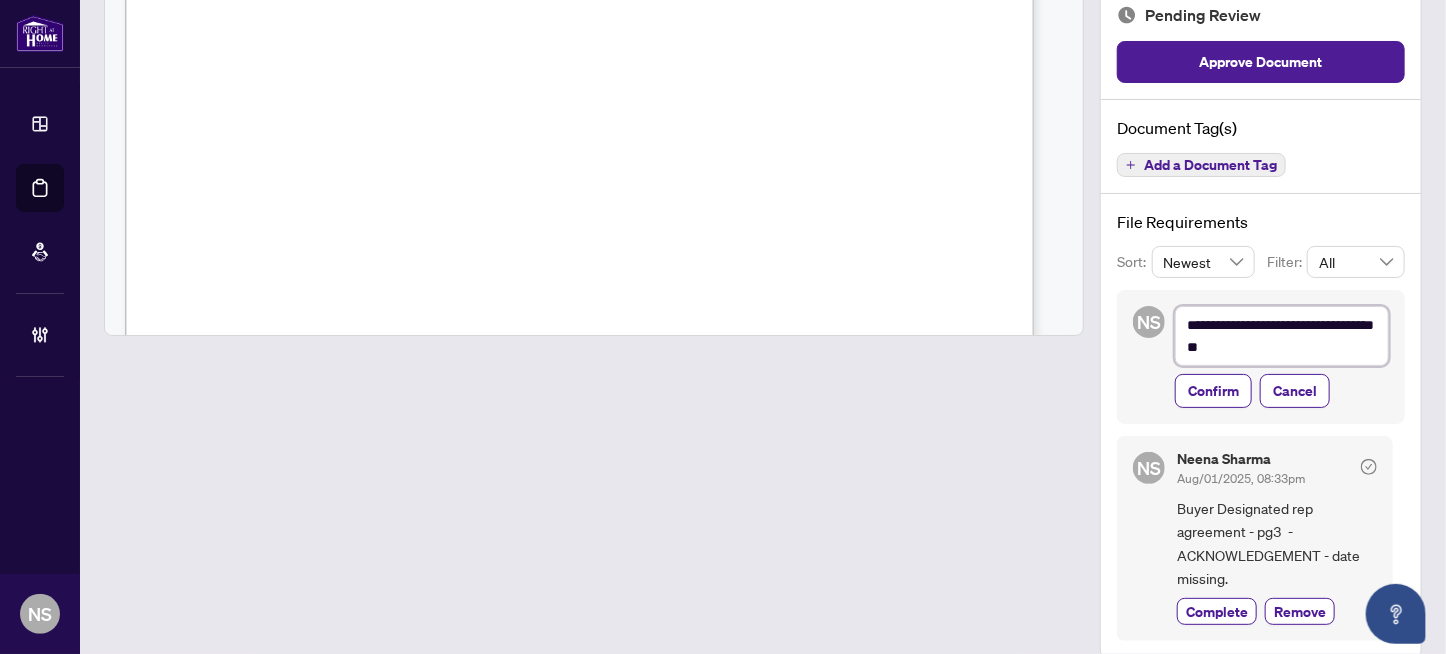 type on "**********" 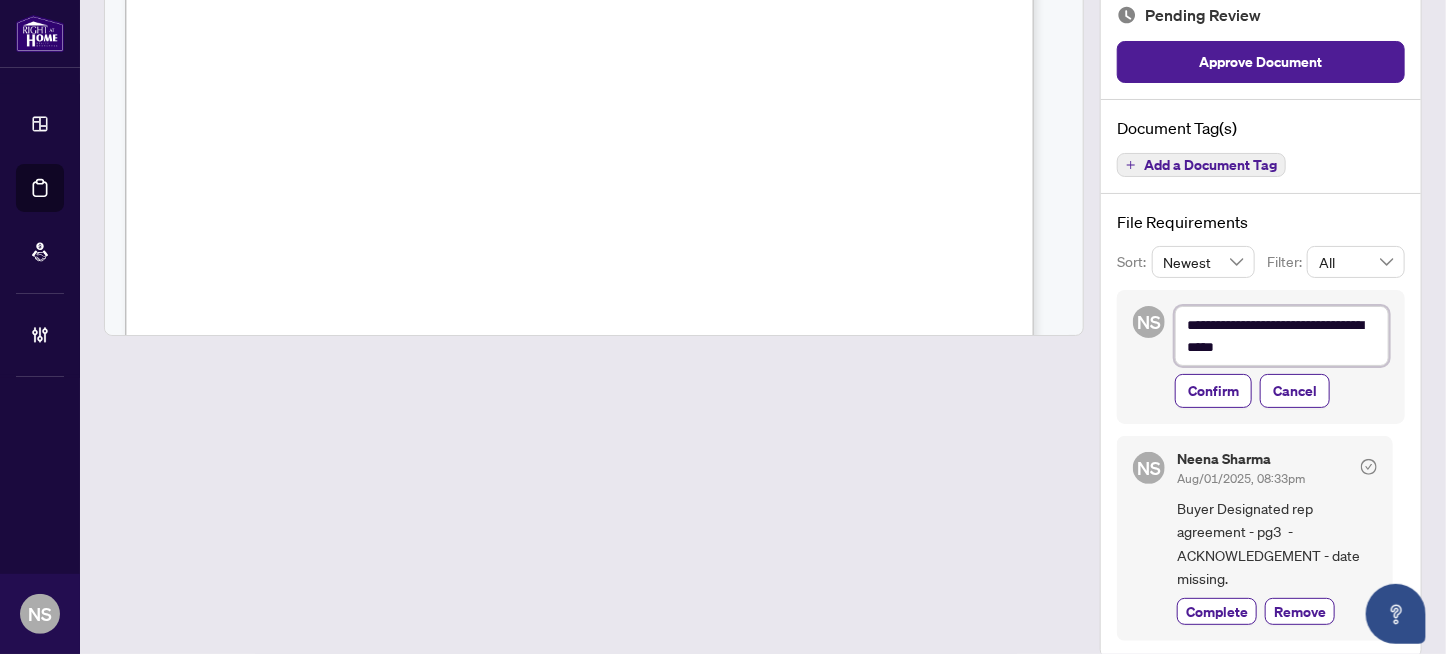 type on "**********" 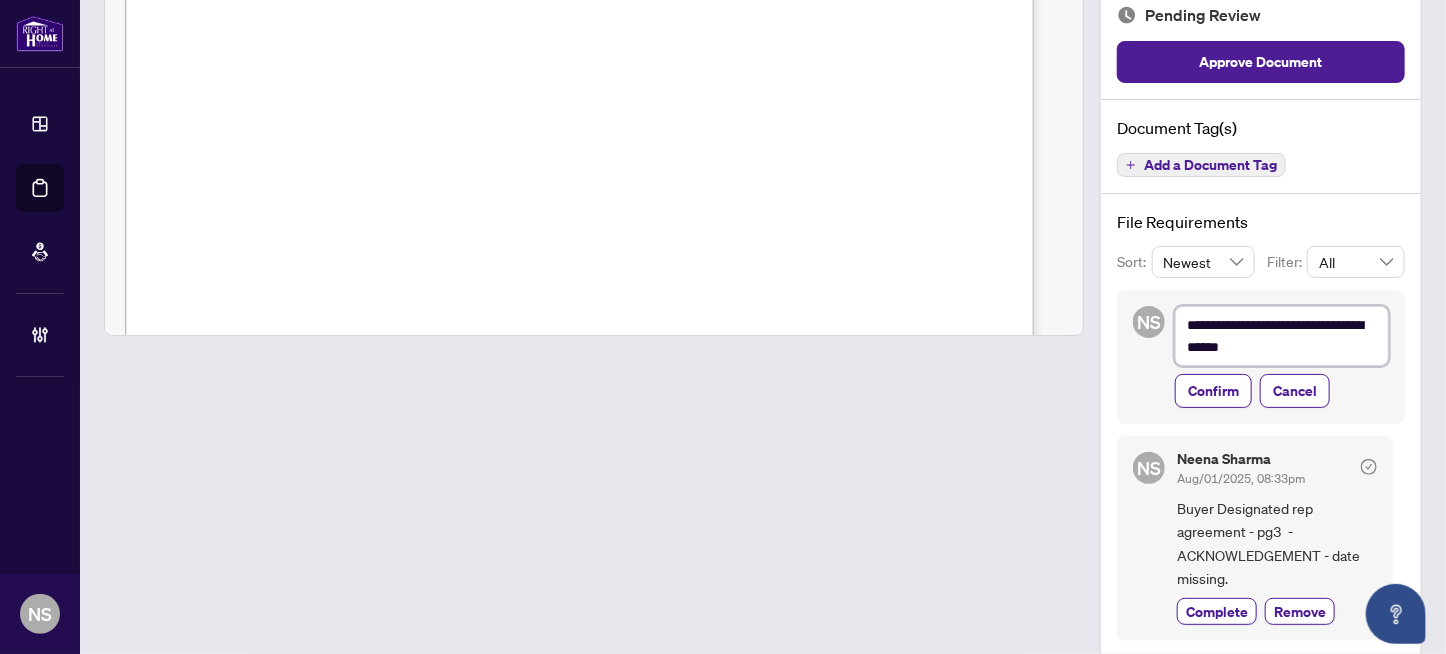 type on "**********" 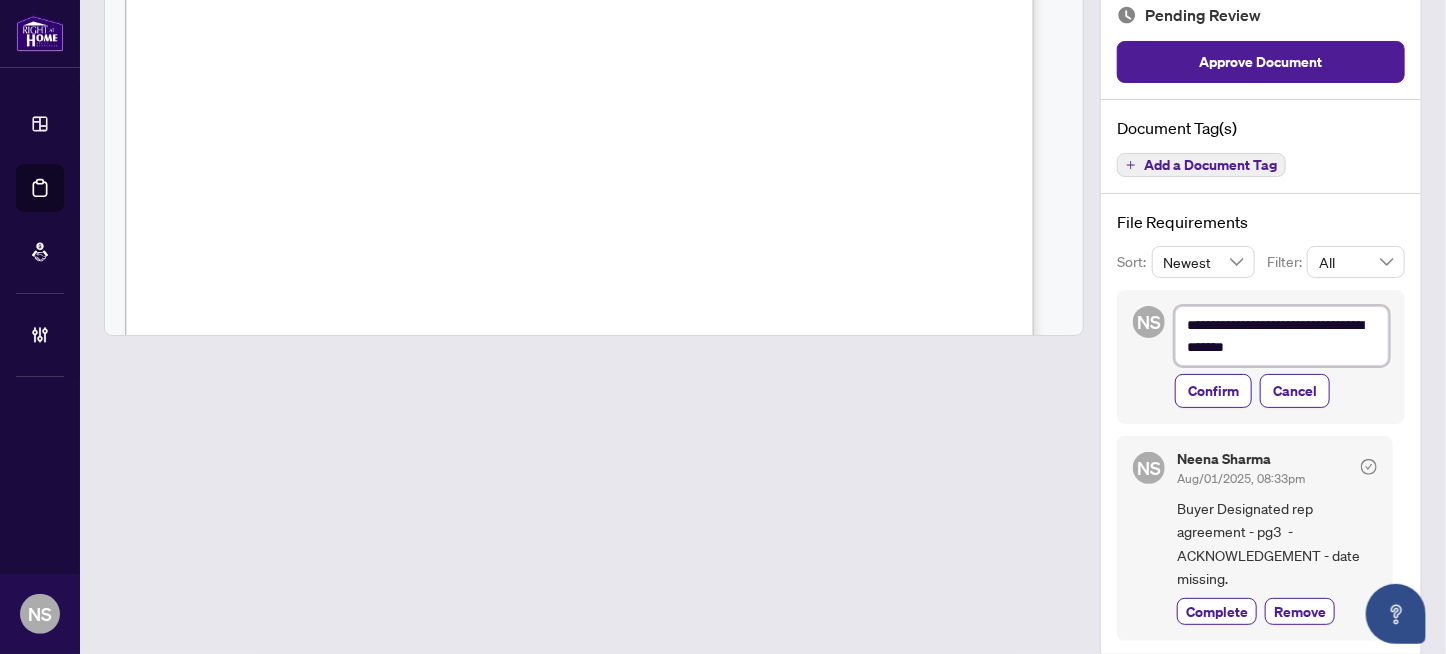 type on "**********" 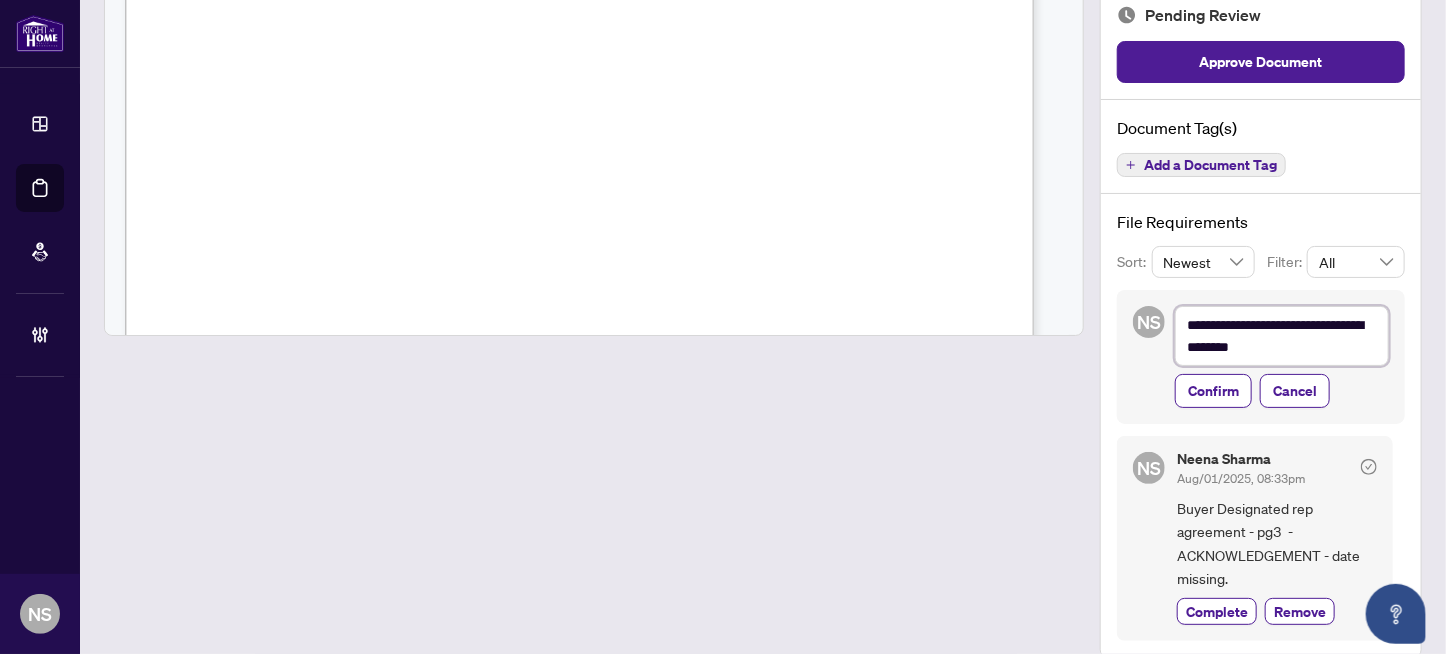 type on "**********" 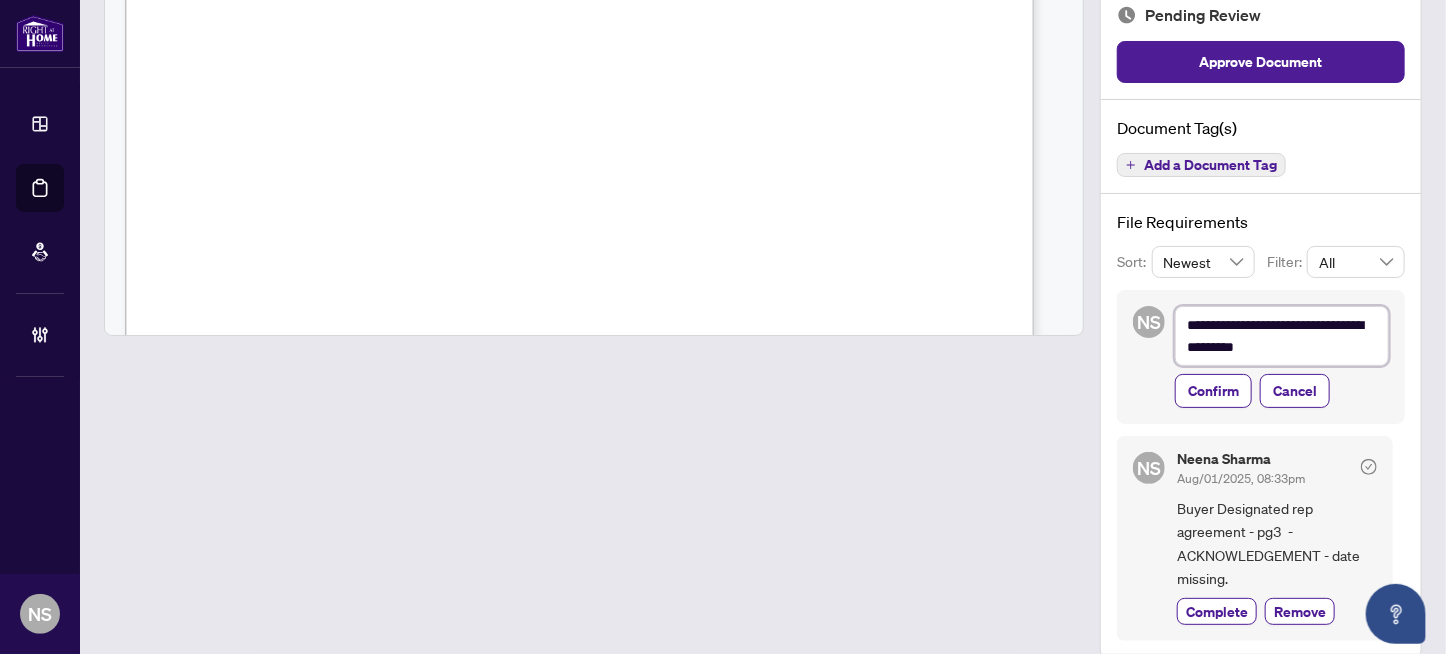 type on "**********" 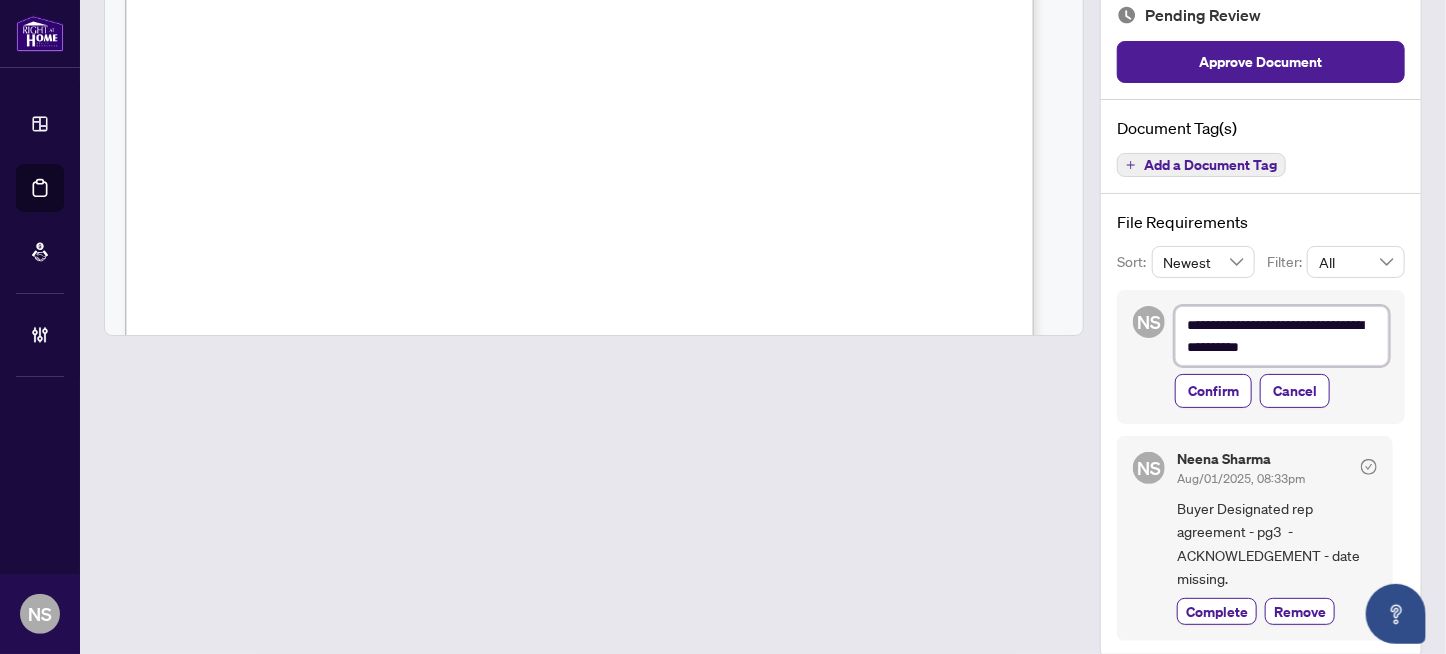 type on "**********" 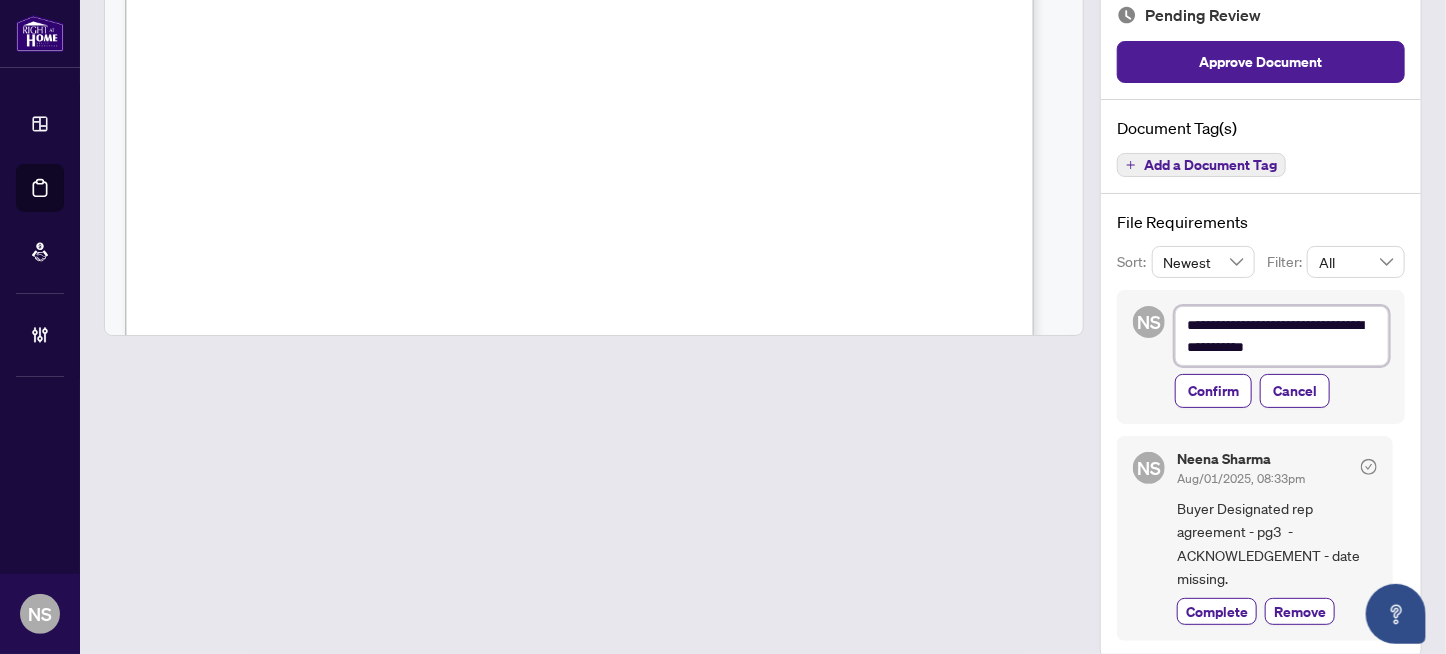 type on "**********" 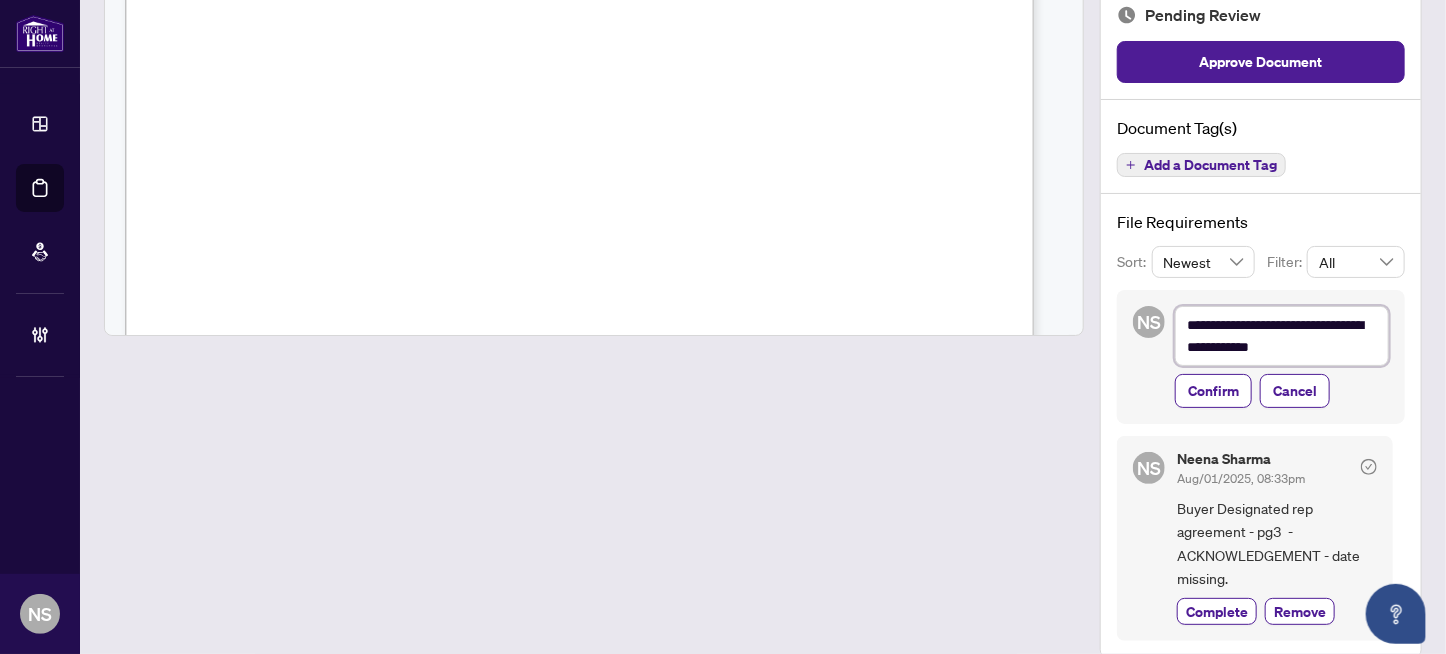 type on "**********" 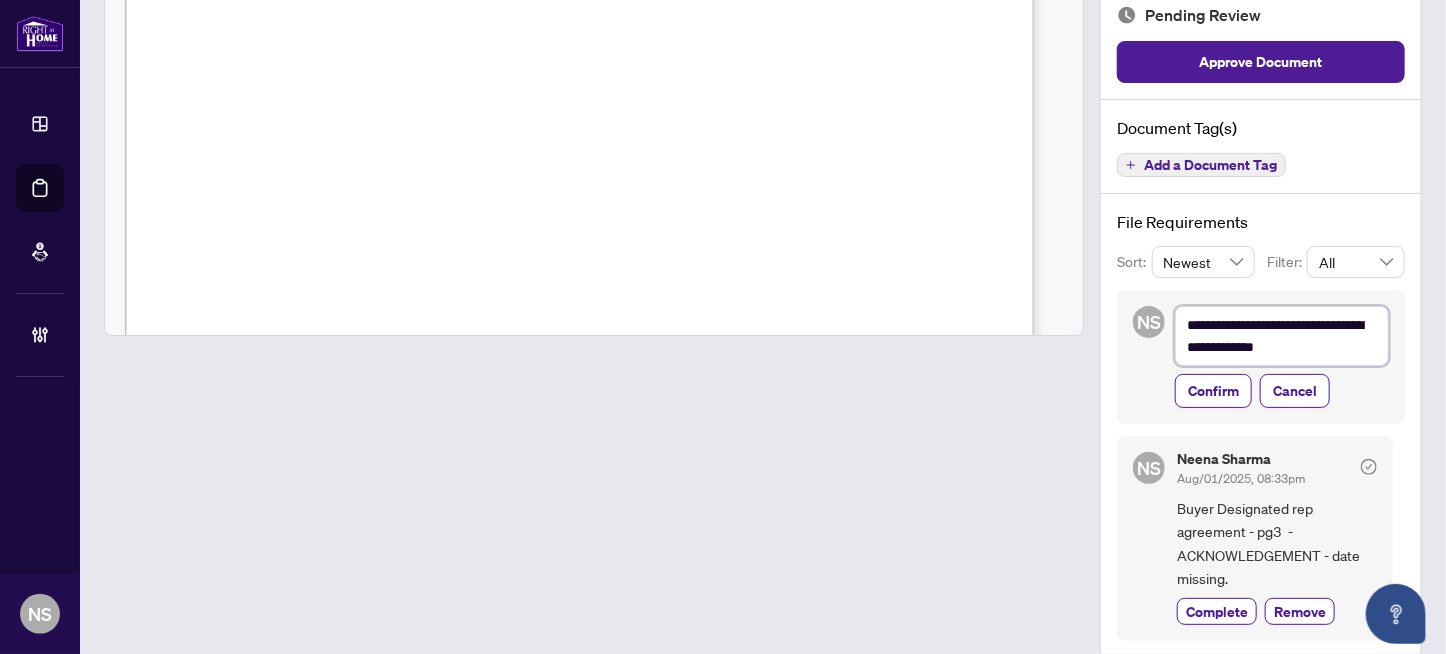 type on "**********" 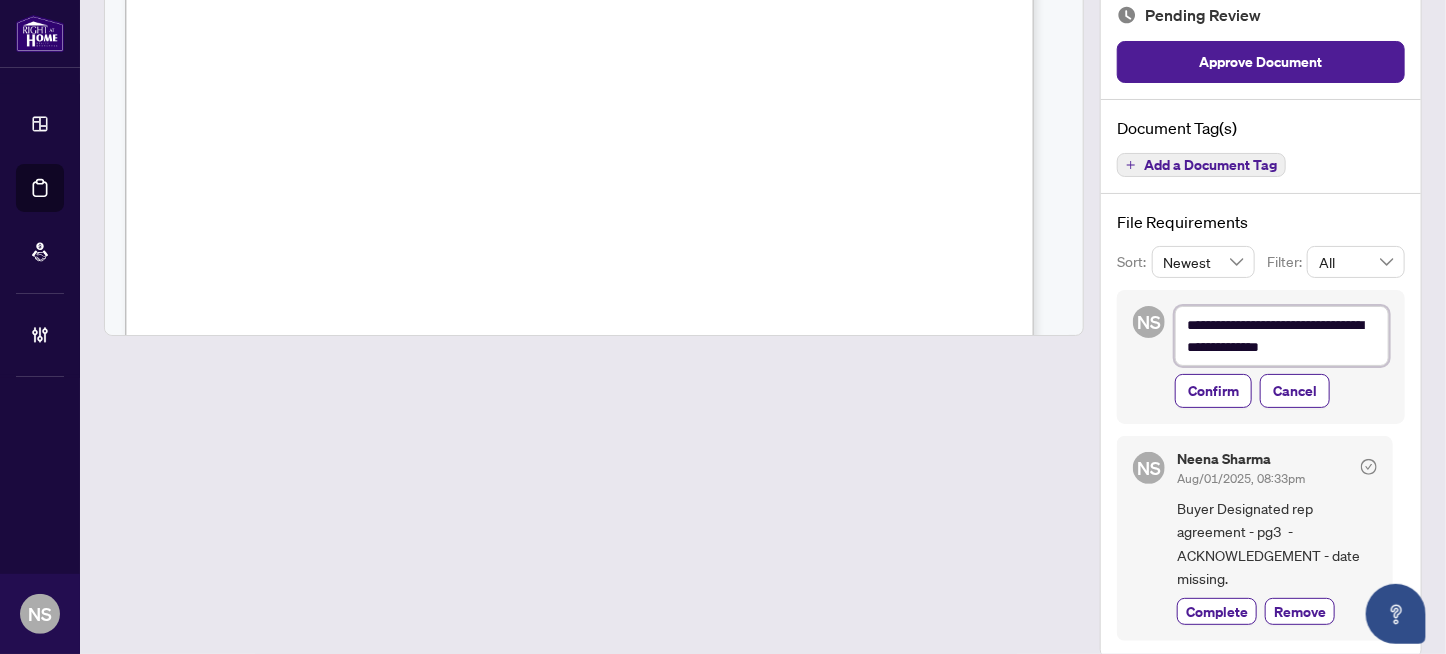 type on "**********" 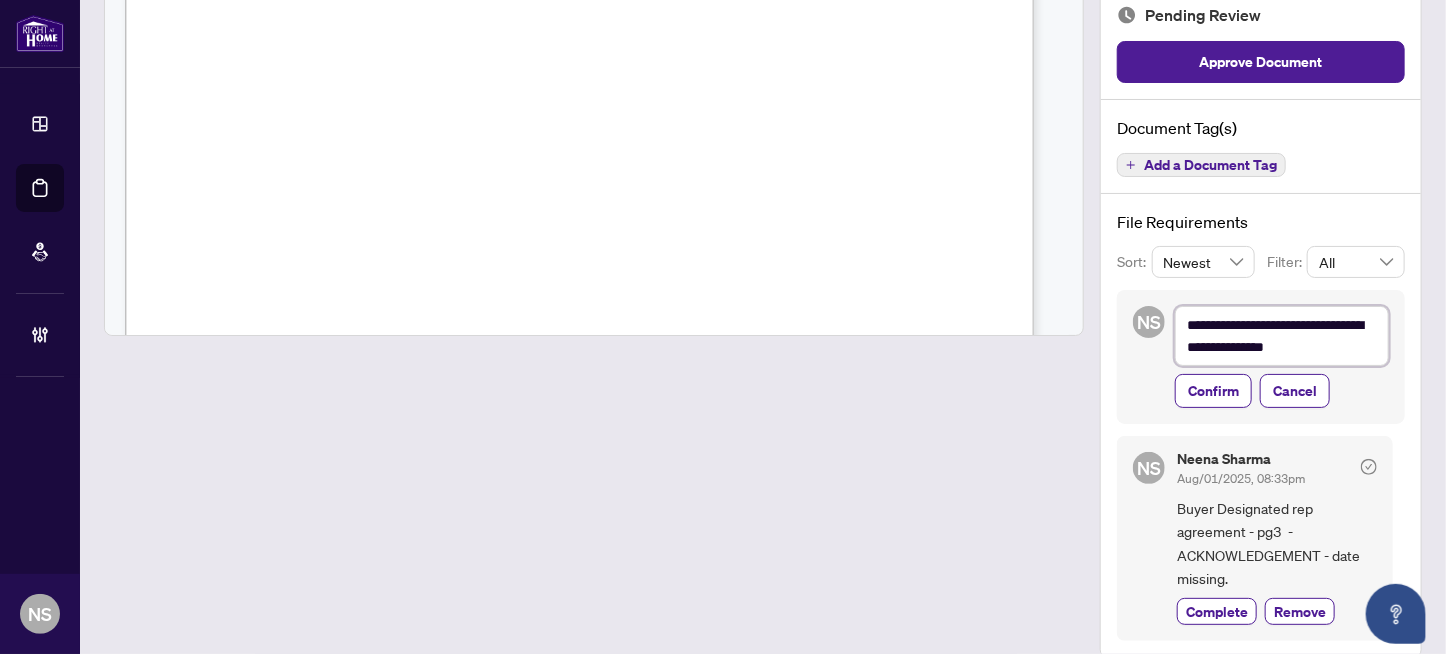 type on "**********" 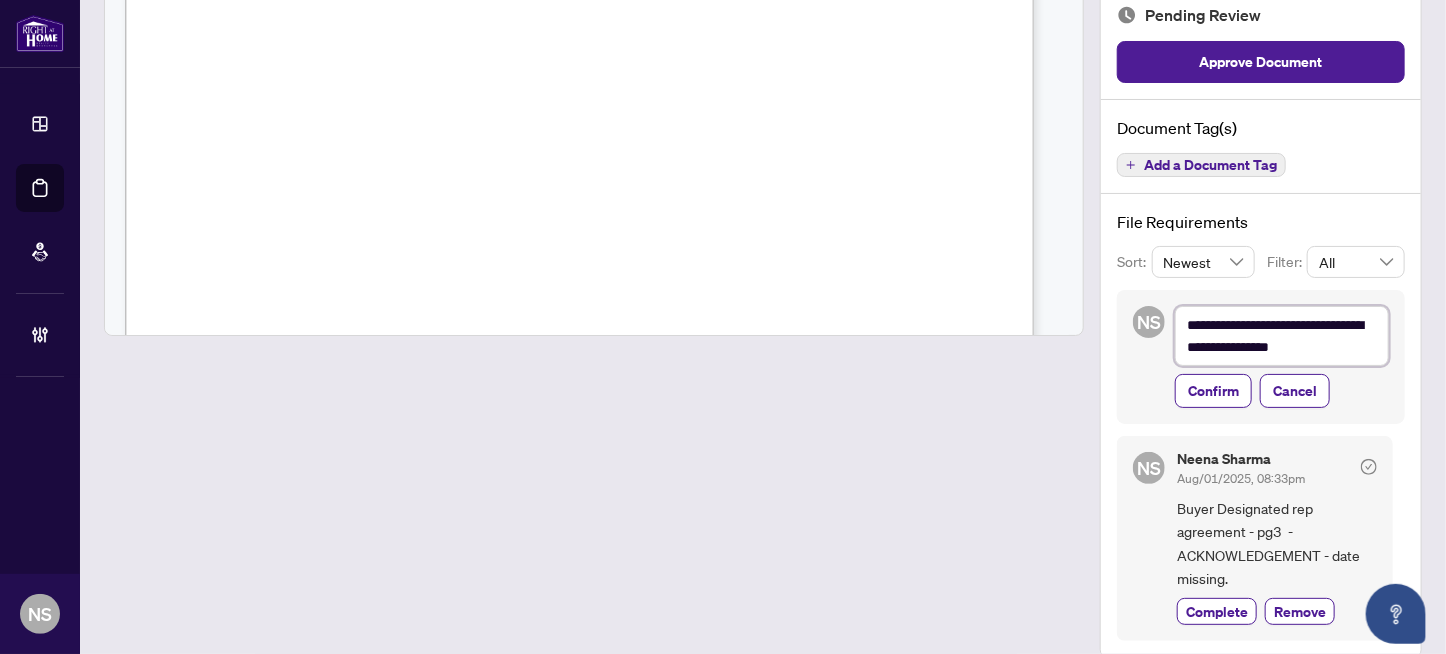 type on "**********" 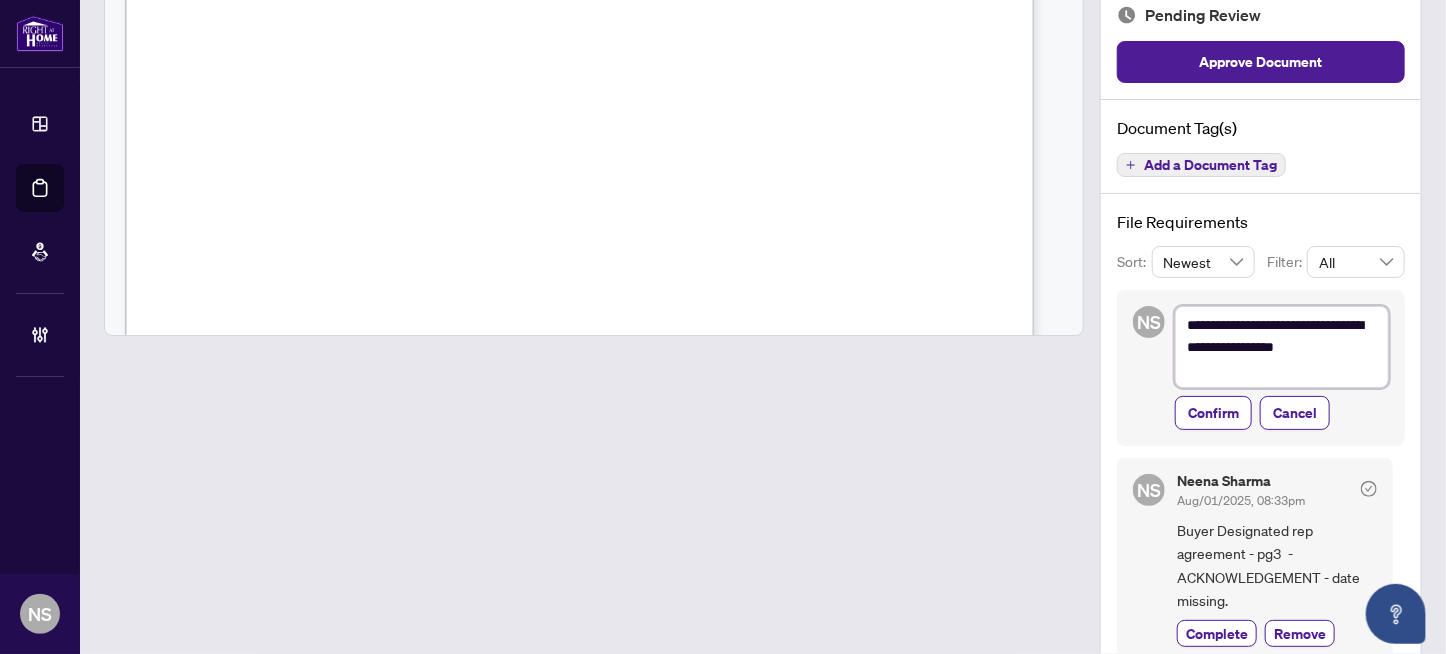 type on "**********" 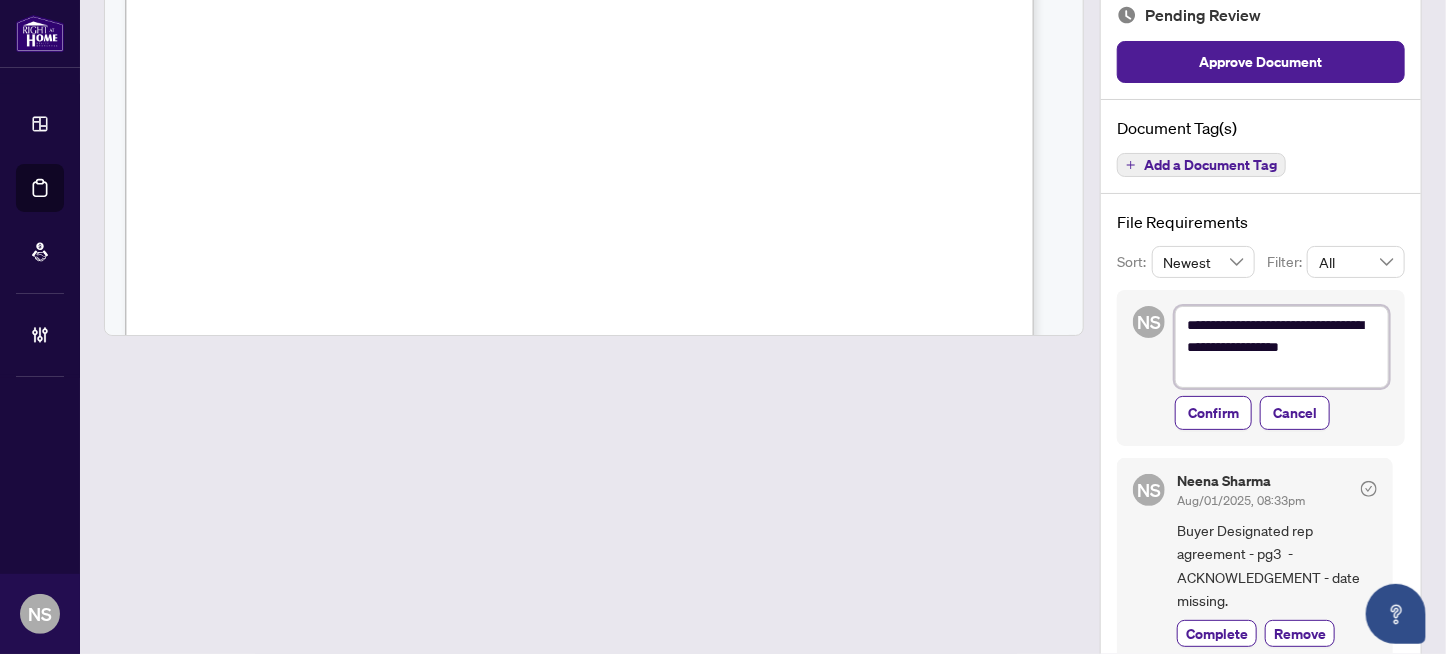 type on "**********" 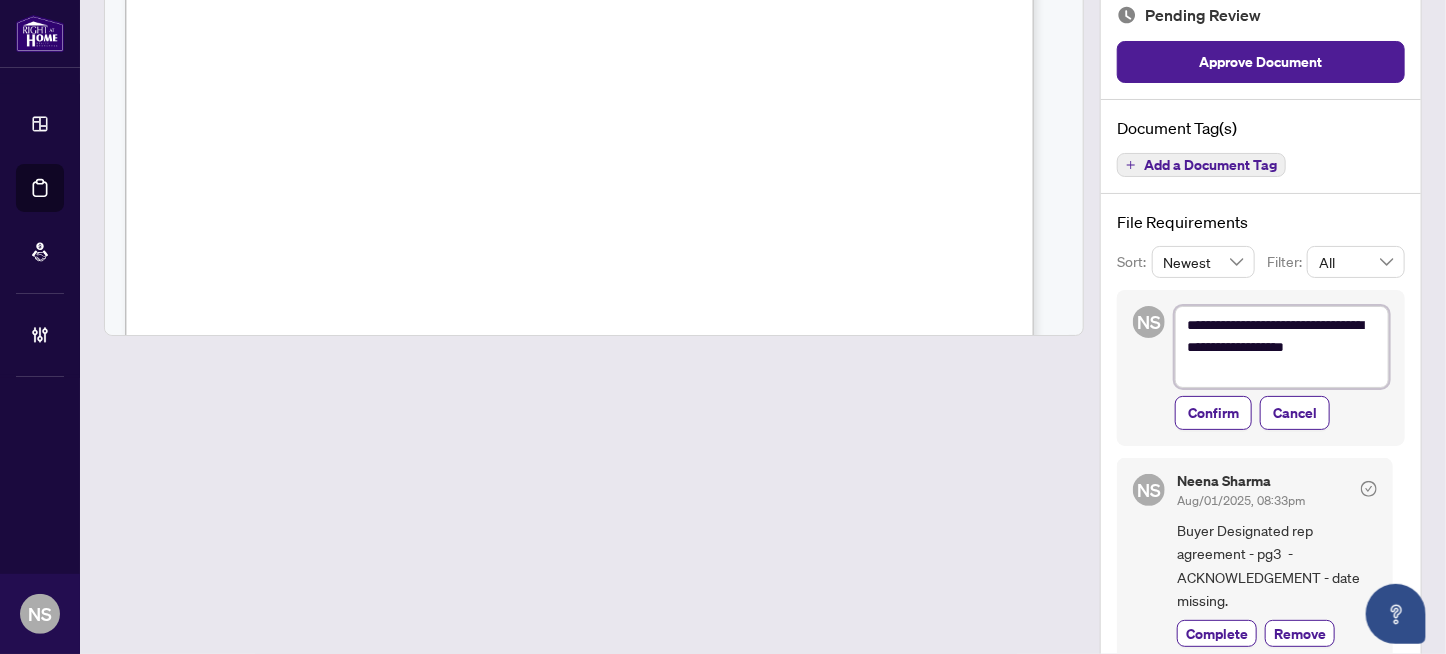 type on "**********" 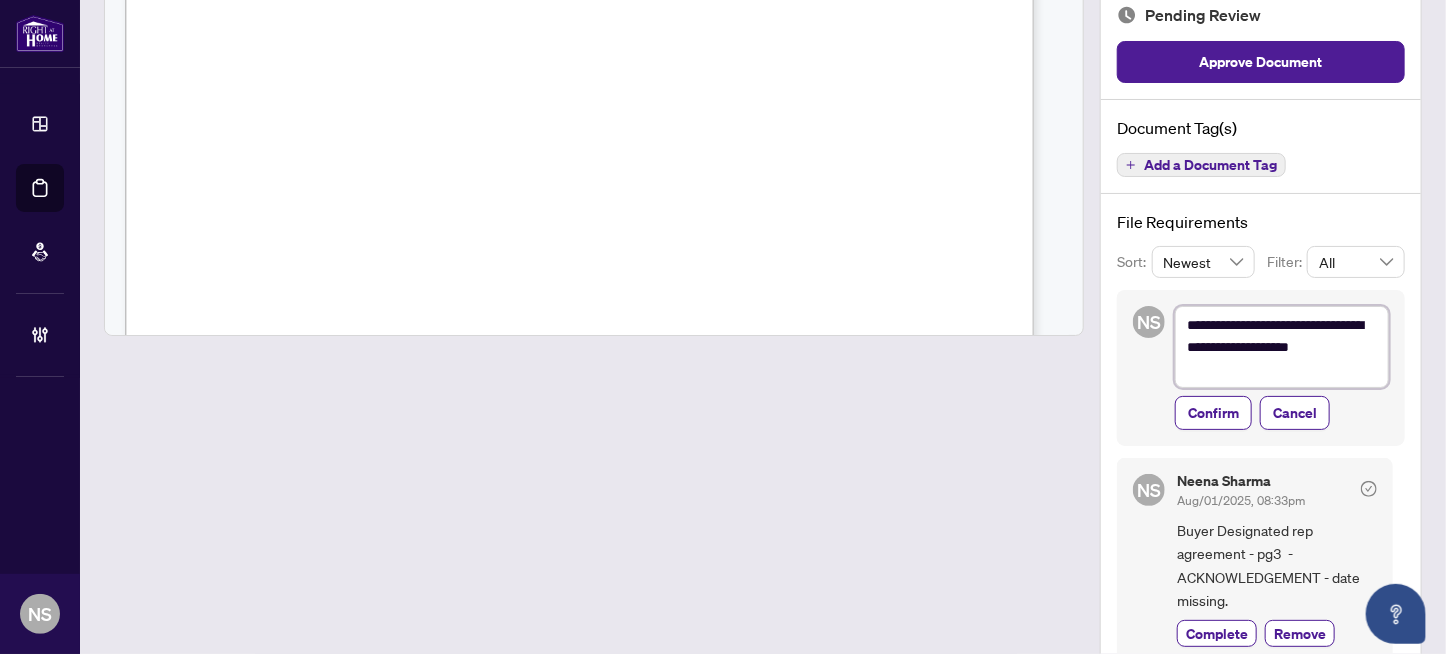 type on "**********" 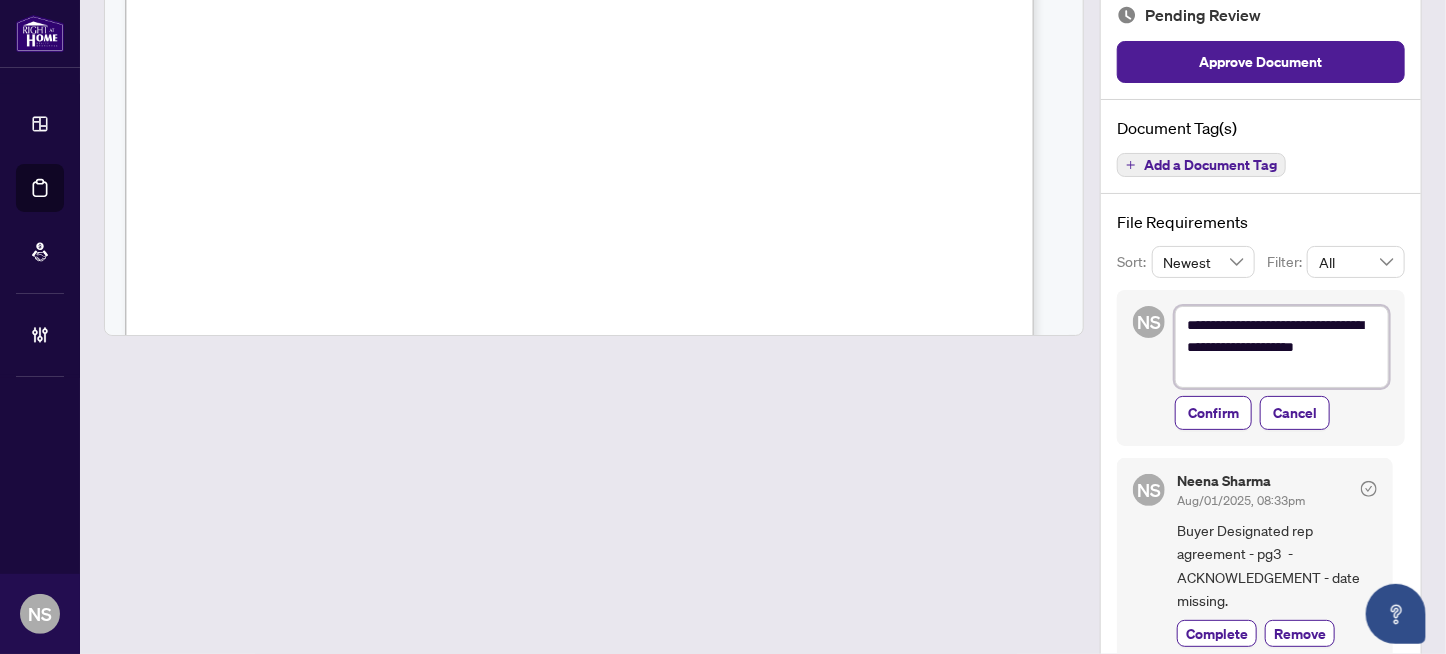 type on "**********" 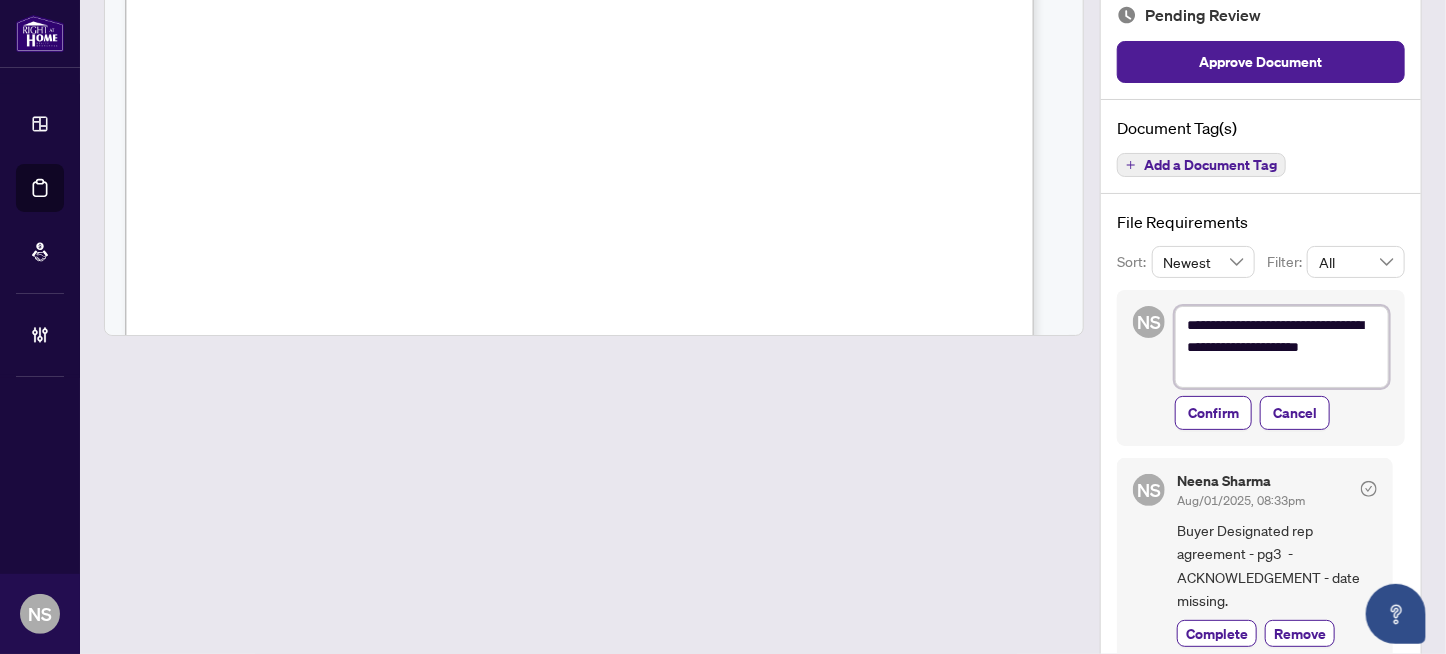 type on "**********" 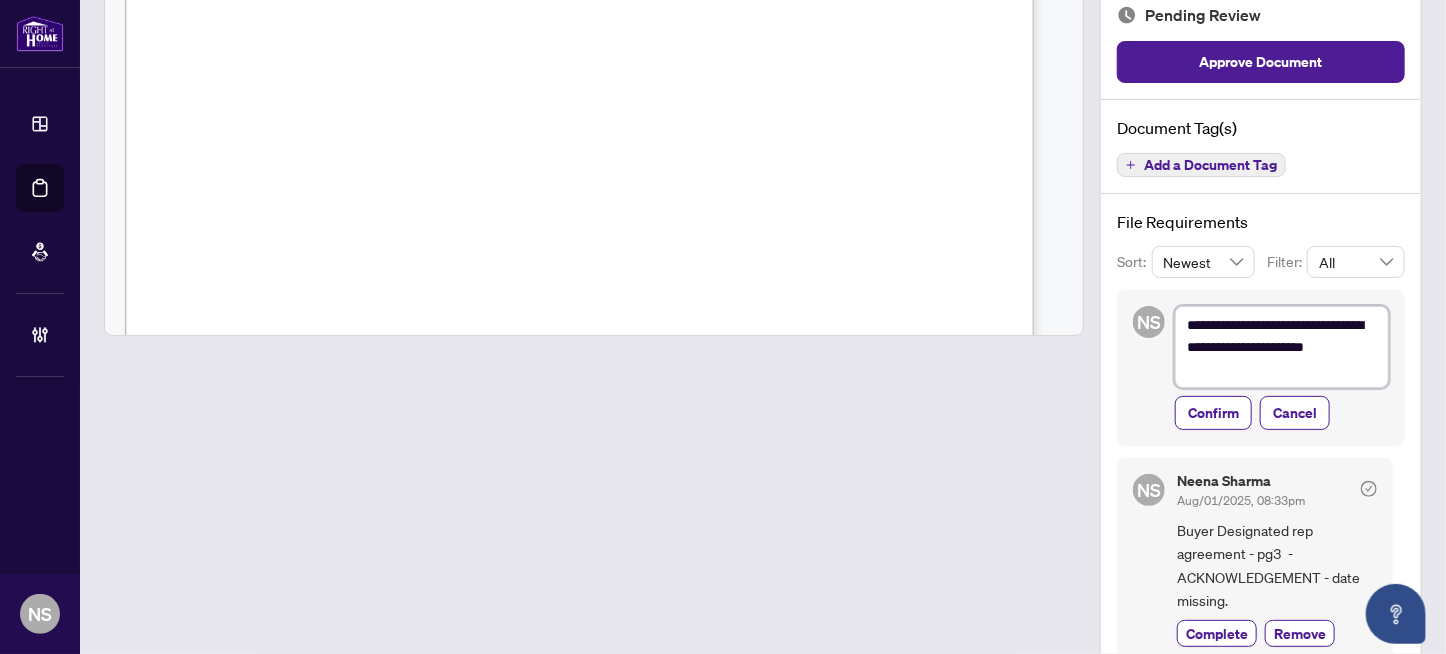 type on "**********" 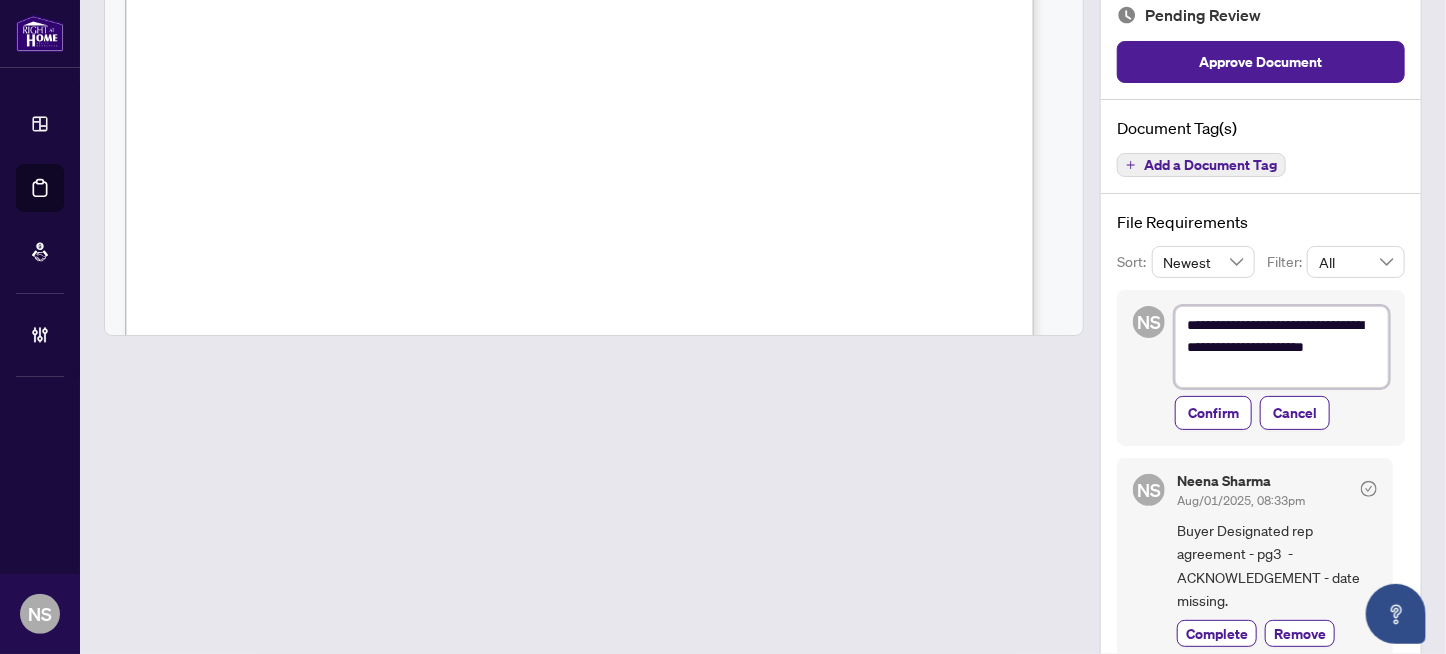 type on "**********" 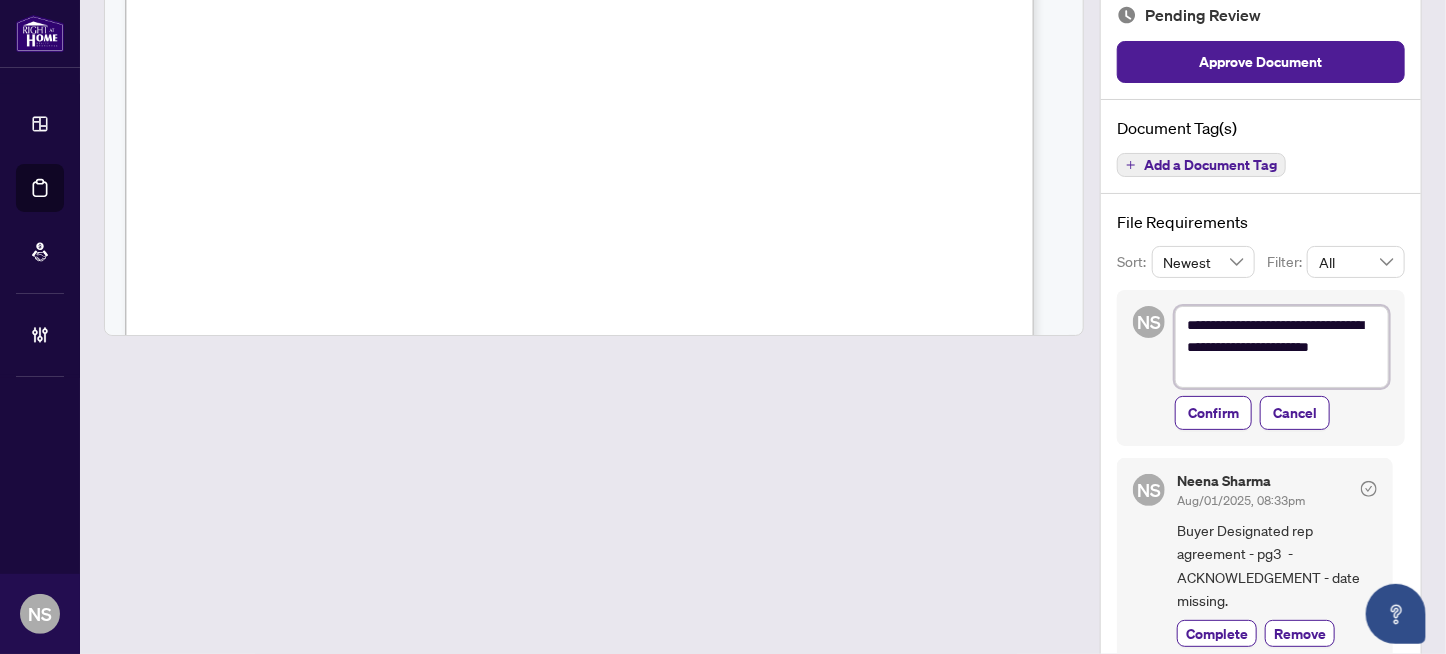 type on "**********" 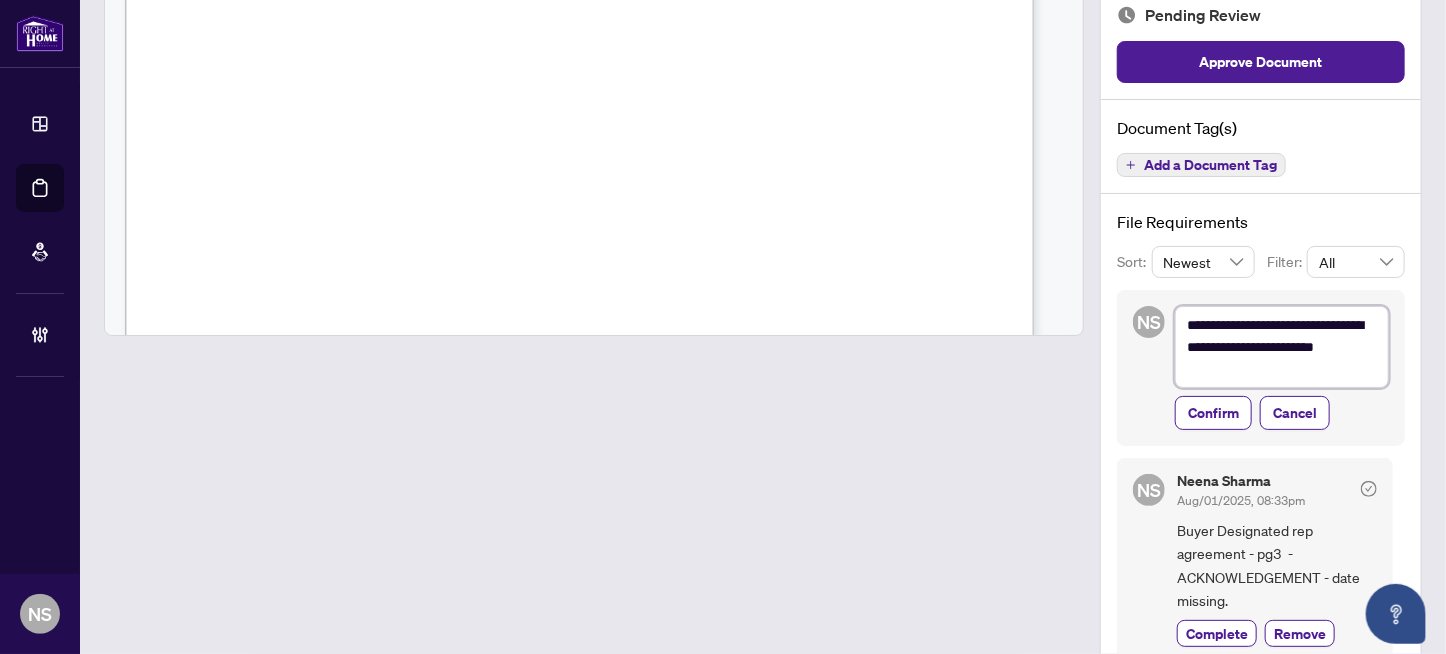 type on "**********" 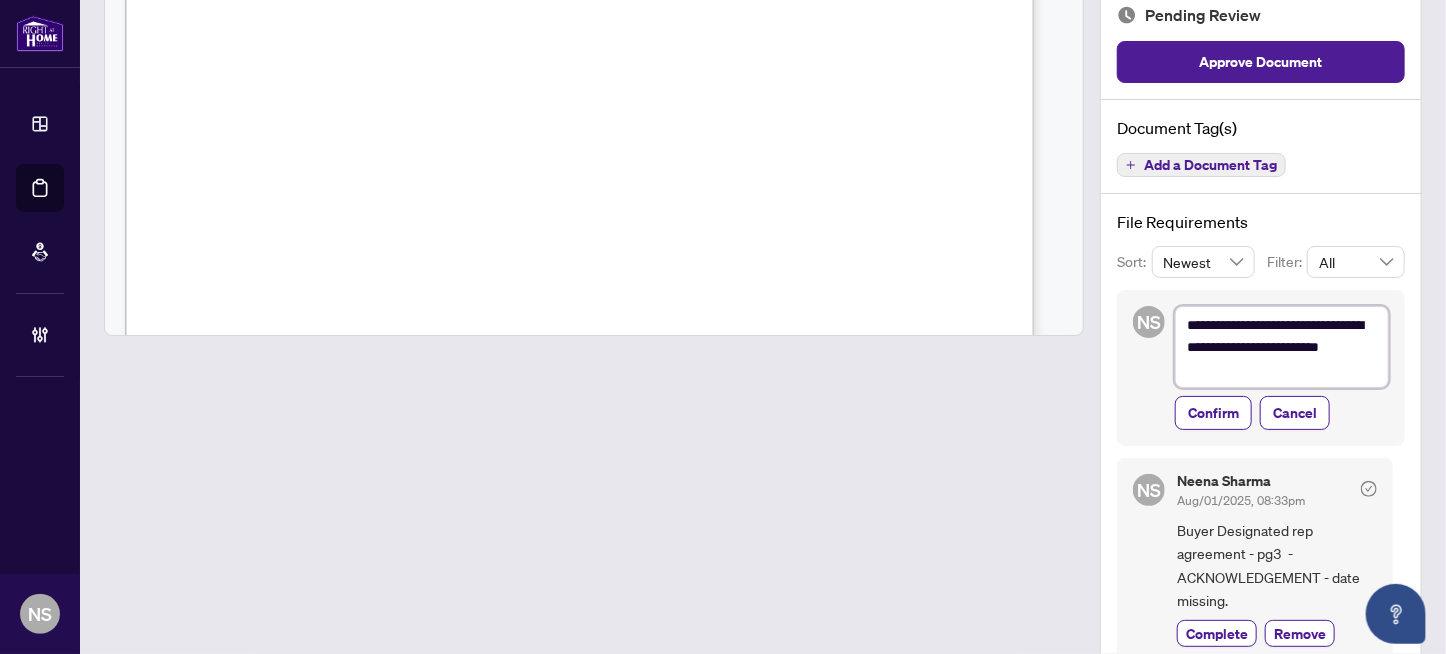 type on "**********" 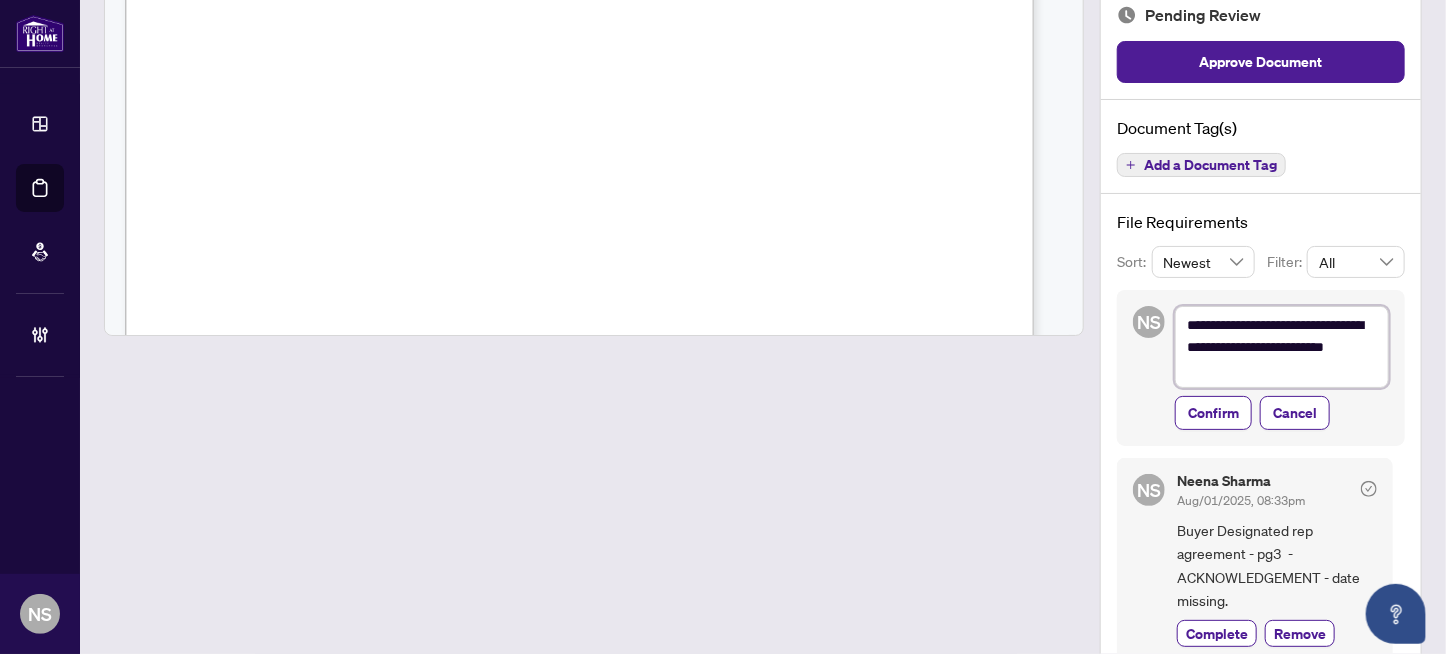 type on "**********" 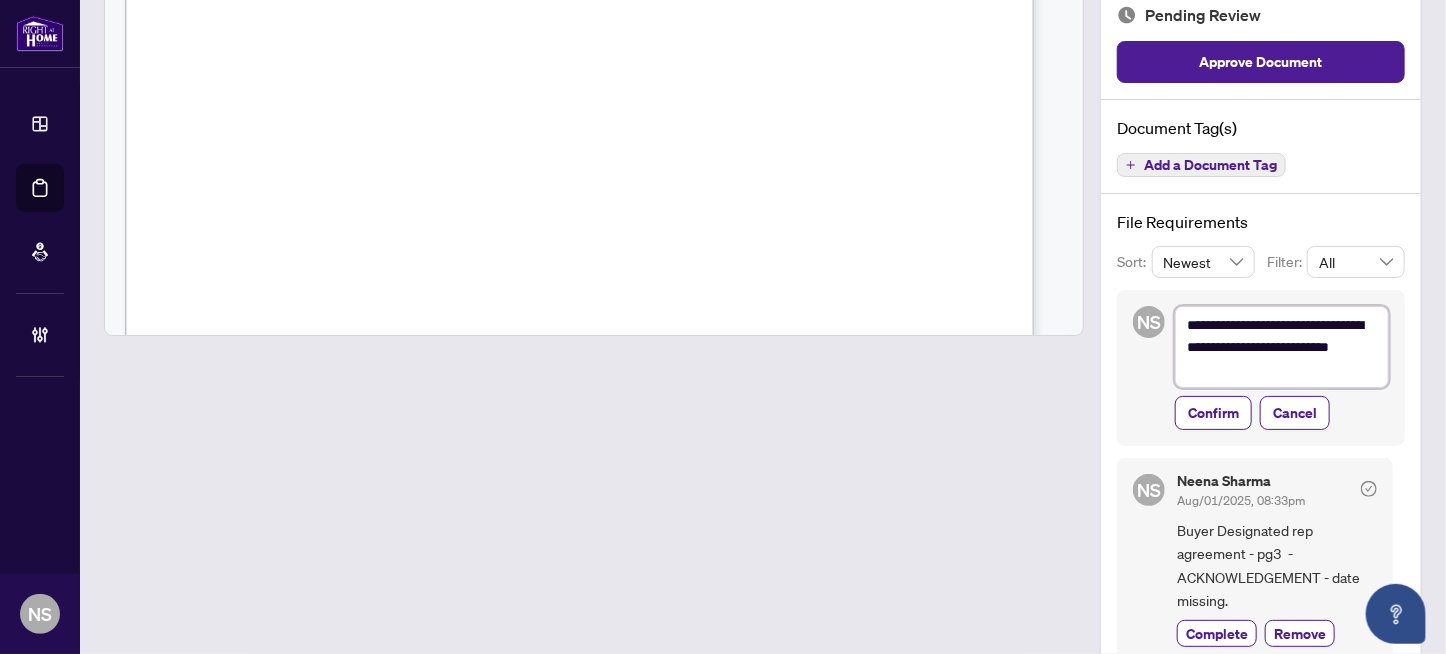 type on "**********" 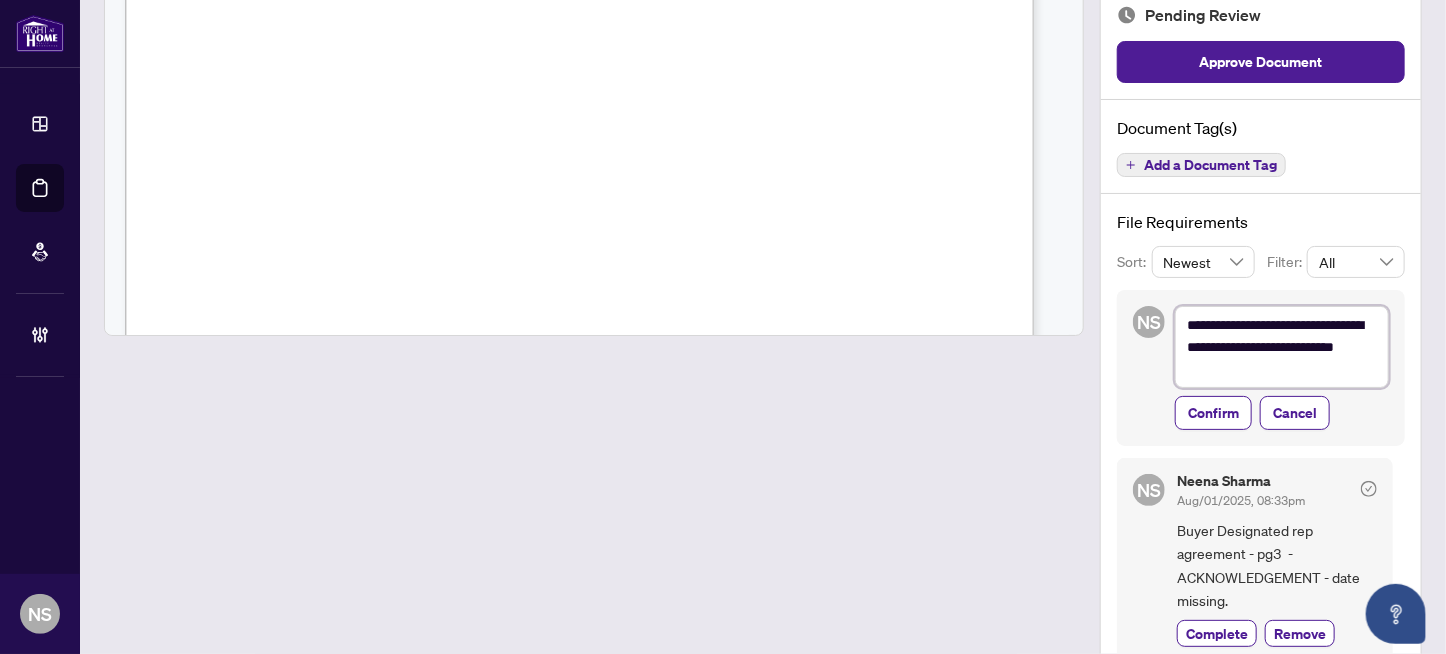 type on "**********" 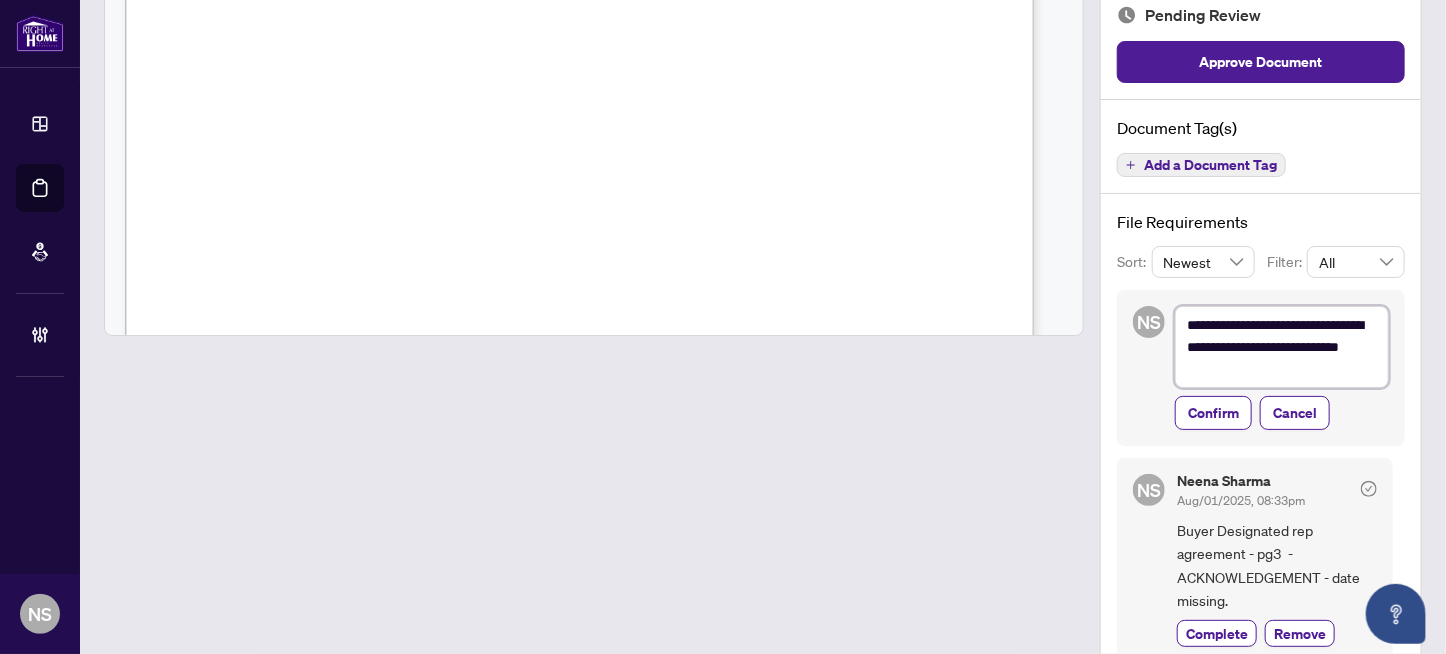 type on "**********" 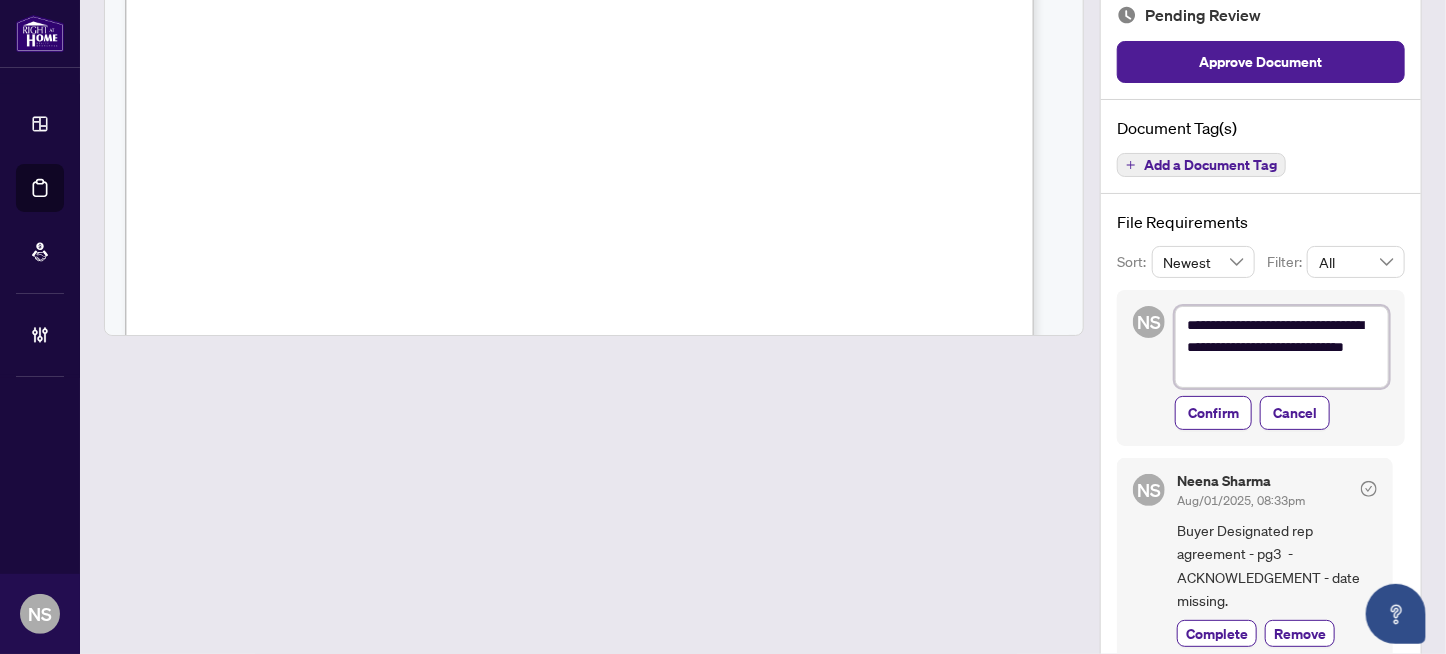 type on "**********" 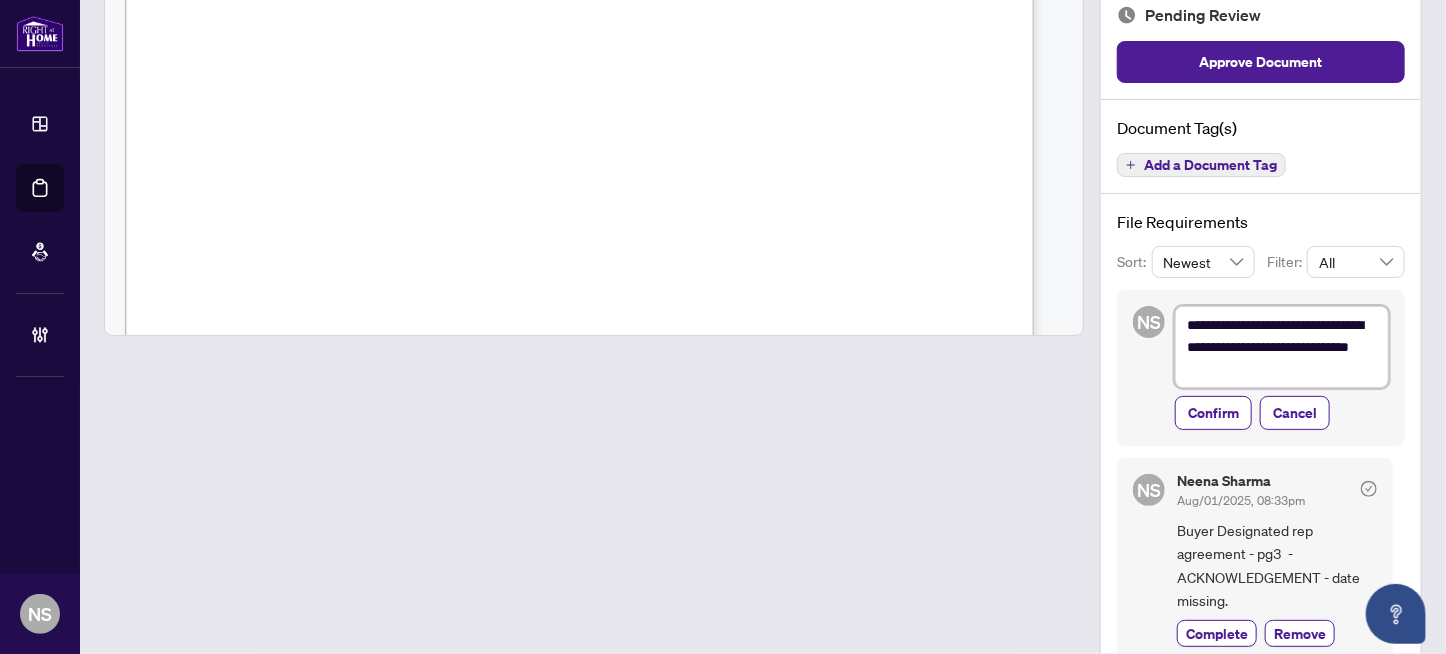 type on "**********" 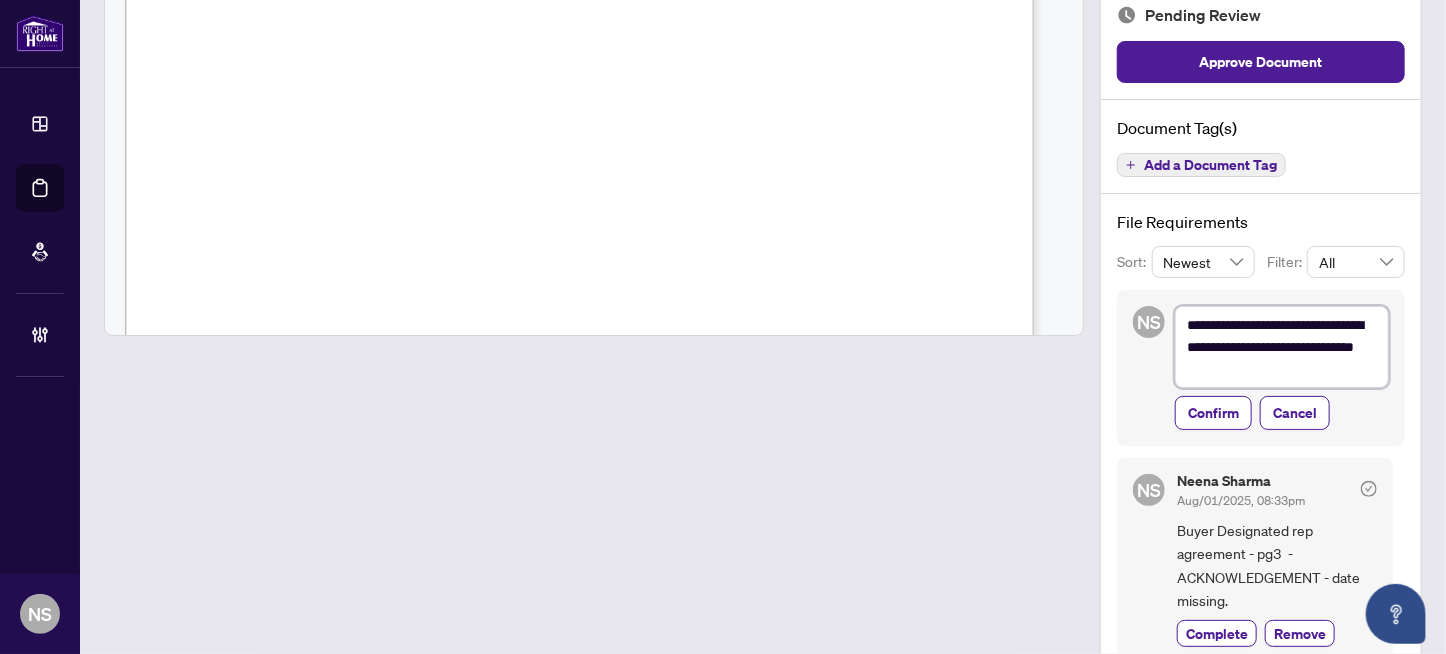 type on "**********" 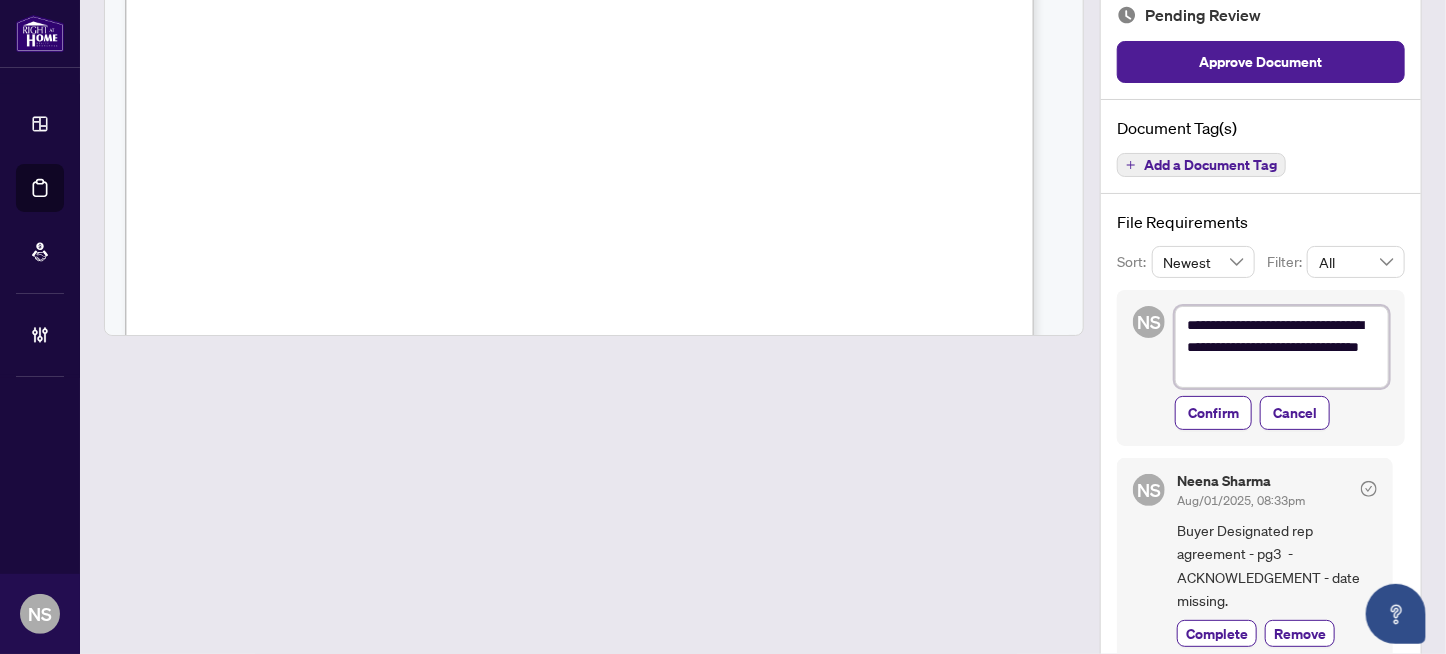 type on "**********" 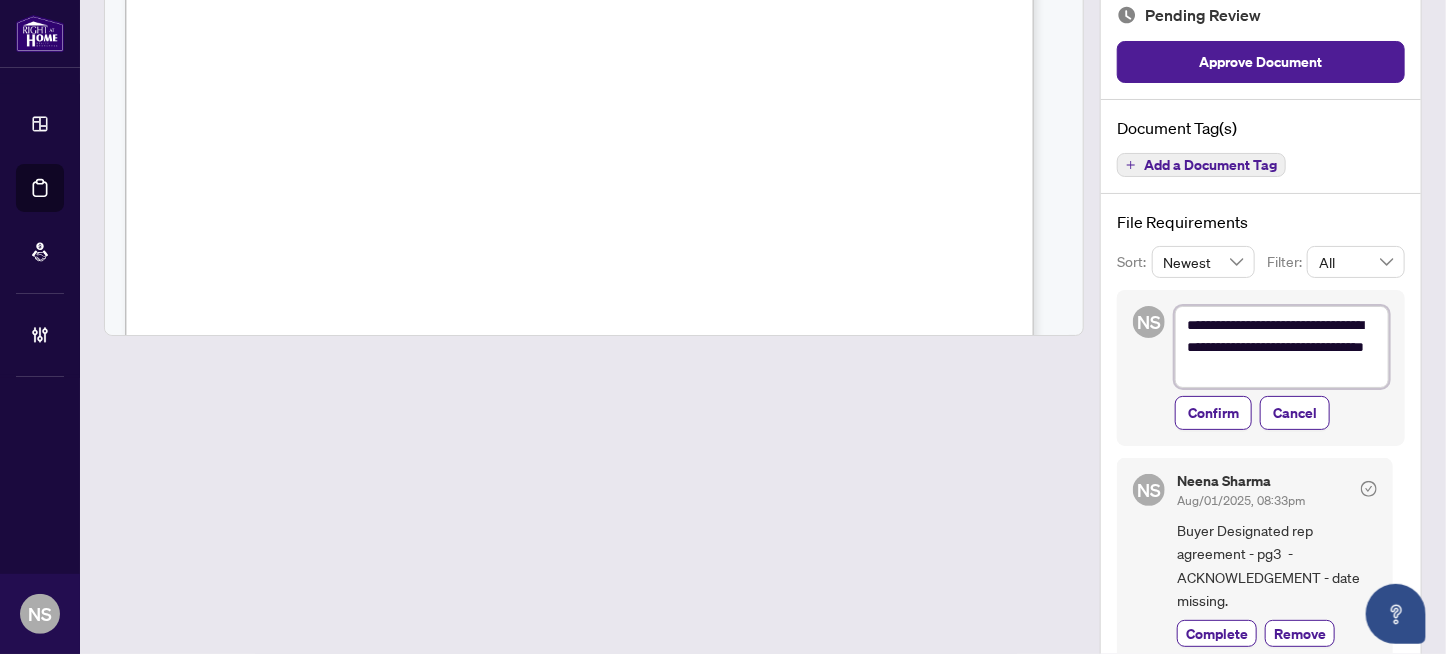 type on "**********" 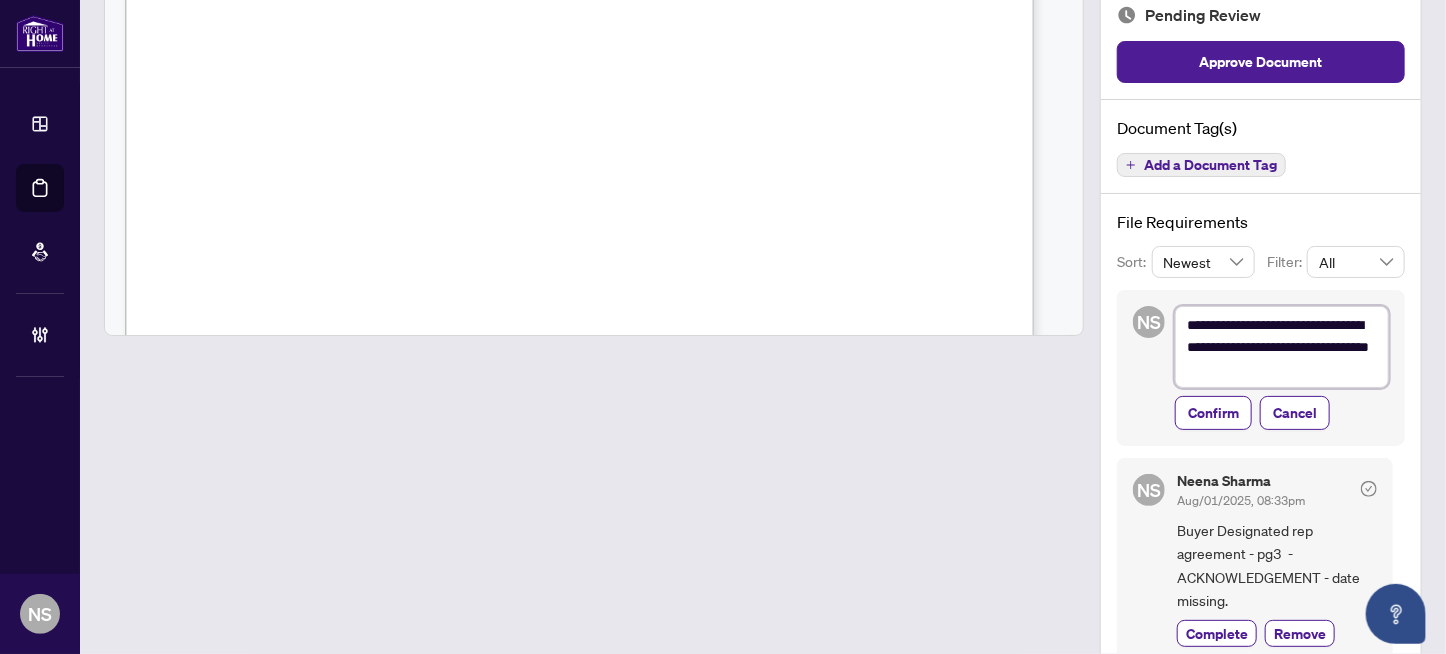 type on "**********" 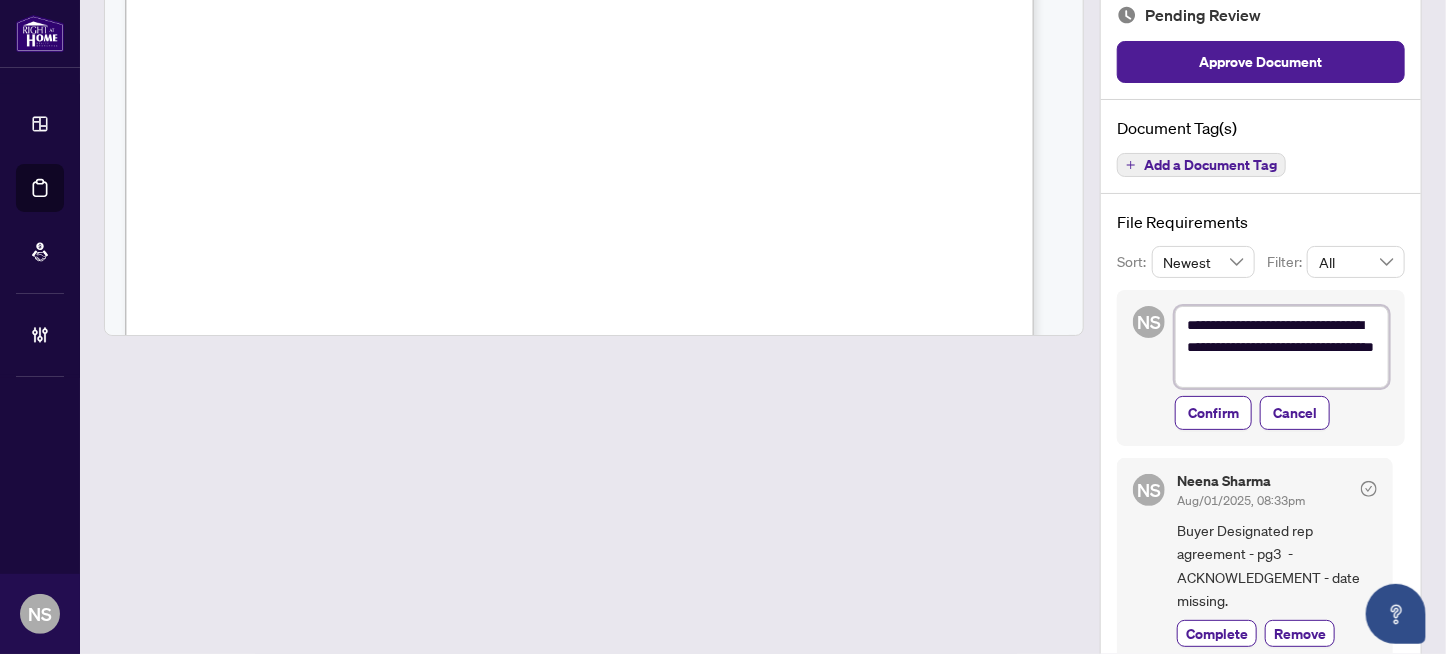 type on "**********" 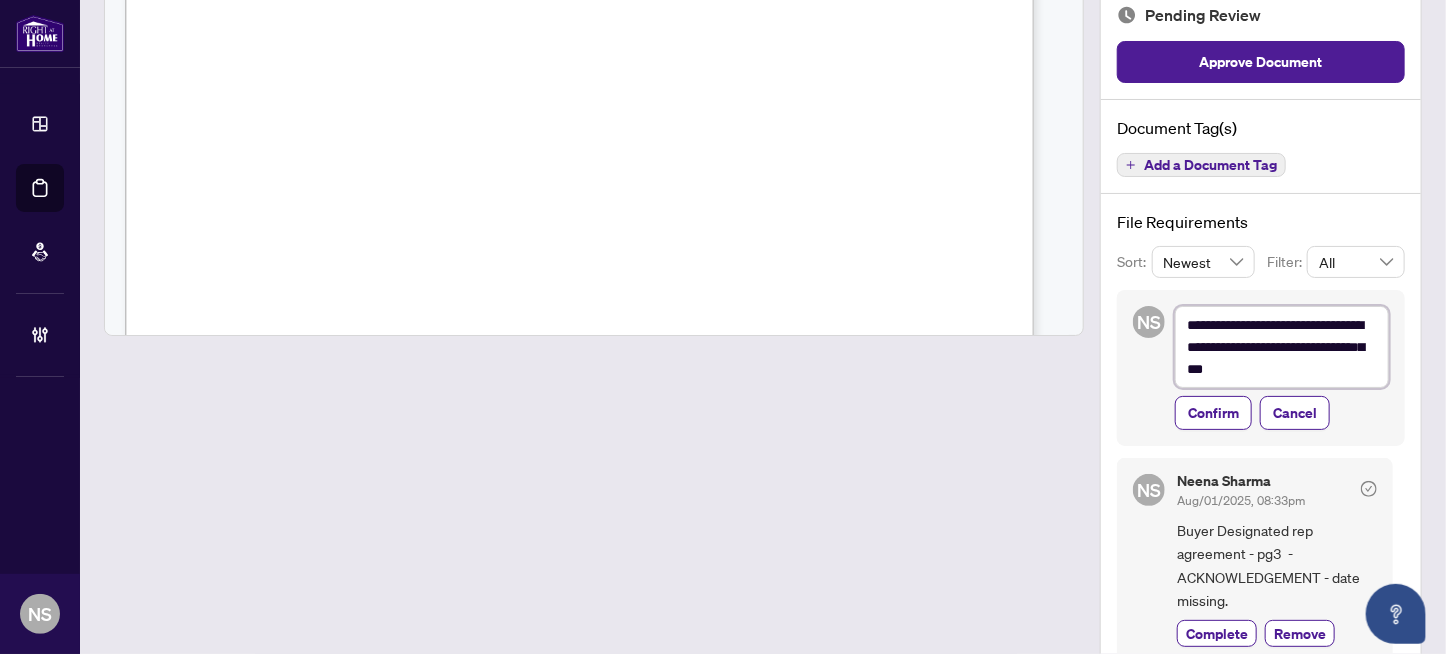 type on "**********" 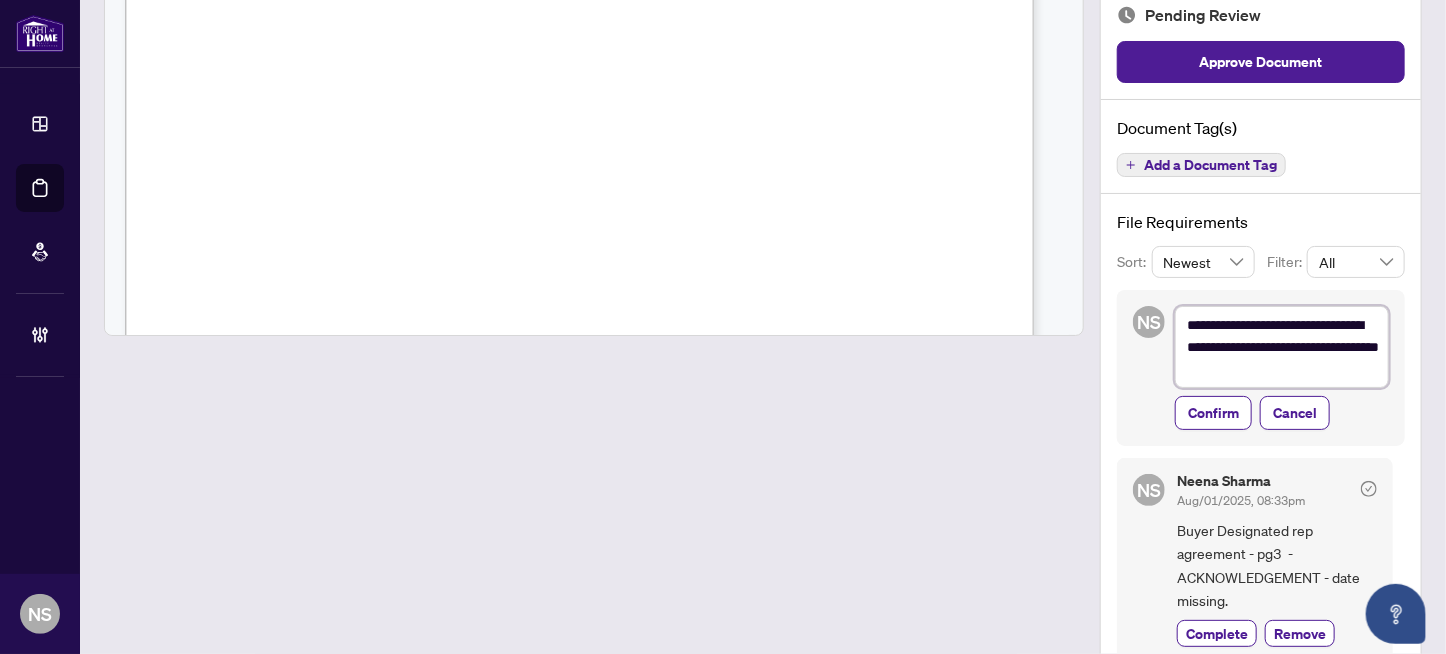 type on "**********" 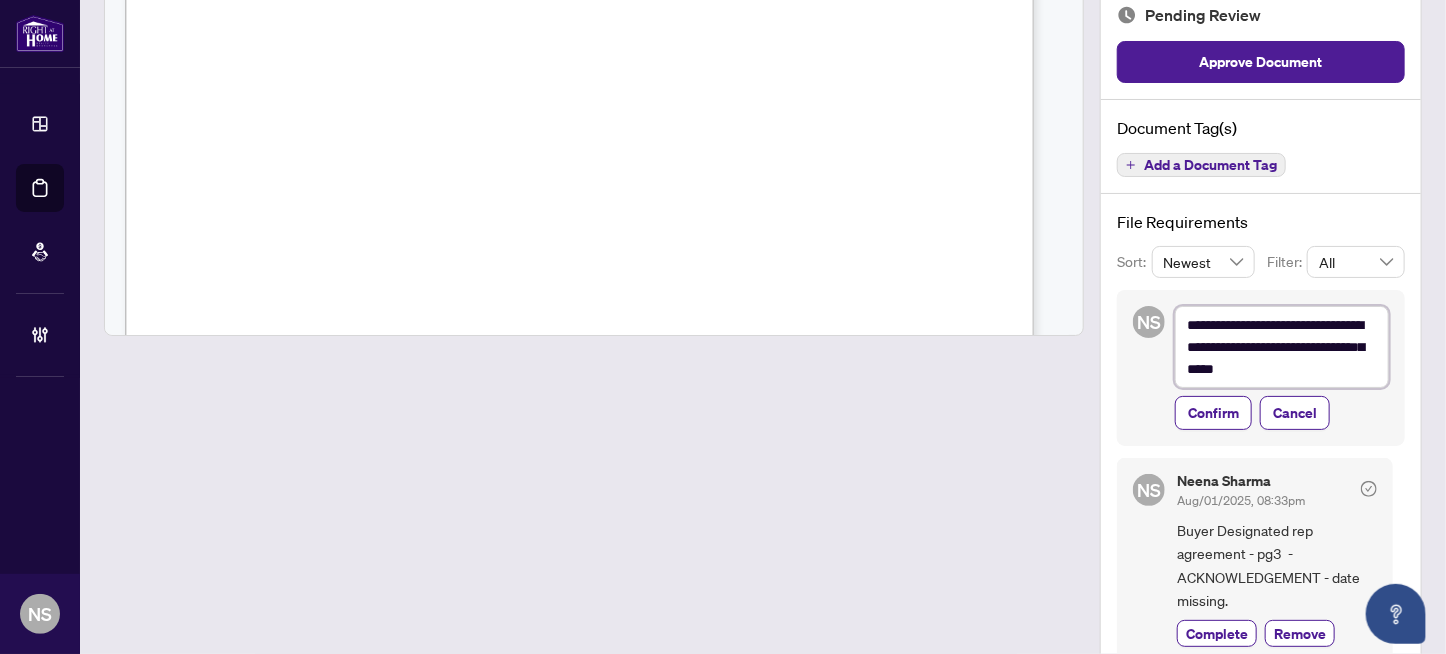 type on "**********" 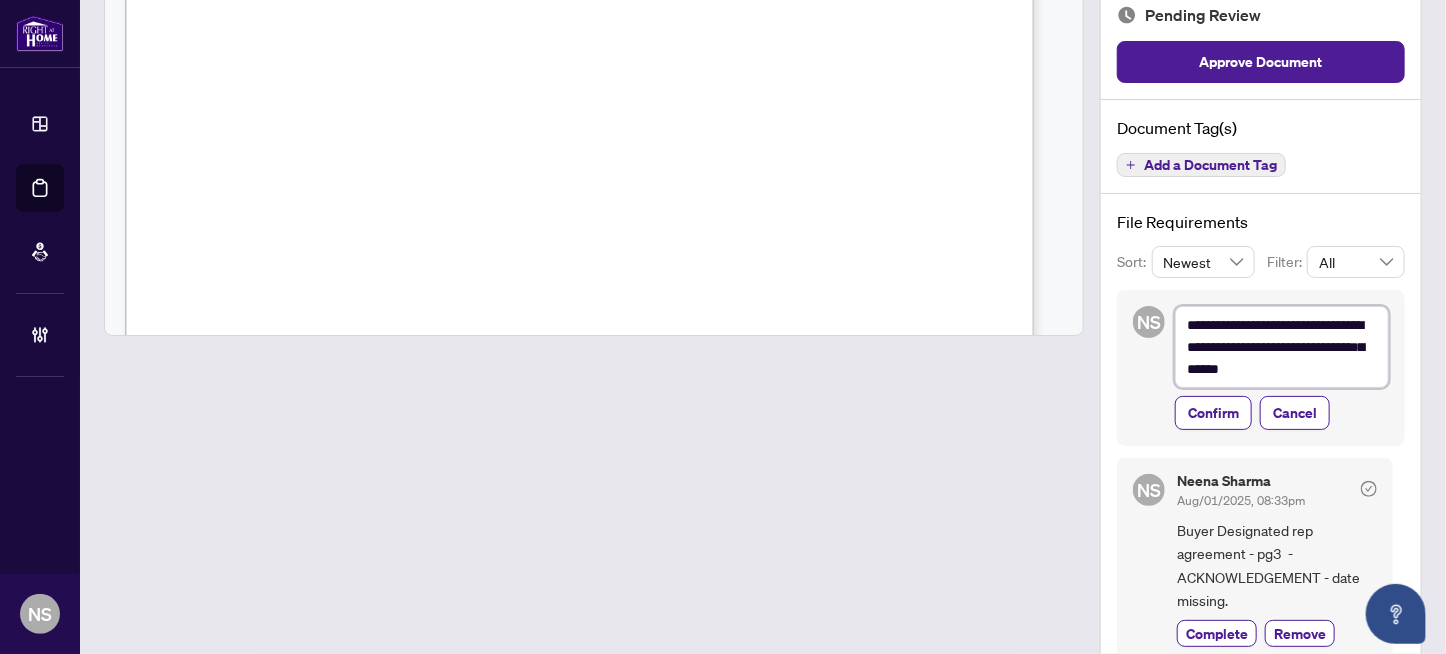 type on "**********" 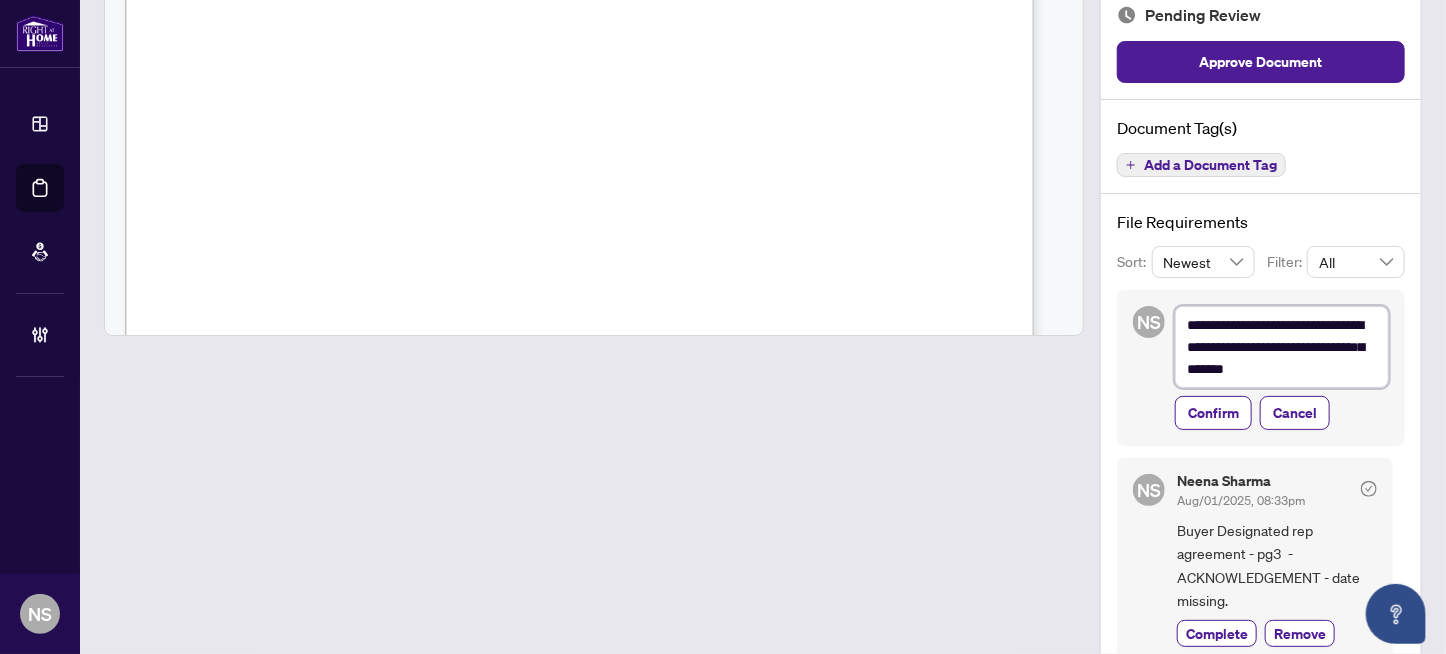 type on "**********" 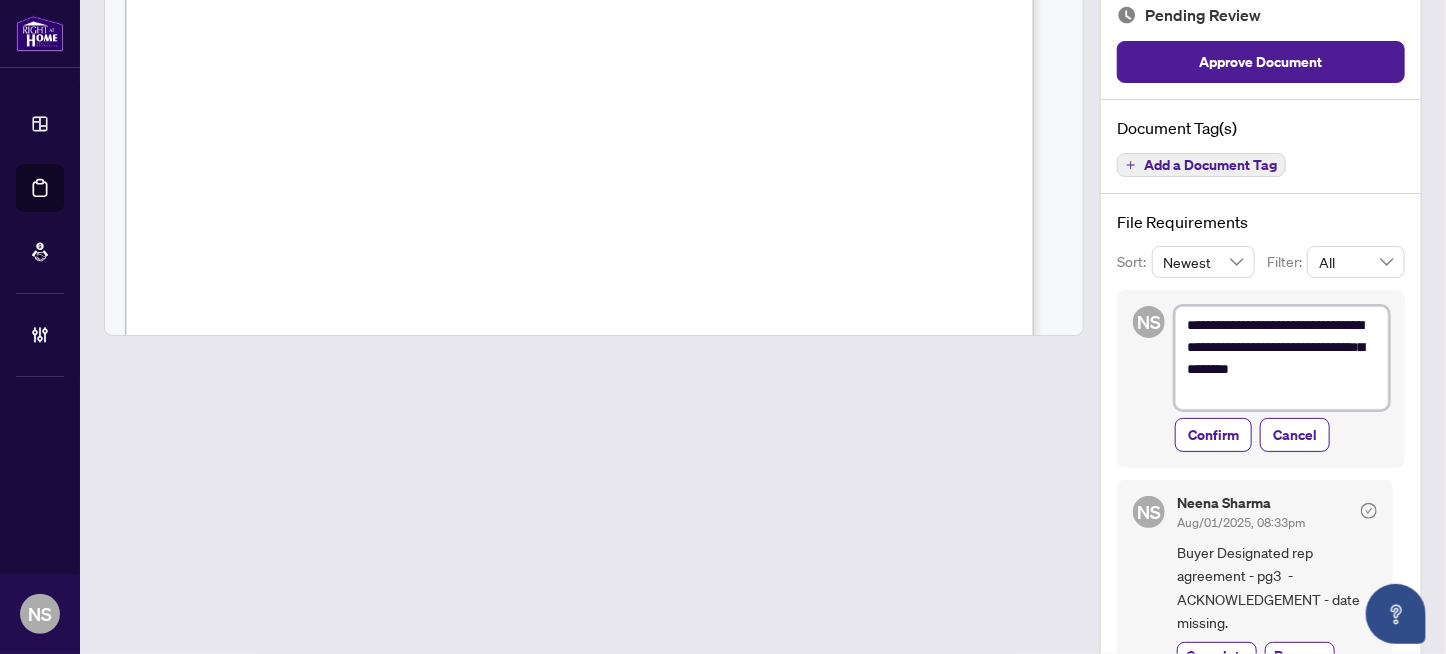 type on "**********" 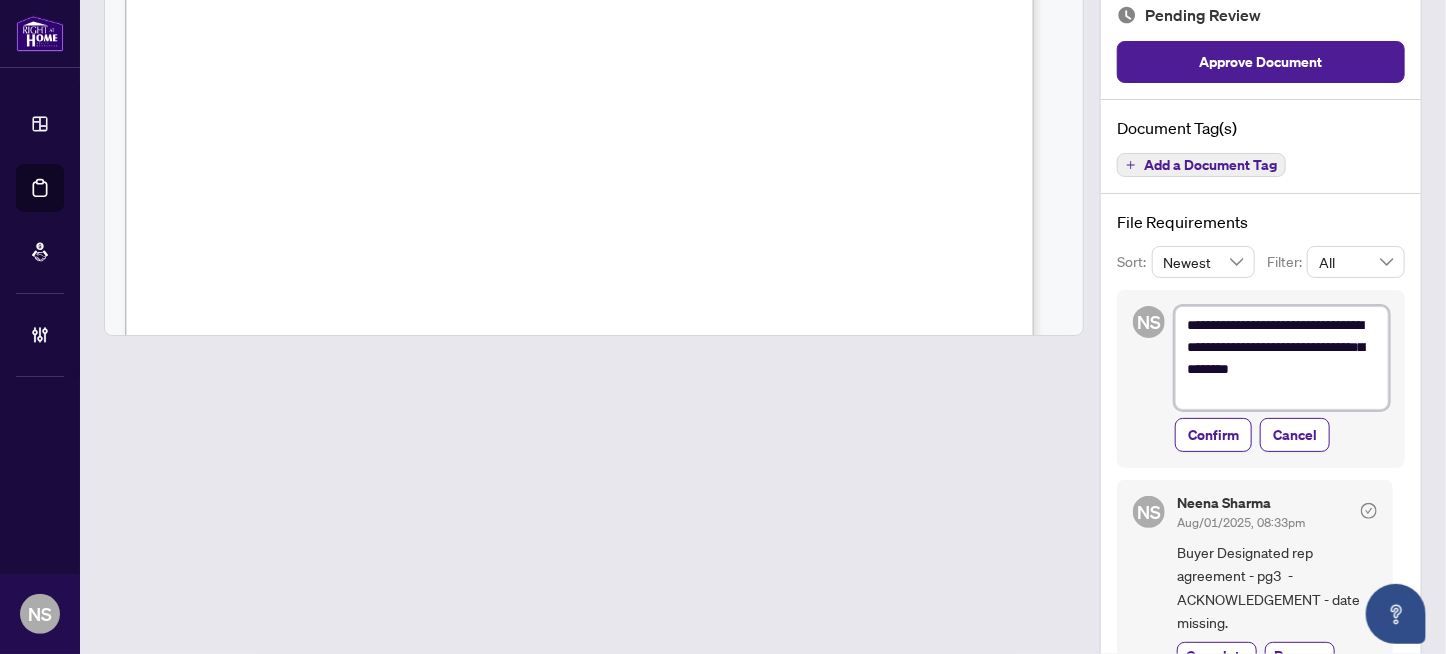 type on "**********" 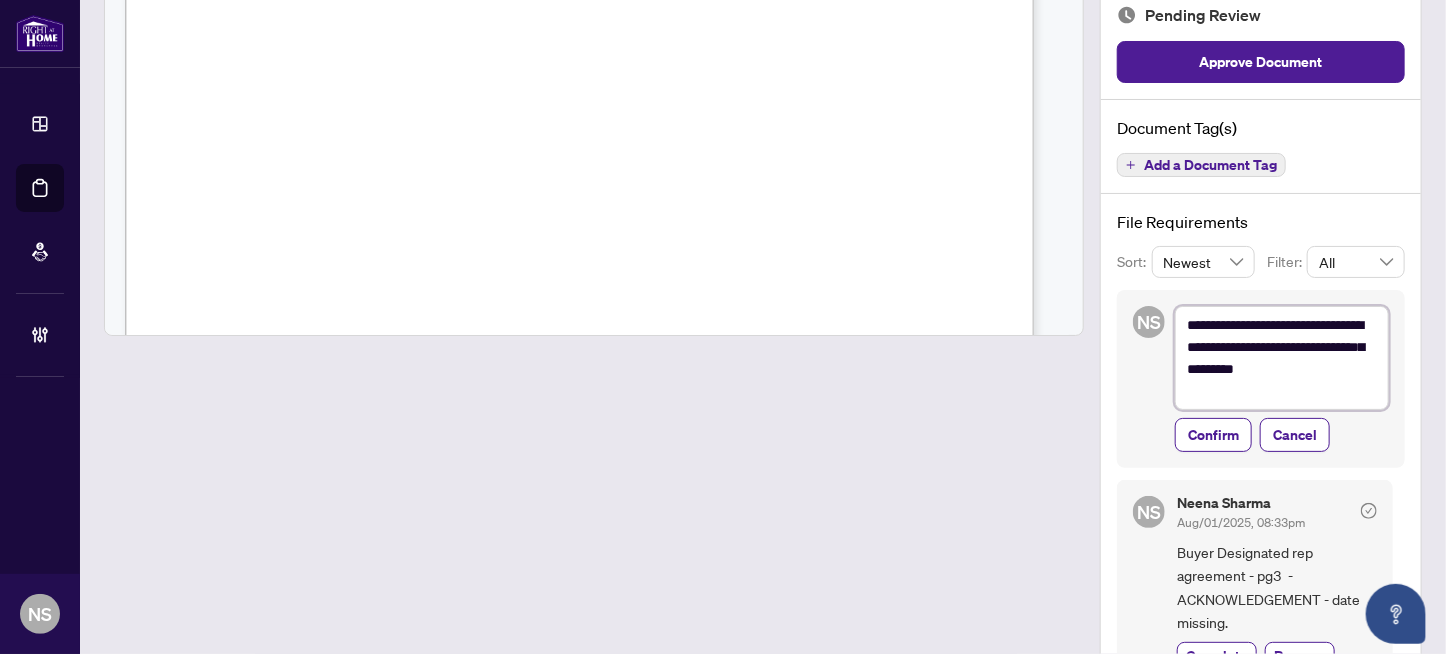 type on "**********" 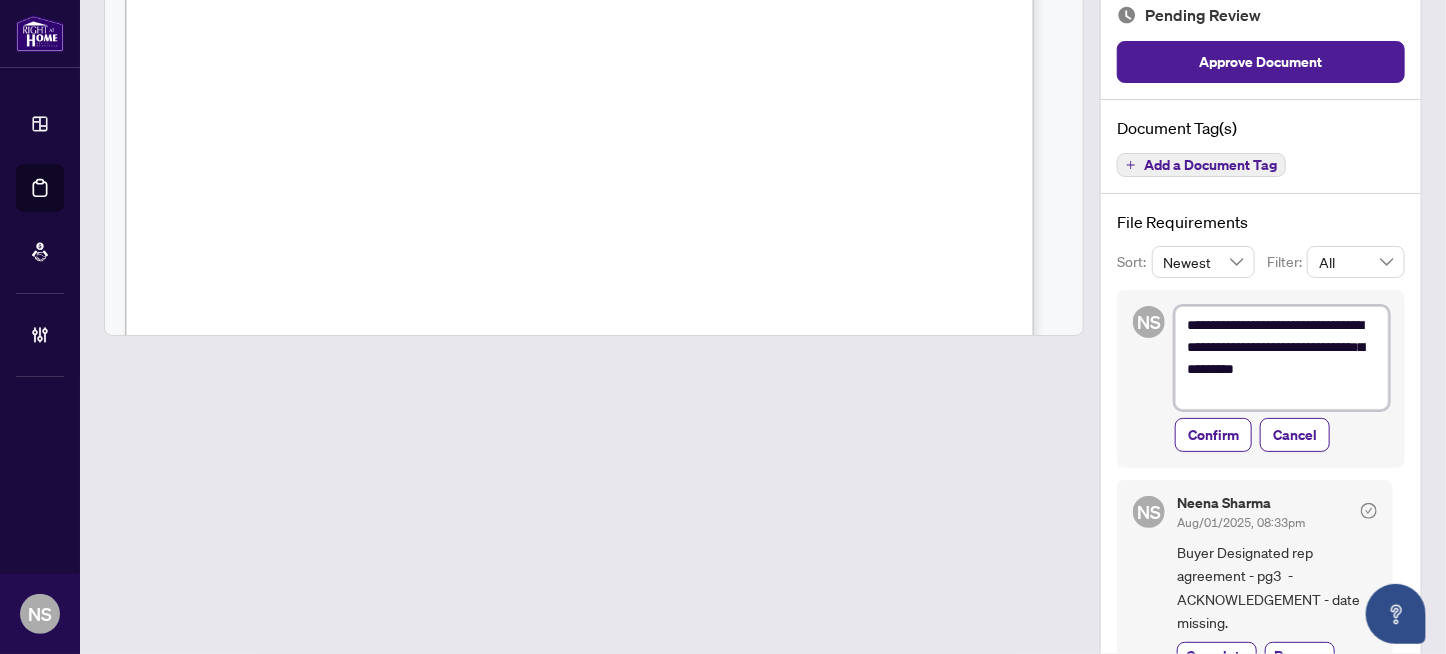 type on "**********" 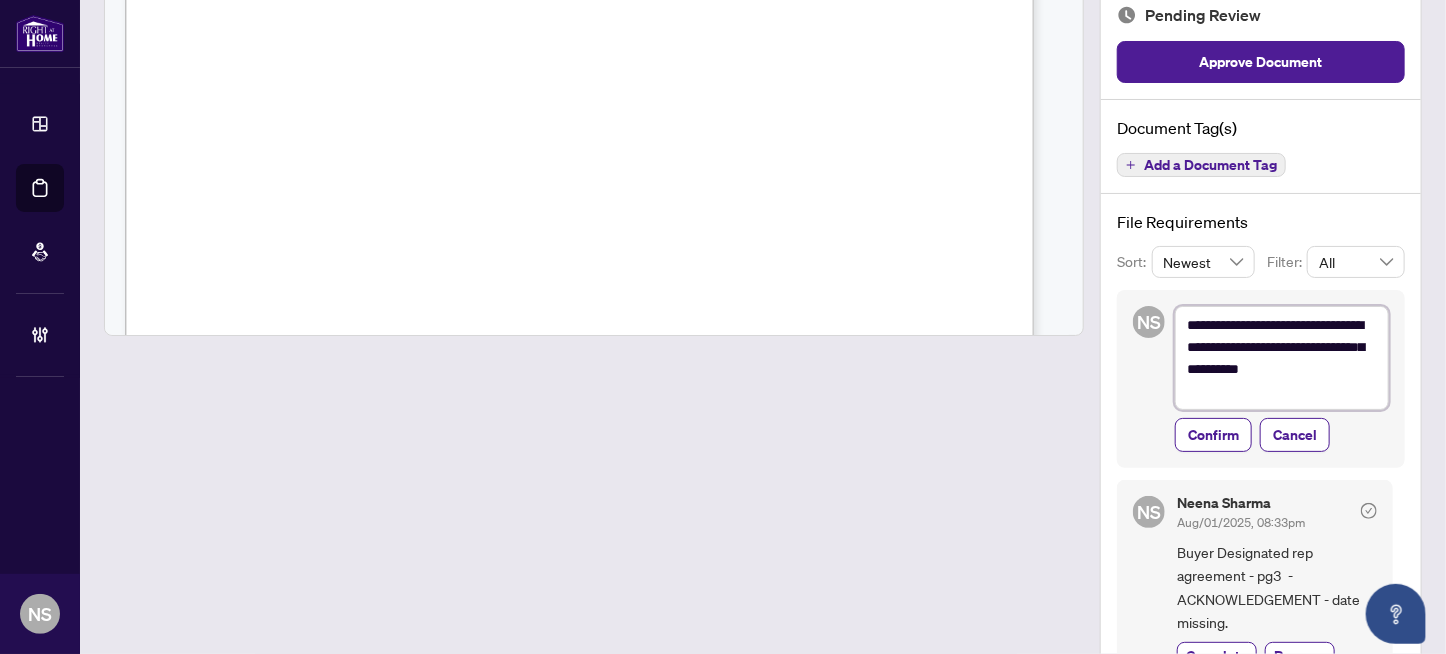 type on "**********" 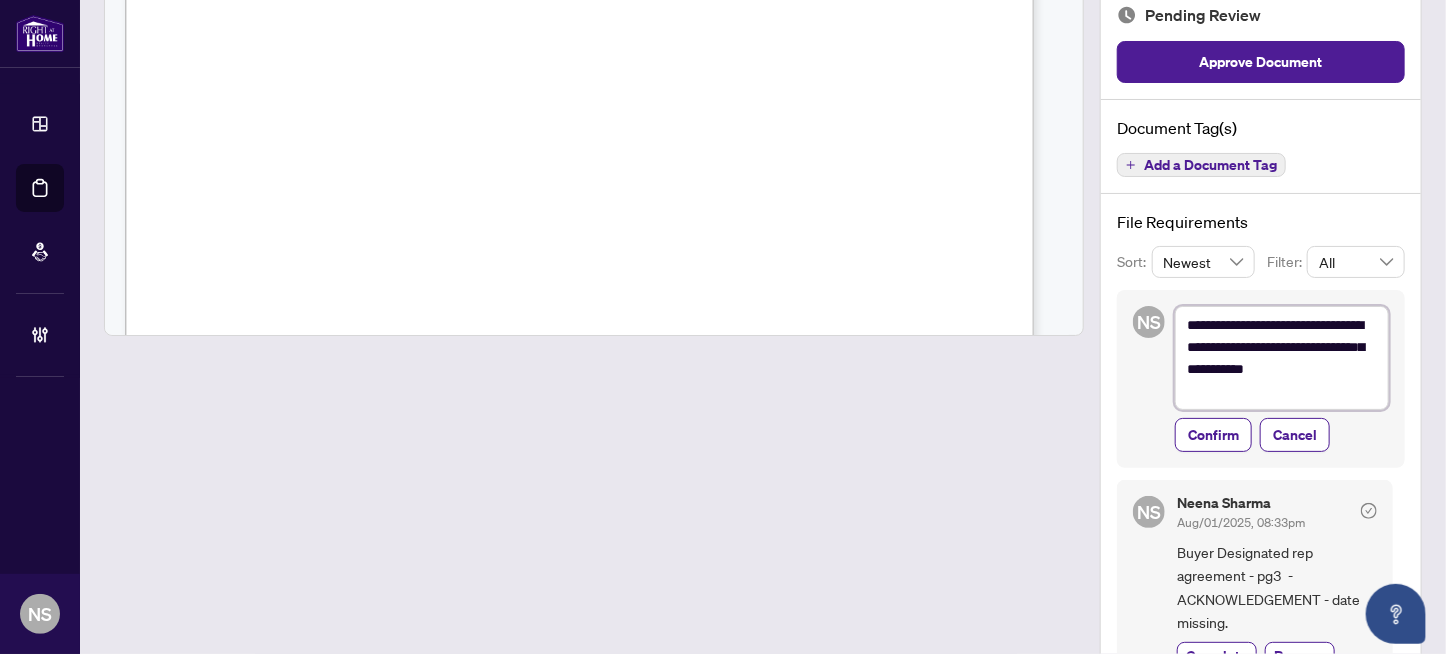 type on "**********" 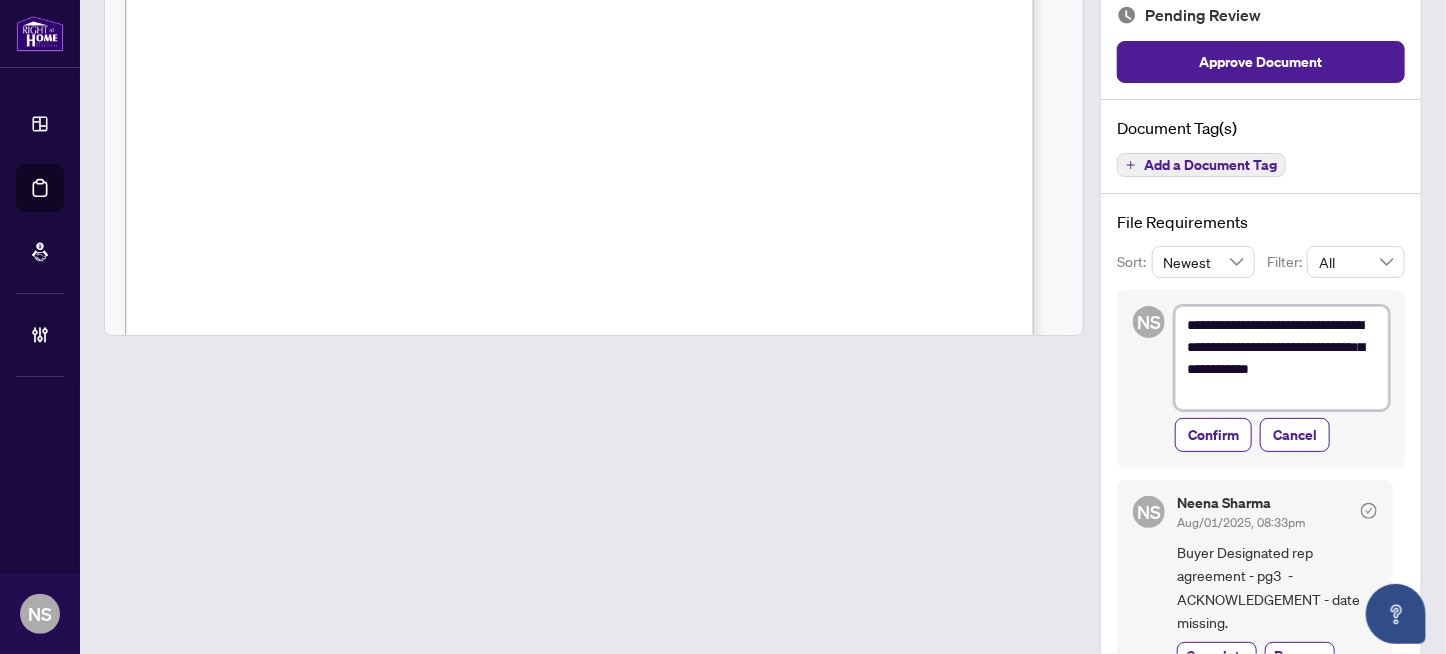 type on "**********" 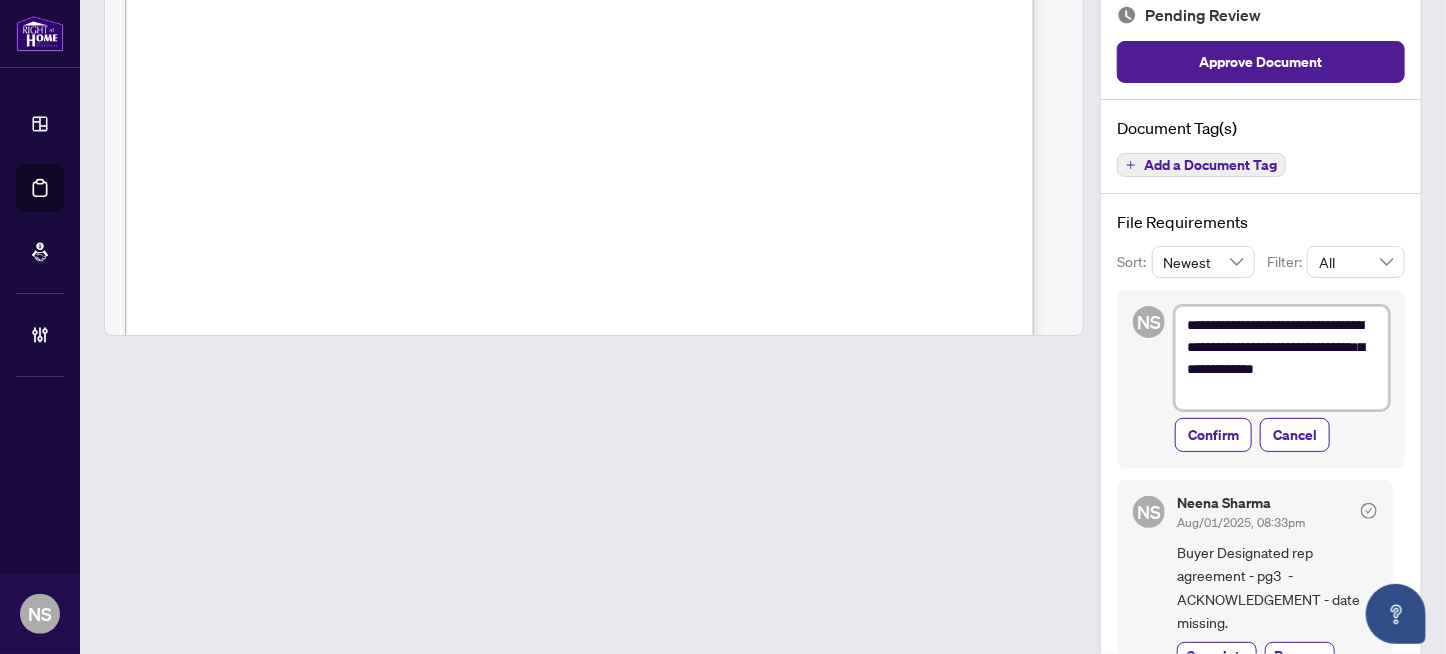 type on "**********" 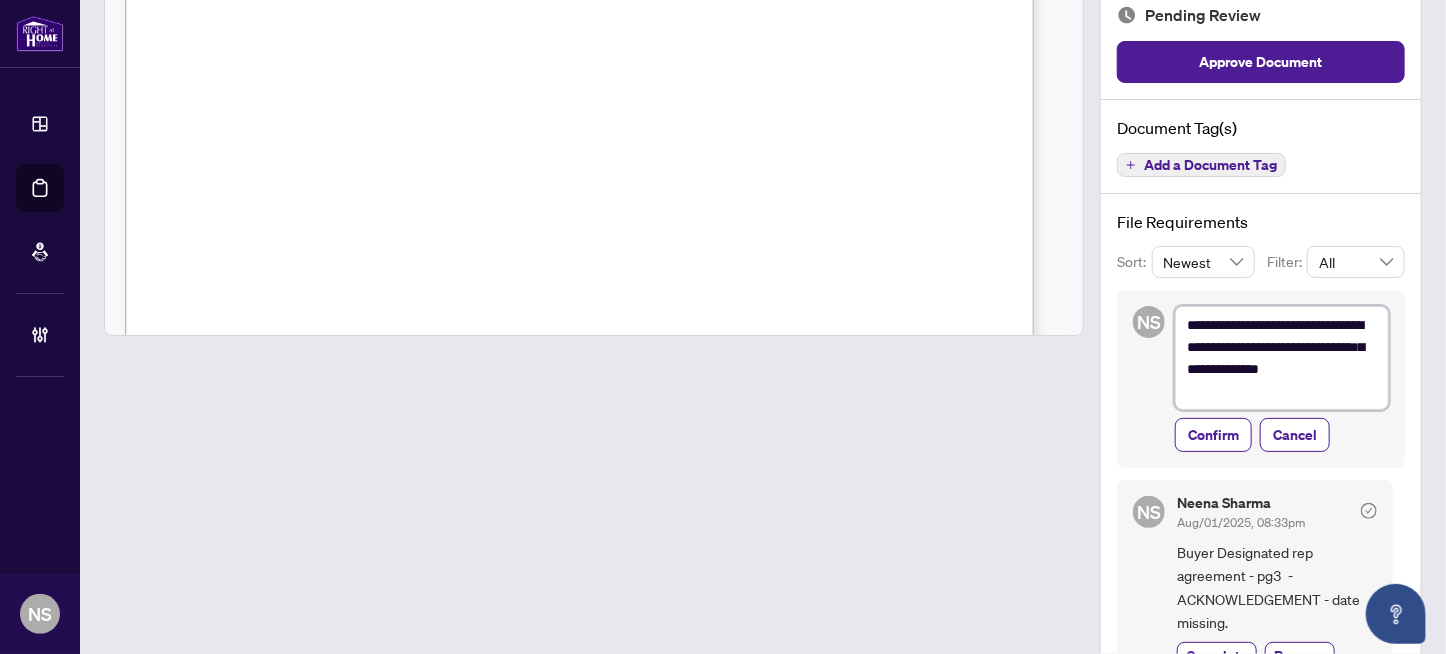 type on "**********" 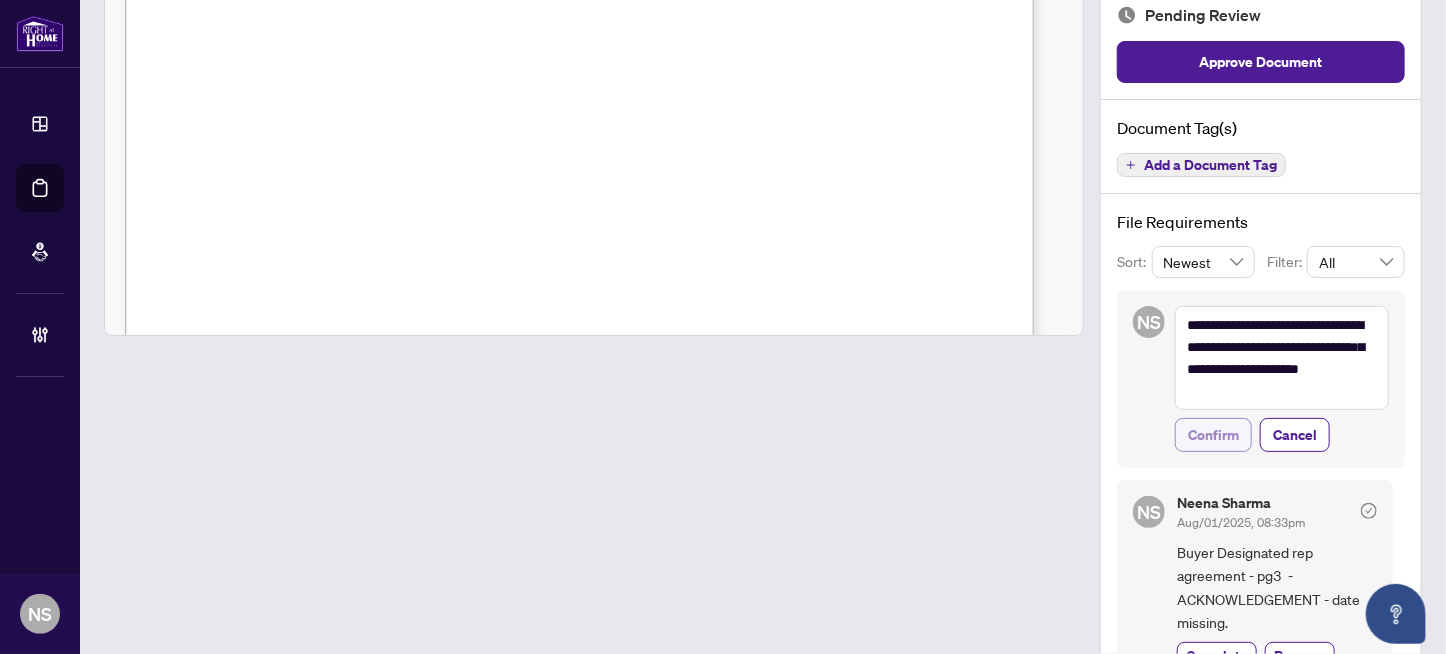 drag, startPoint x: 1166, startPoint y: 433, endPoint x: 1195, endPoint y: 433, distance: 29 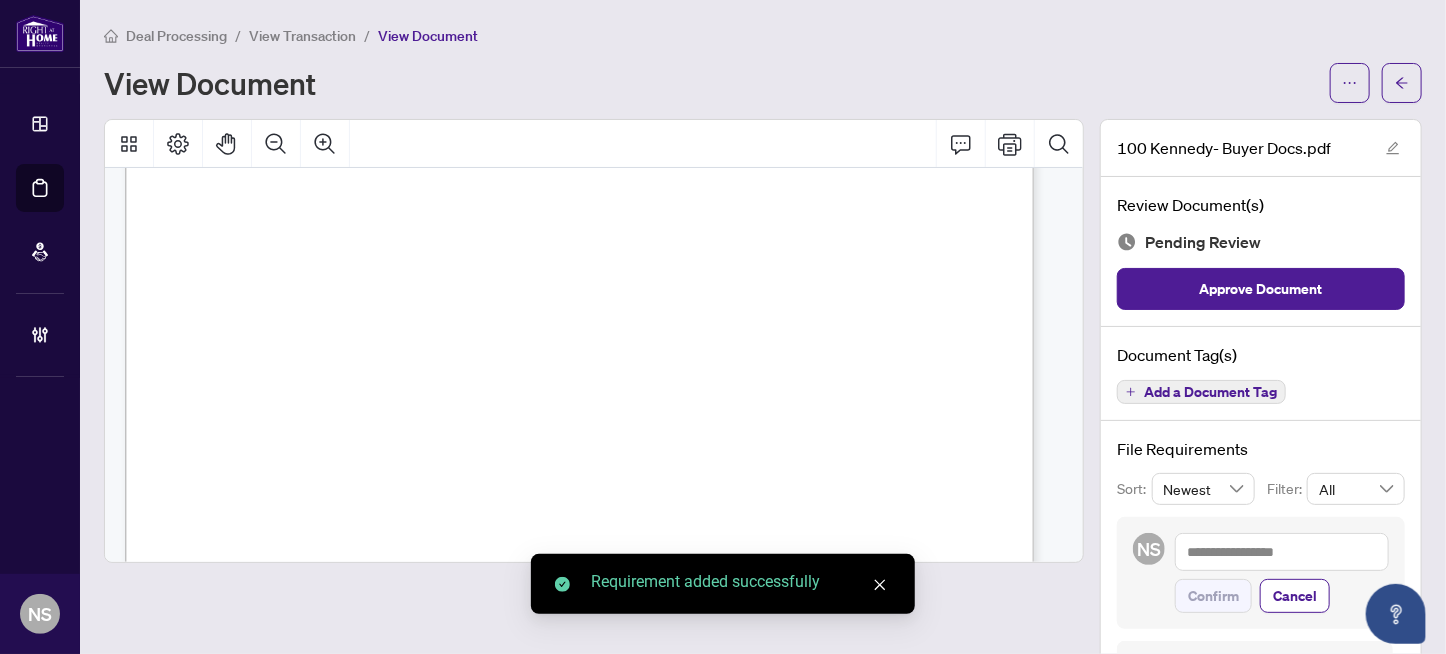 scroll, scrollTop: 0, scrollLeft: 0, axis: both 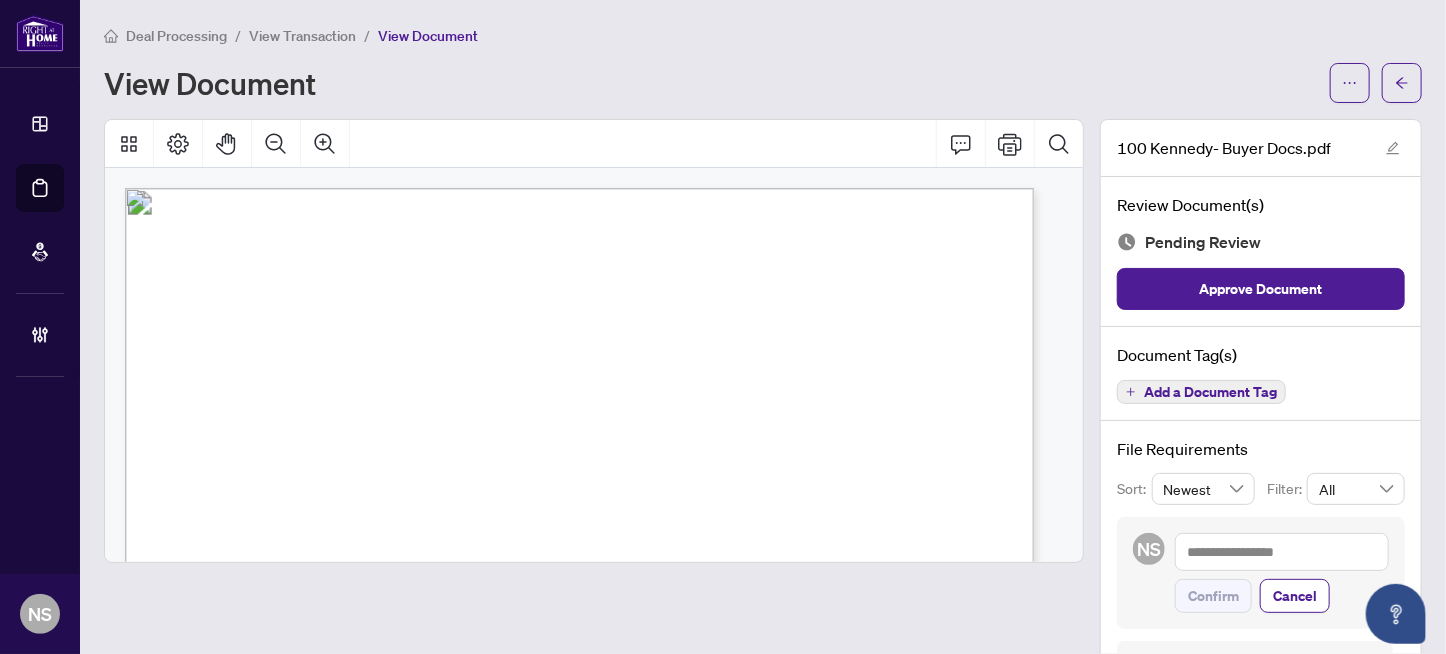click on "Add a Document Tag" at bounding box center (1210, 392) 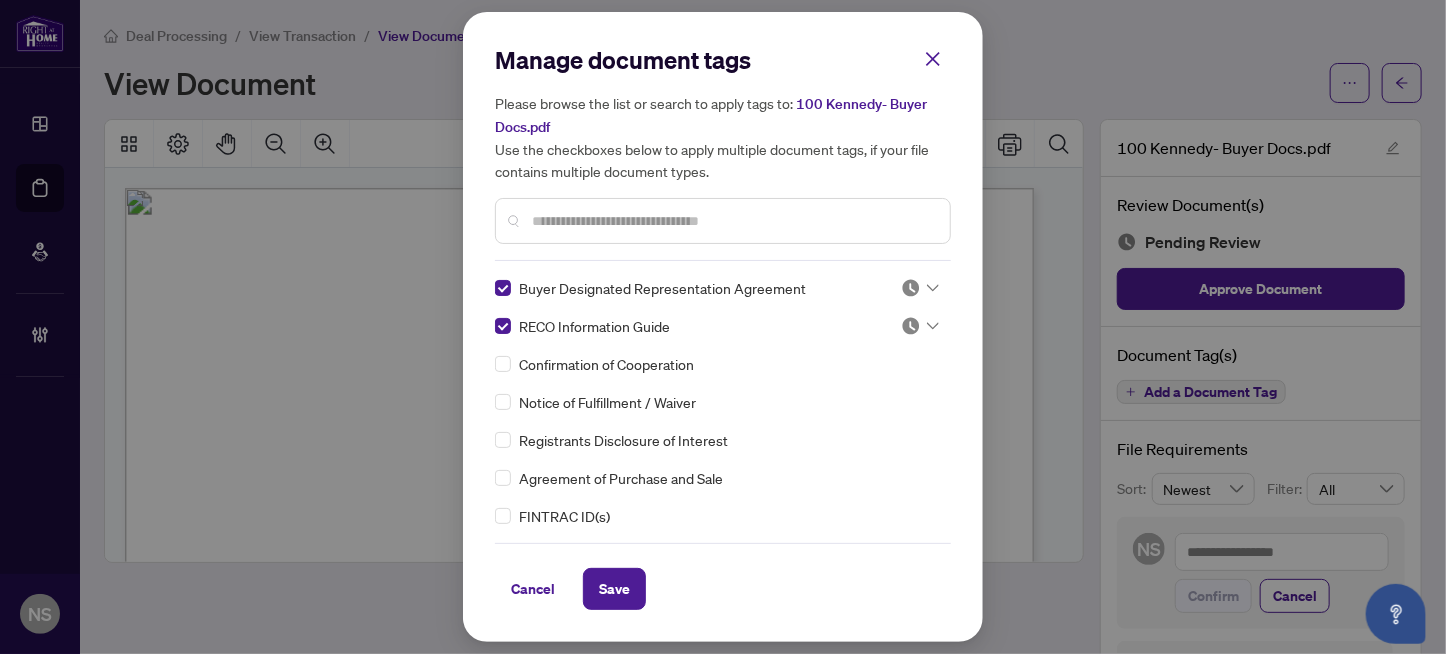click at bounding box center (911, 288) 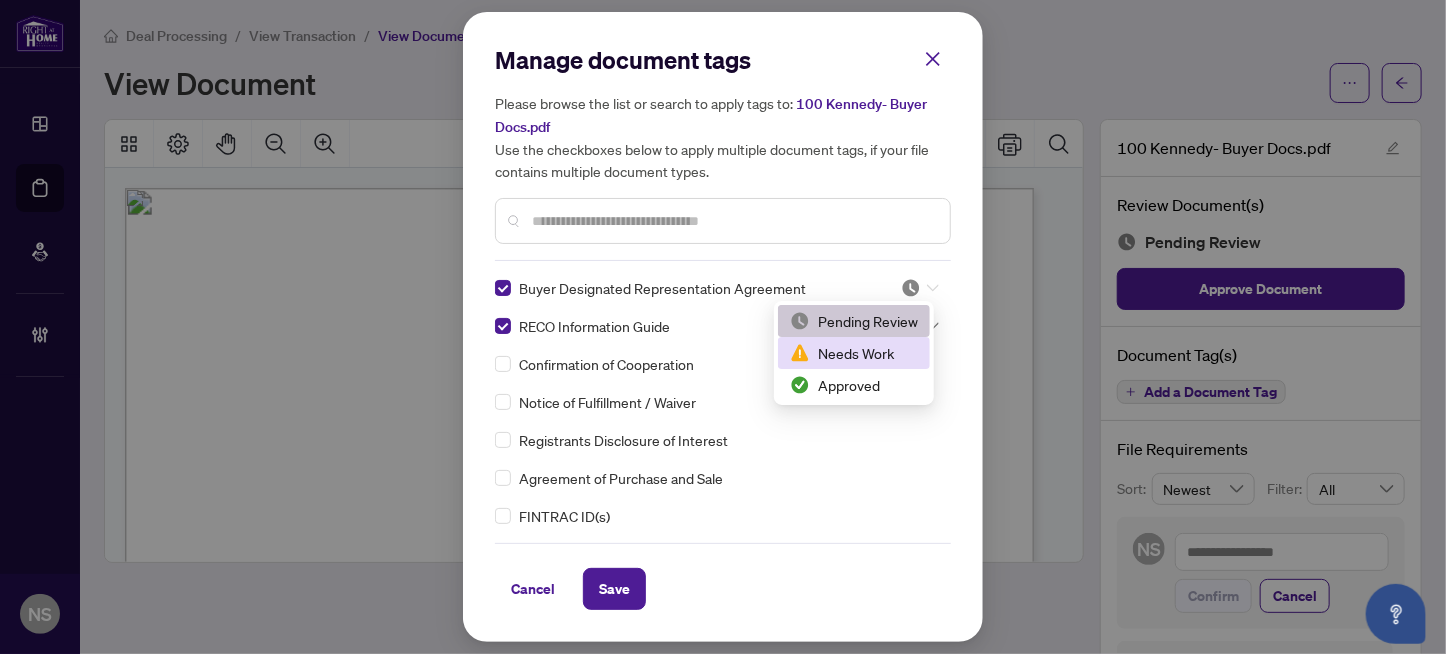 click on "Needs Work" at bounding box center [854, 353] 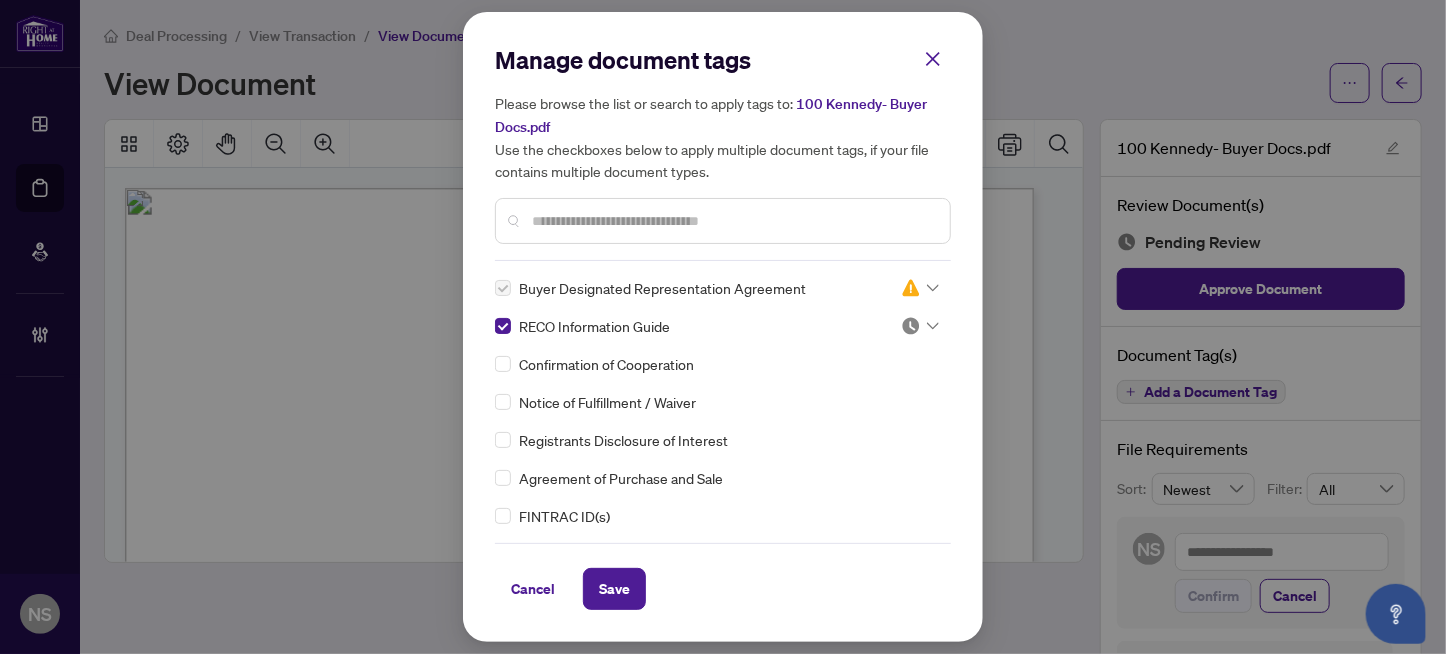 click at bounding box center [920, 326] 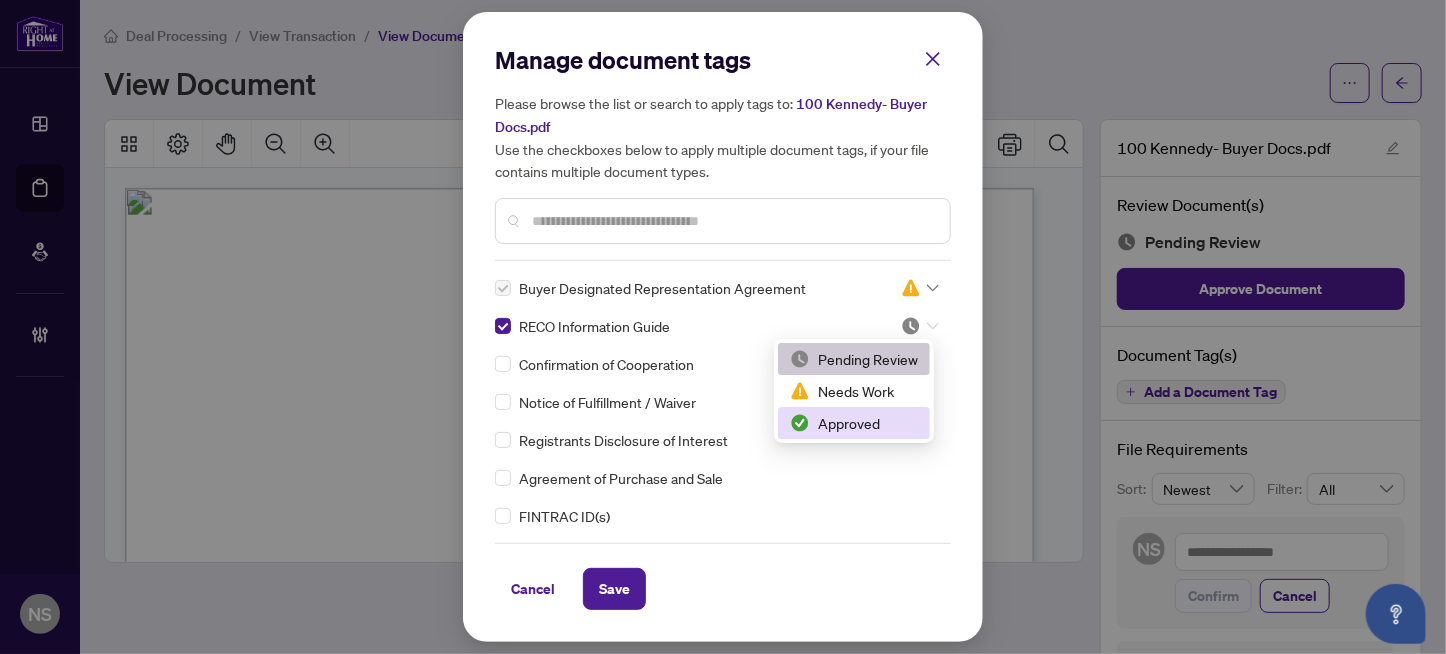 click on "Approved" at bounding box center (854, 423) 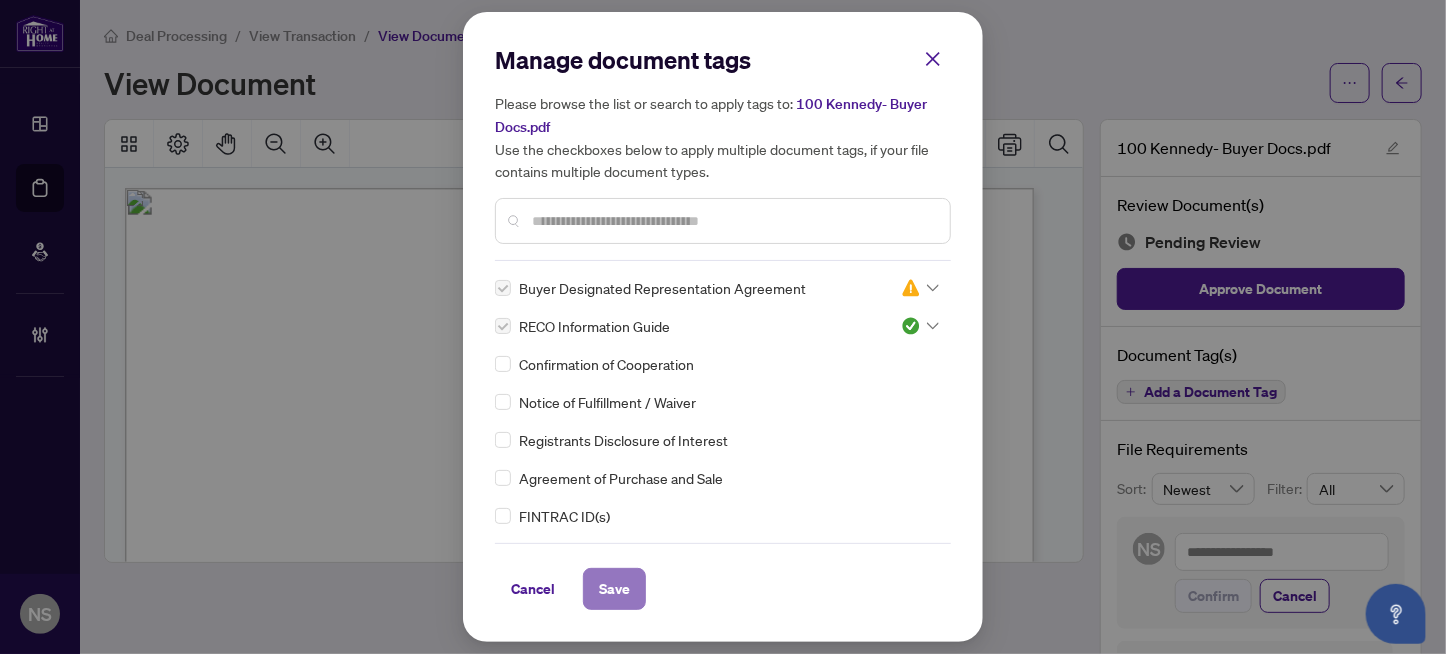 click on "Save" at bounding box center [614, 589] 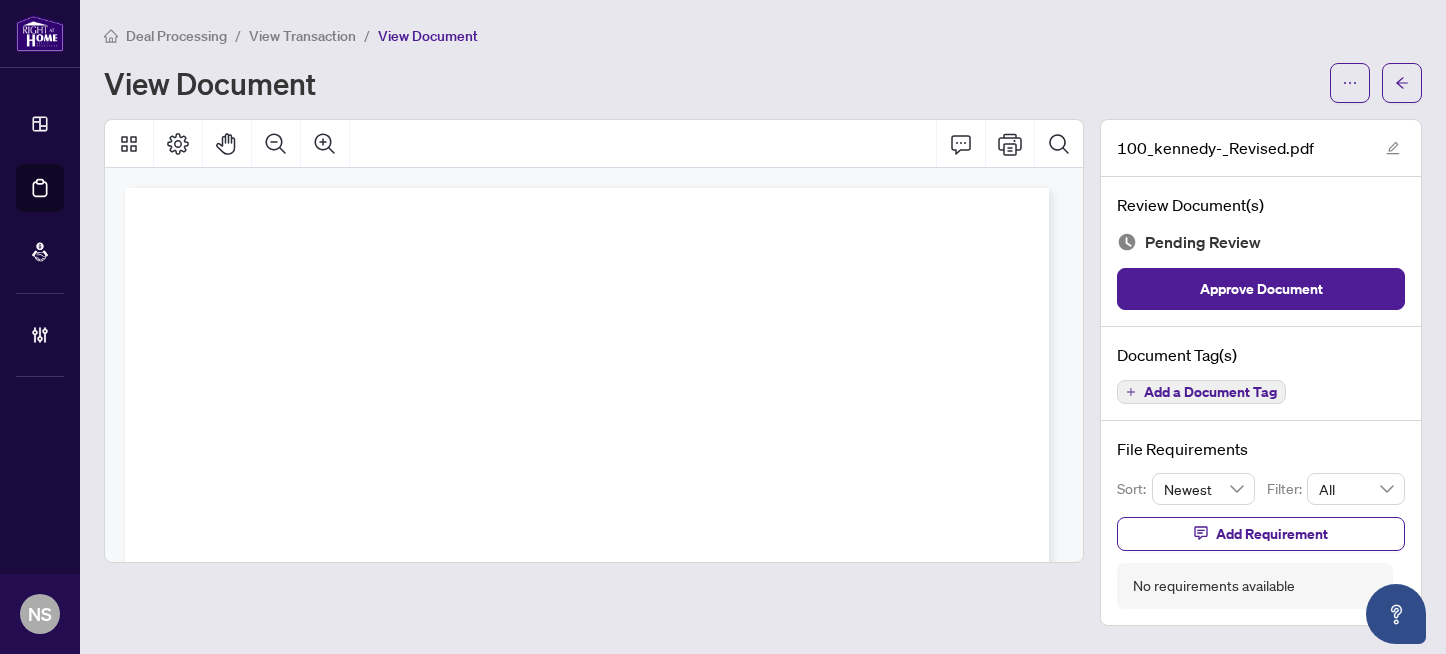 scroll, scrollTop: 0, scrollLeft: 0, axis: both 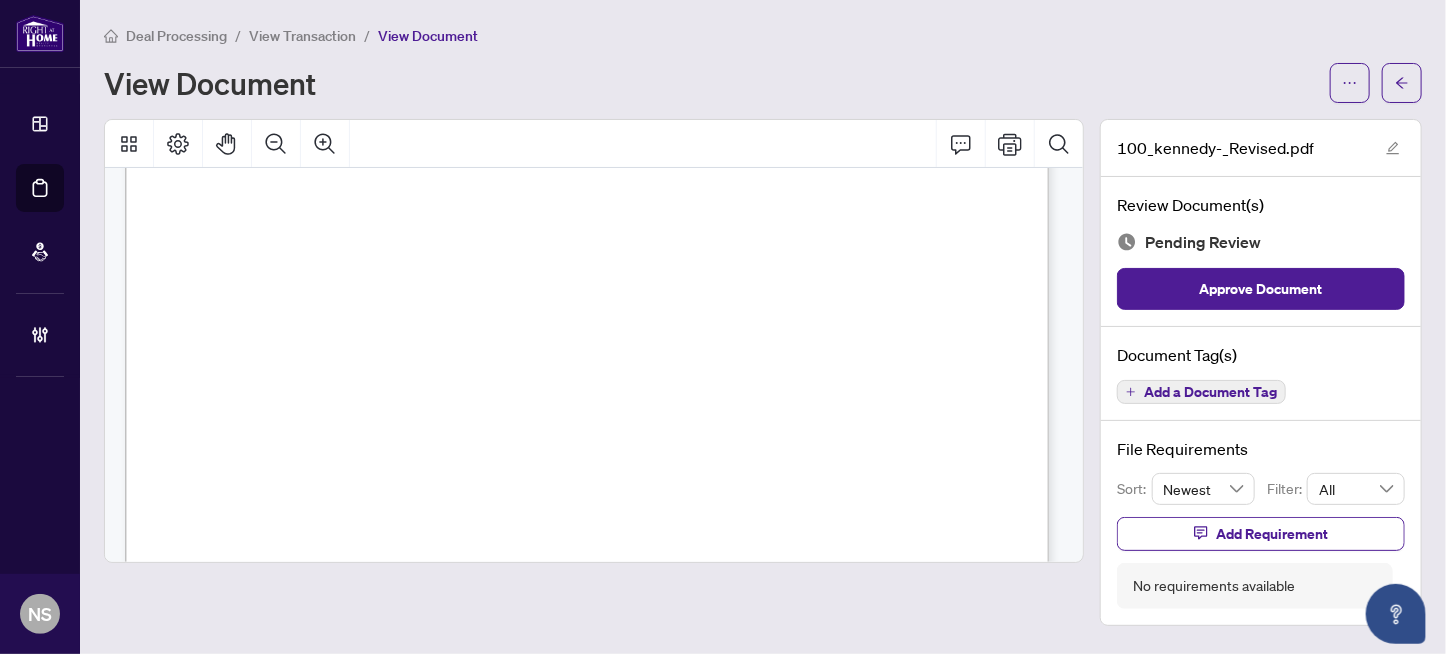 drag, startPoint x: 191, startPoint y: 377, endPoint x: 604, endPoint y: 479, distance: 425.4092 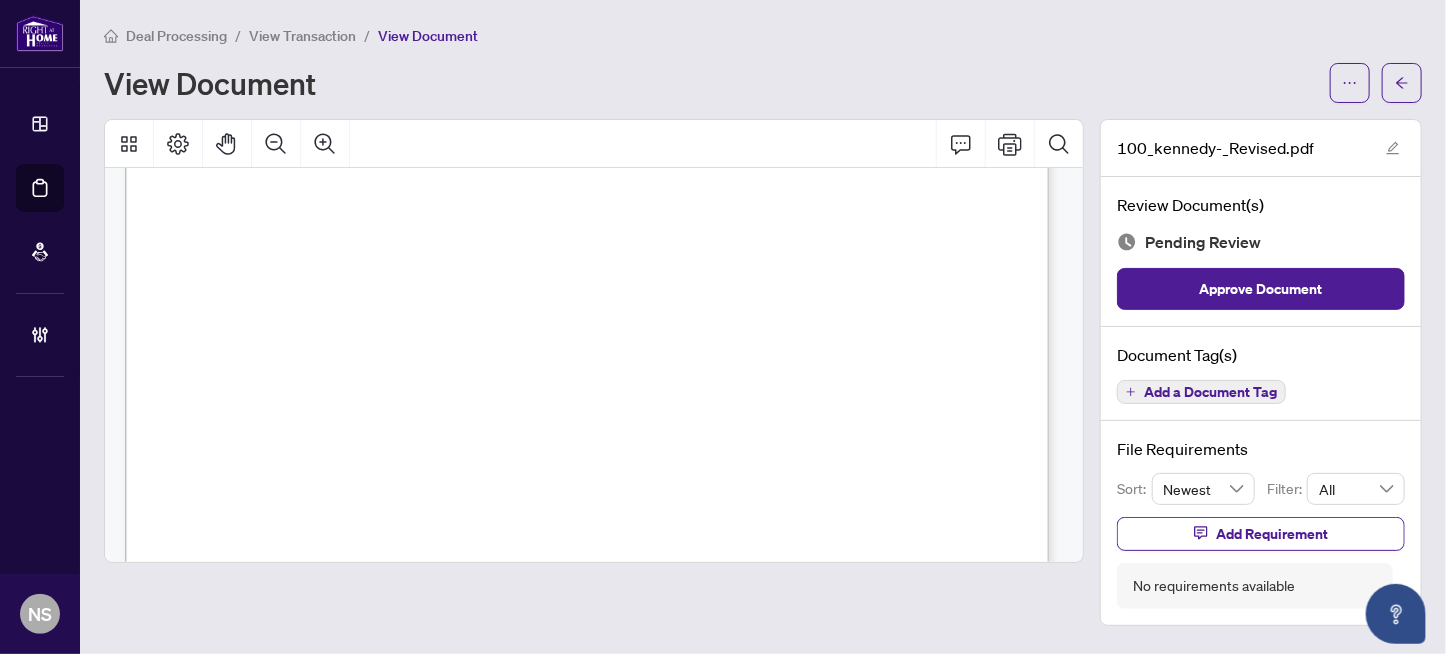 scroll, scrollTop: 3800, scrollLeft: 0, axis: vertical 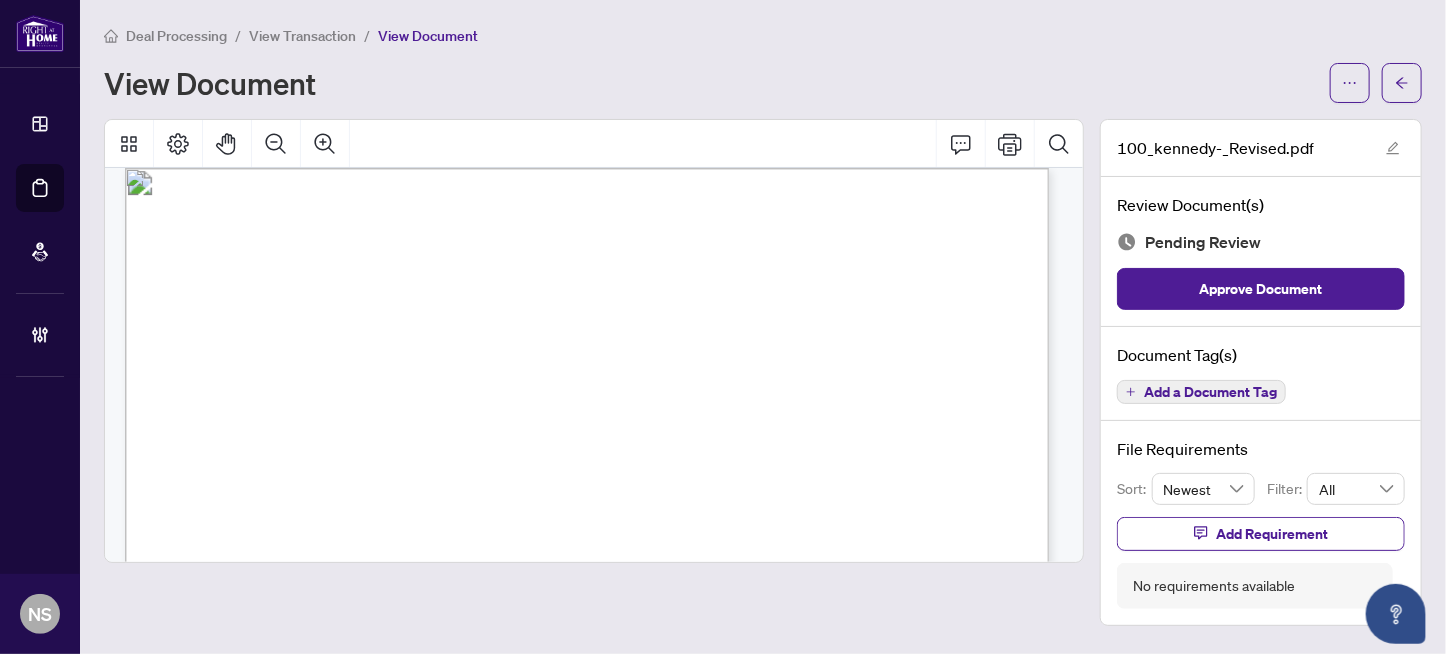 click on "Dawn Beswick" at bounding box center [301, 413] 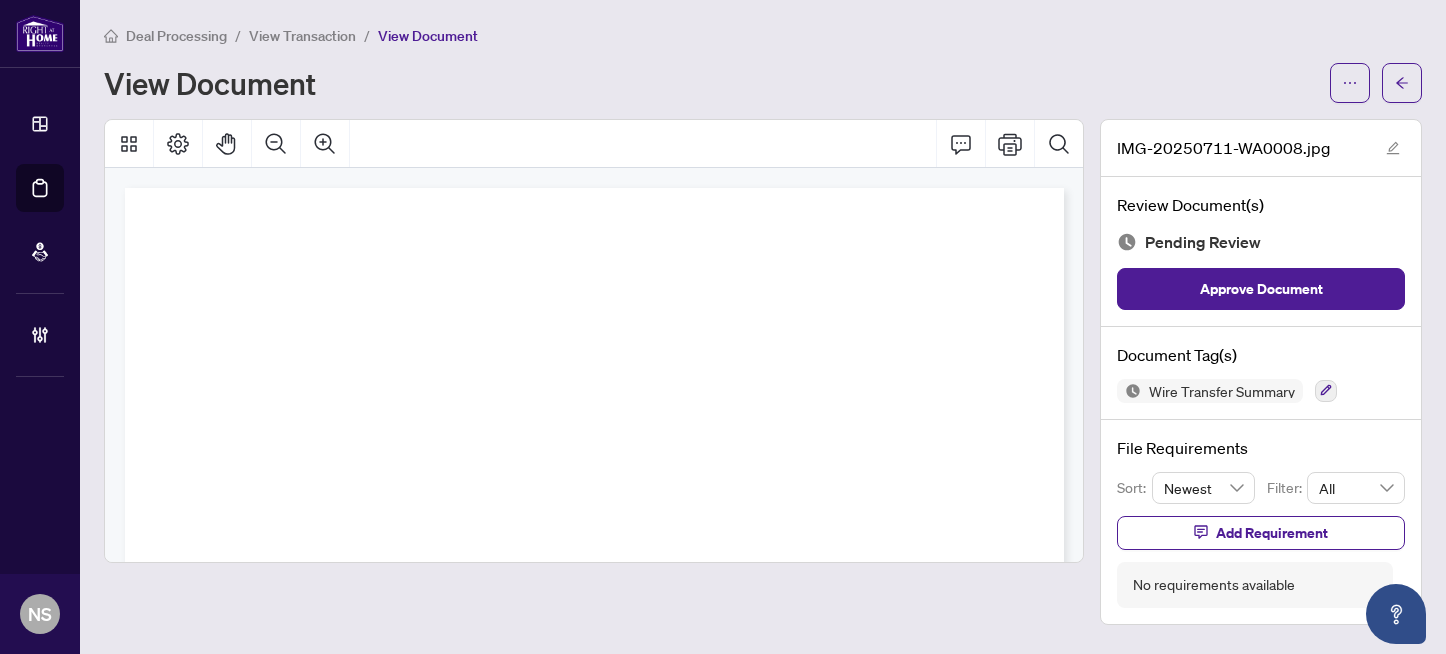 scroll, scrollTop: 0, scrollLeft: 0, axis: both 